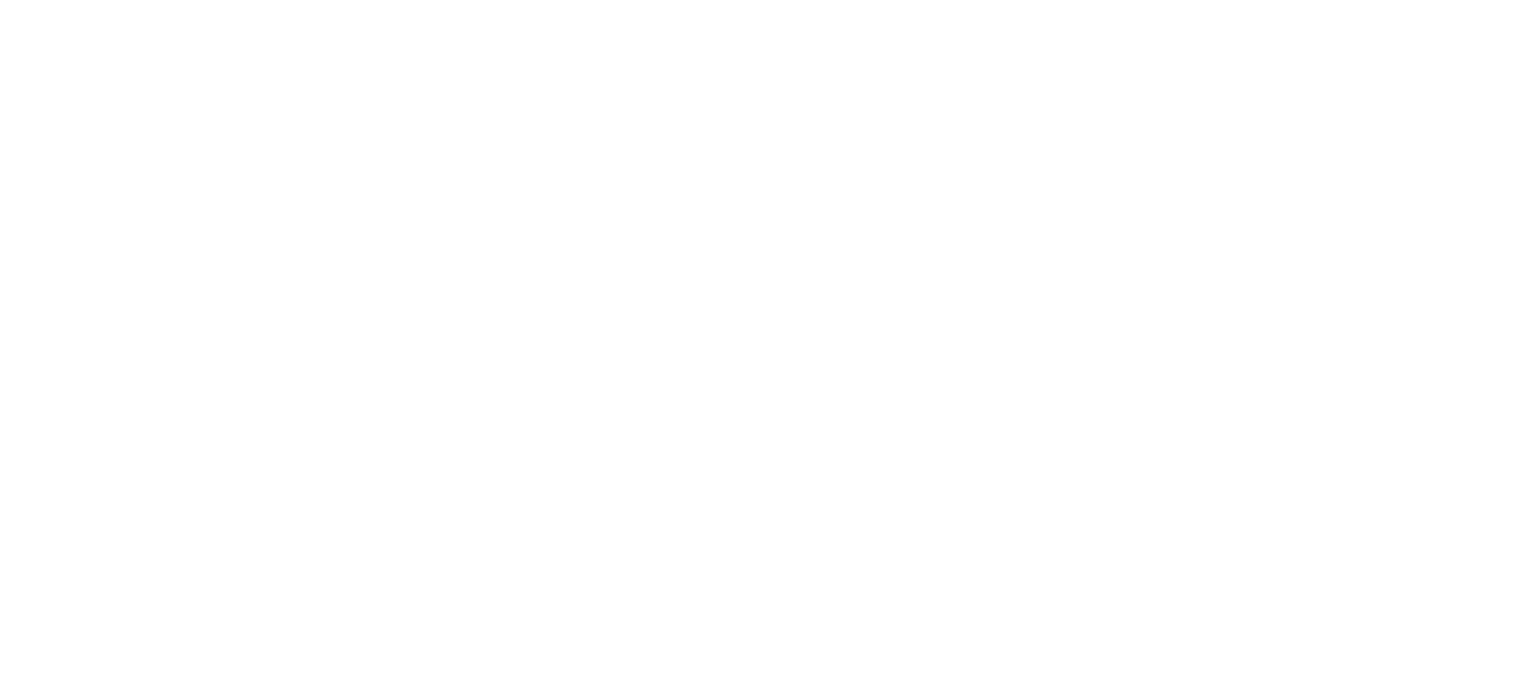 scroll, scrollTop: 0, scrollLeft: 0, axis: both 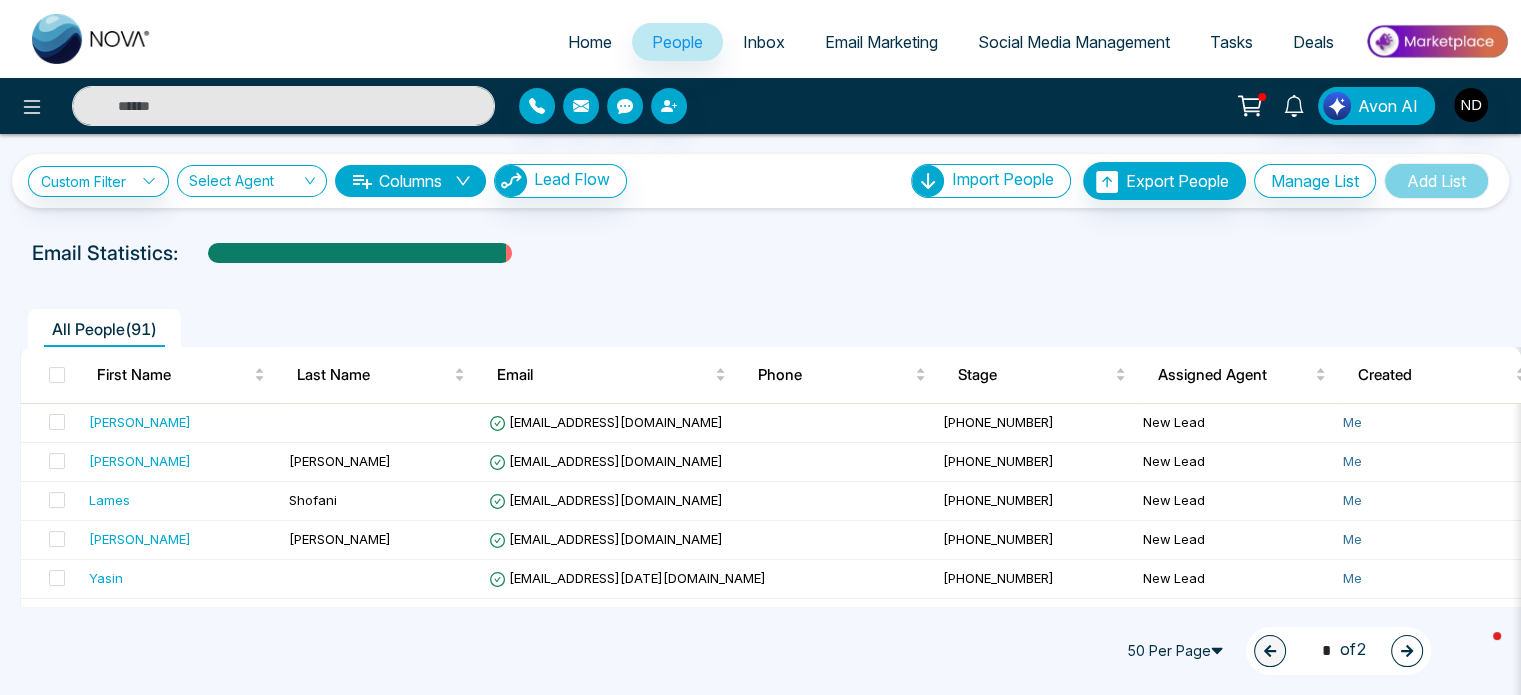 click at bounding box center [283, 106] 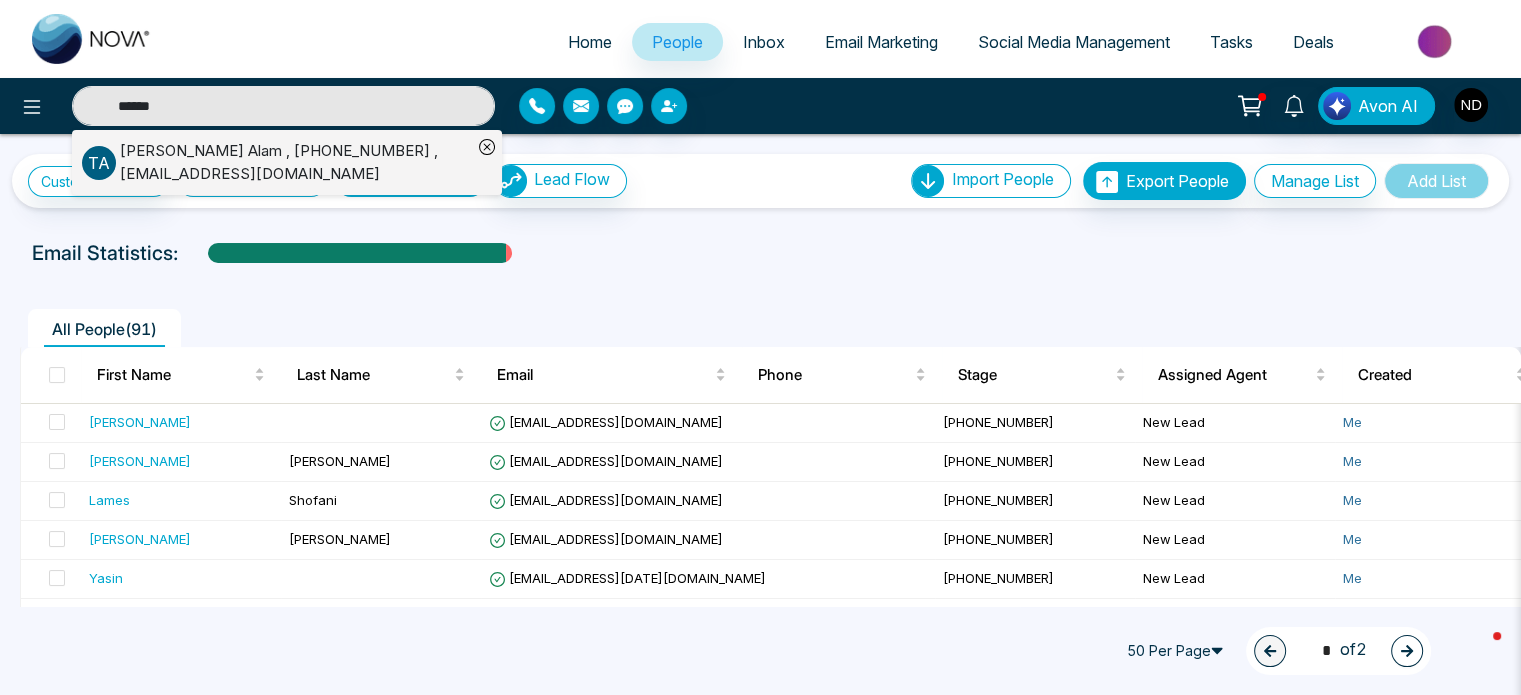 type on "******" 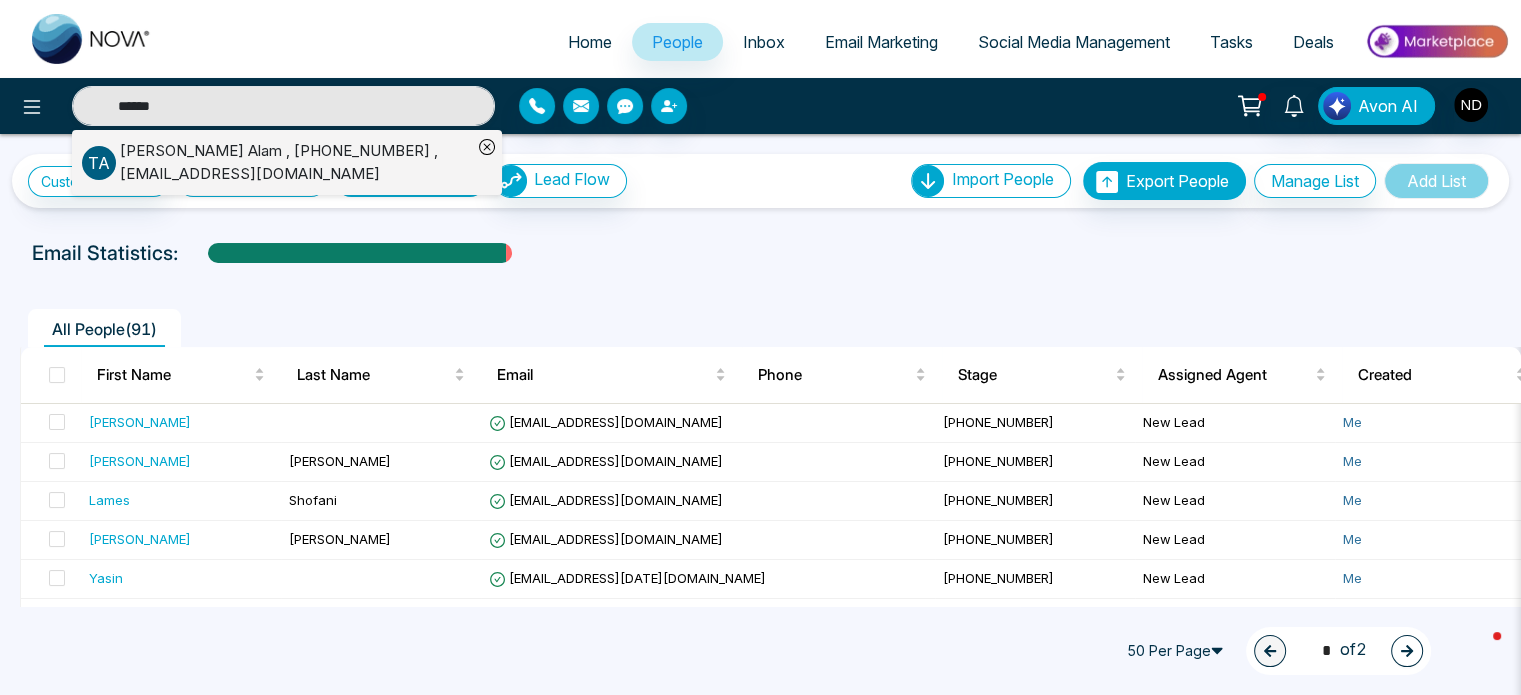click on "Tanima   Alam   , +13657771747   , alamta10@gmail.com" at bounding box center (296, 162) 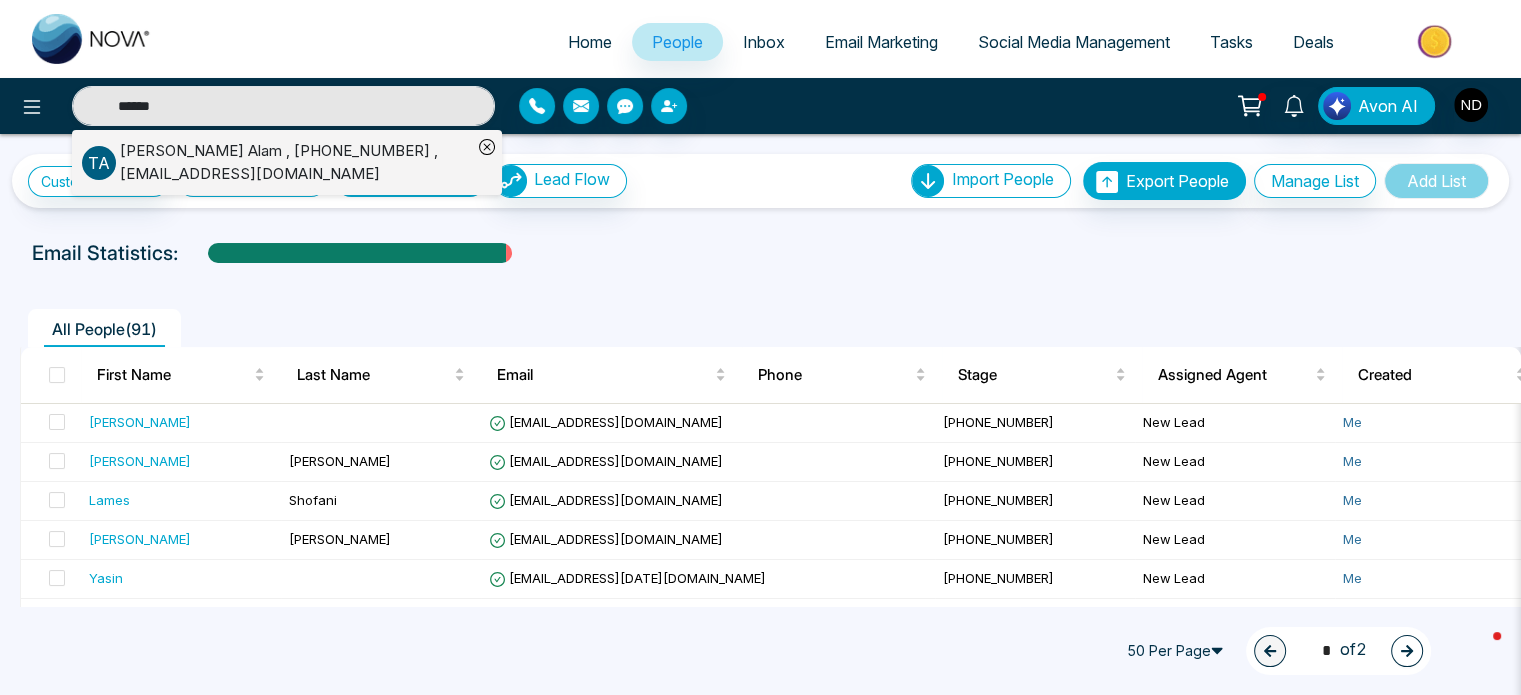 type 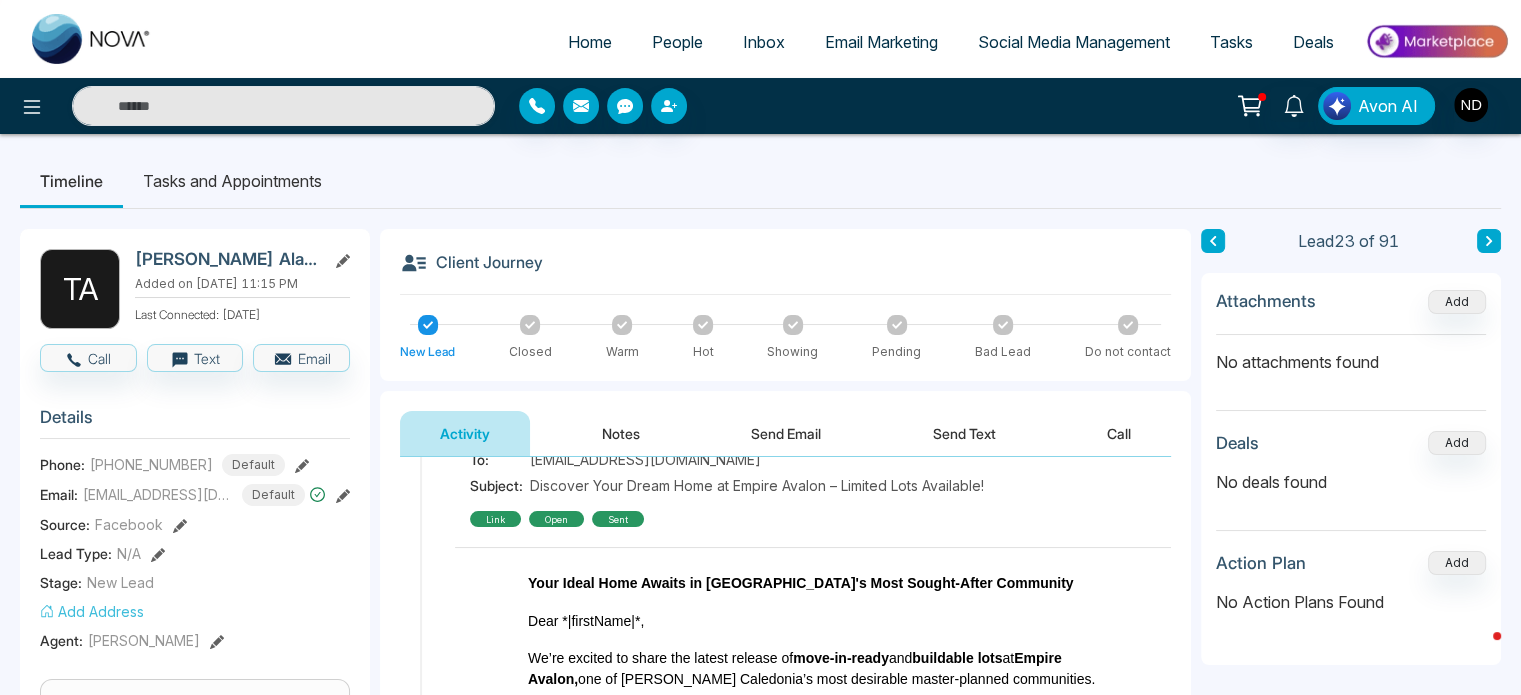 scroll, scrollTop: 214, scrollLeft: 0, axis: vertical 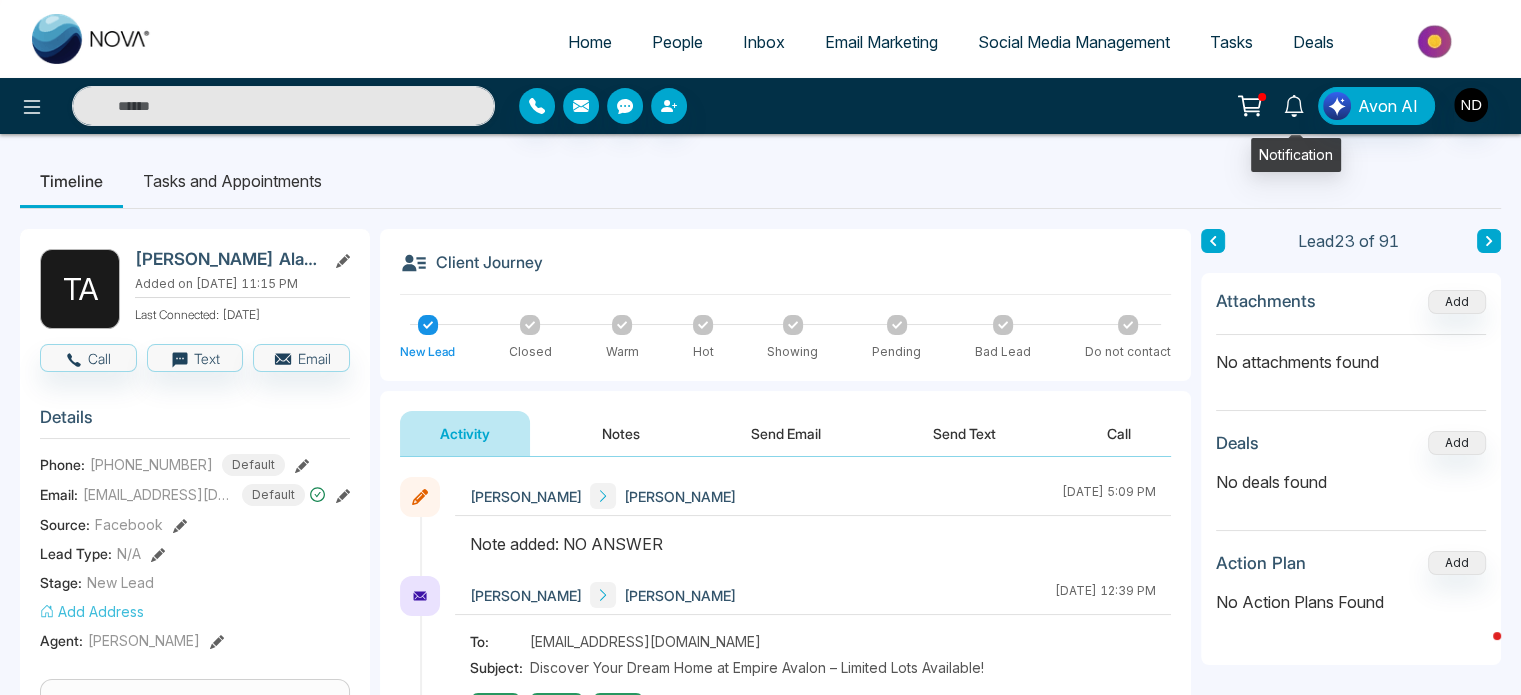 click 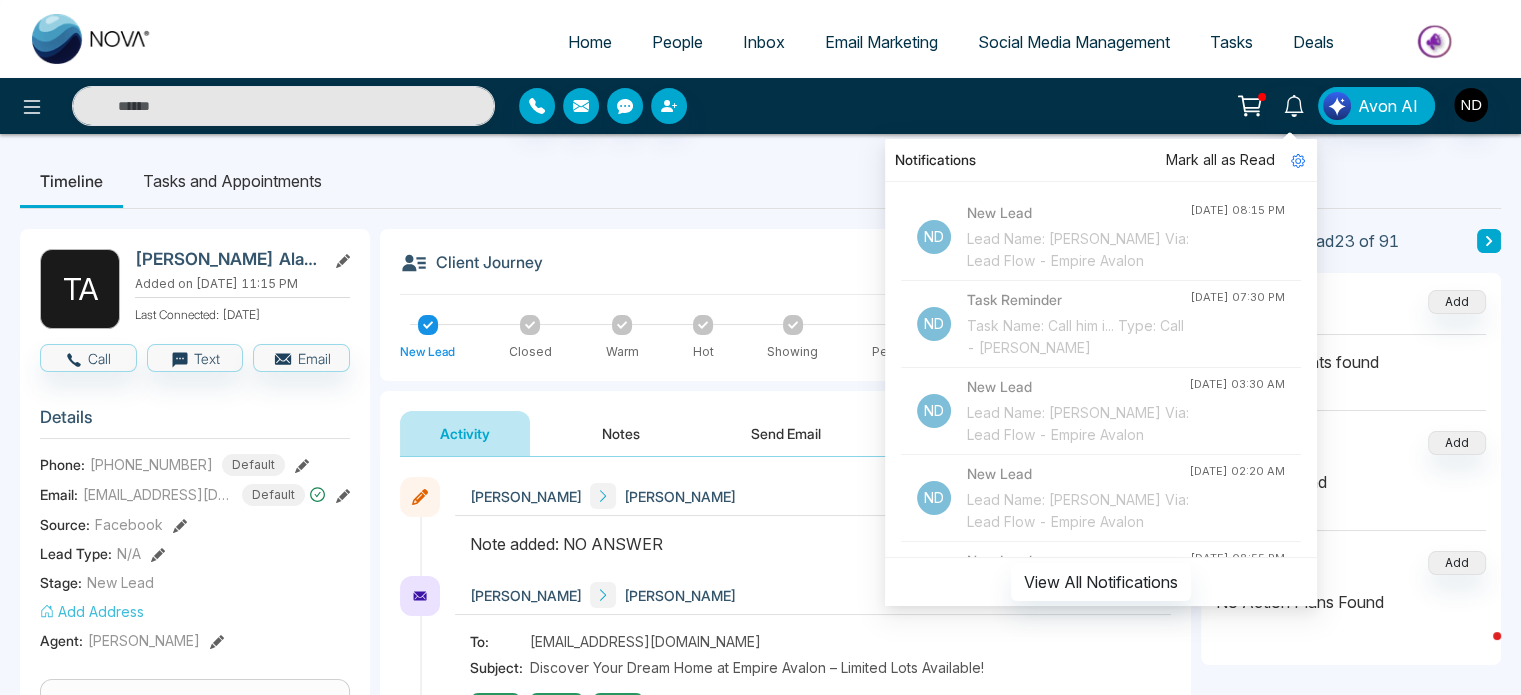 click on "Mark all as Read" at bounding box center (1220, 160) 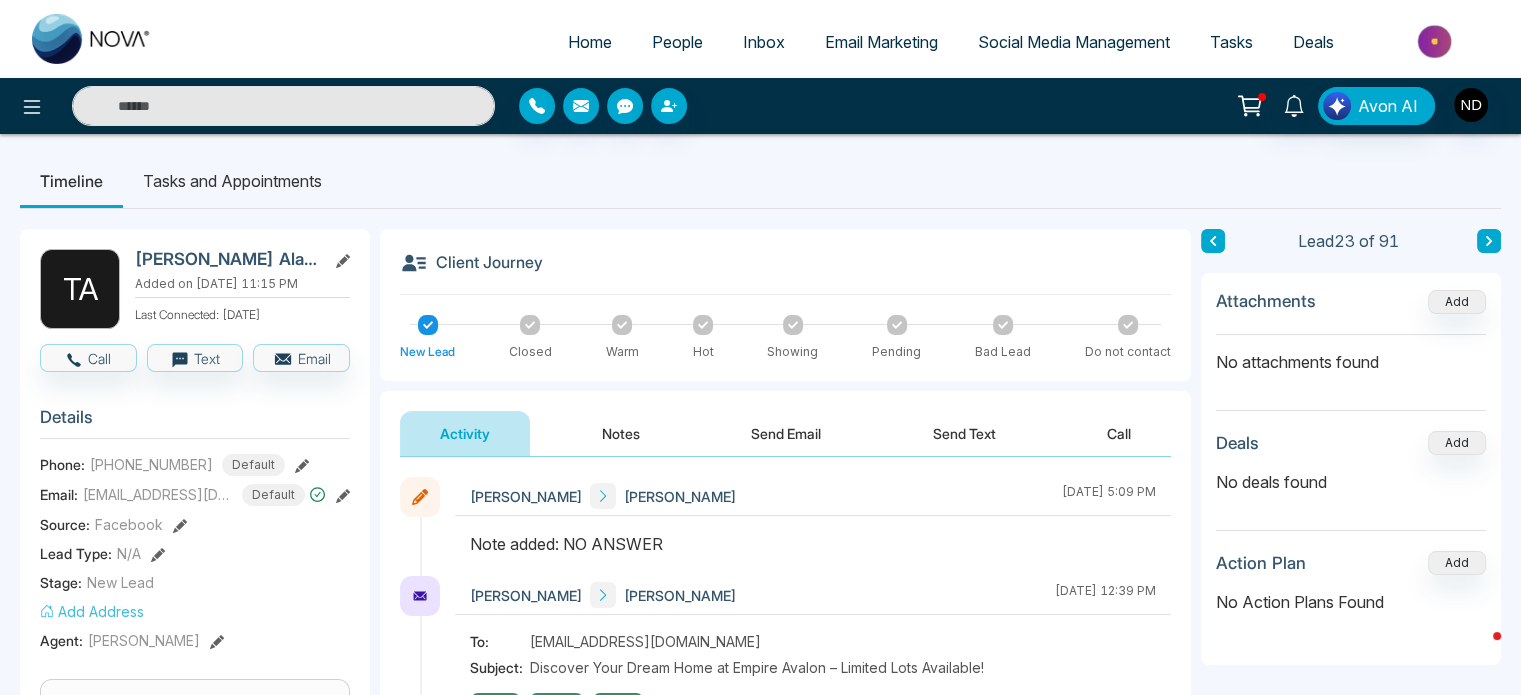 click on "Timeline Tasks and Appointments" at bounding box center [760, 181] 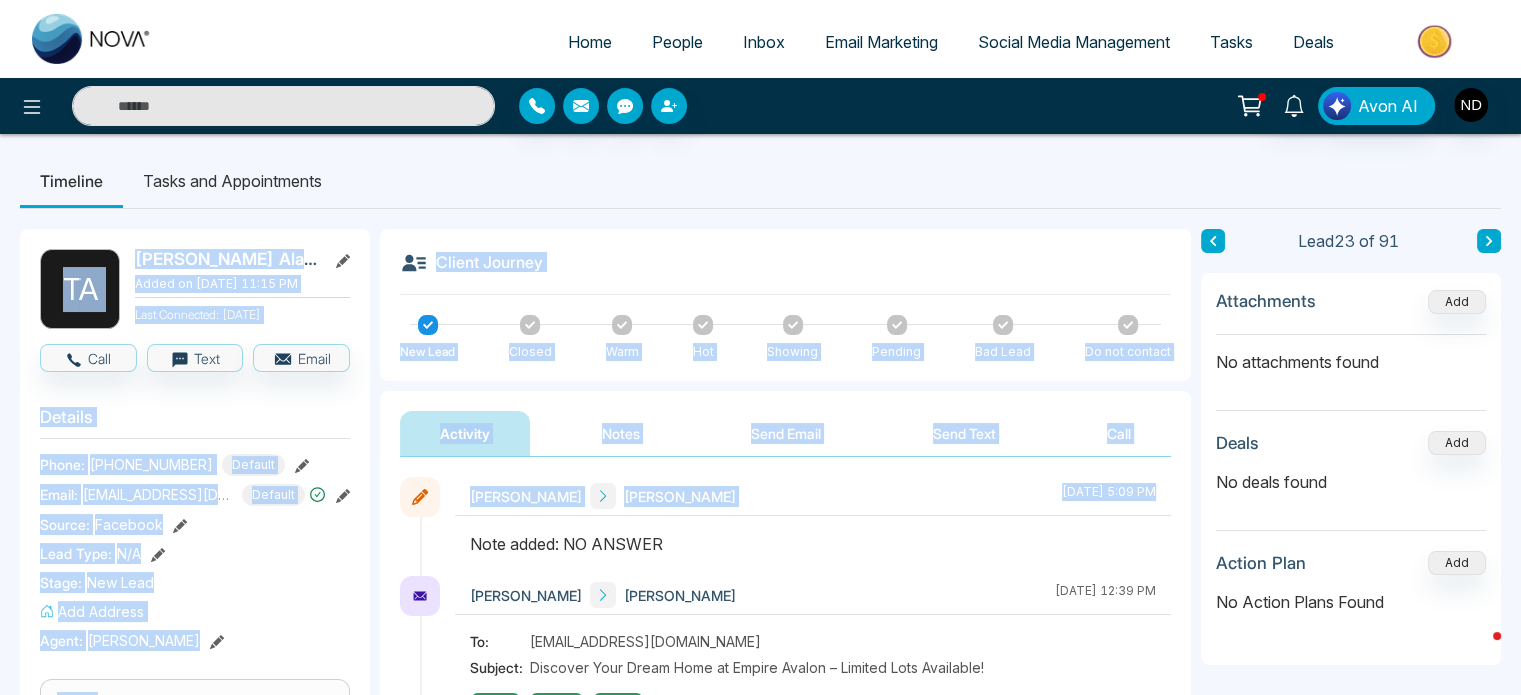 drag, startPoint x: 770, startPoint y: 179, endPoint x: 763, endPoint y: 550, distance: 371.06604 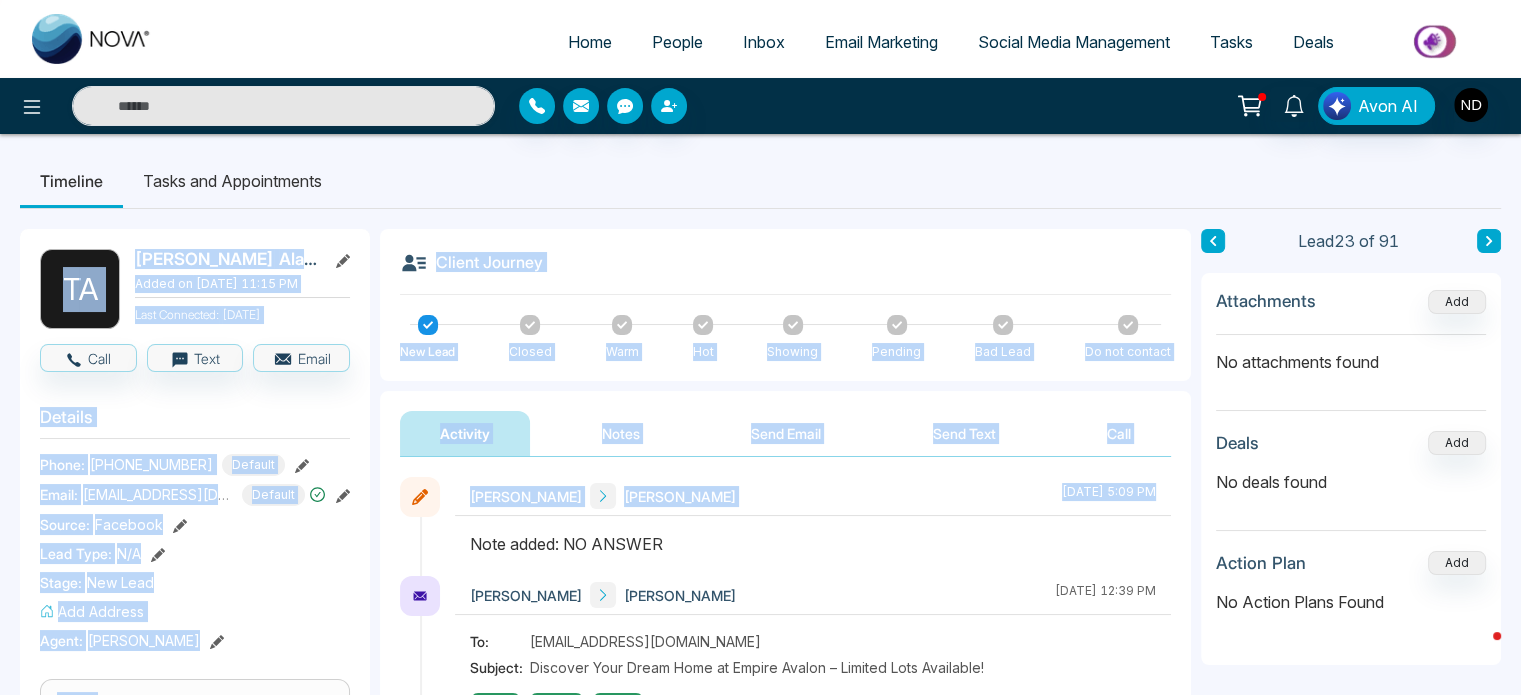 click on "Timeline Tasks and Appointments T A Tanima   Alam Added on   Jun 28, 2025 at 11:15 PM Last Connected:   2 days ago   Call   Text   Email Details Phone: +13657771747 Default Email: alamta10@gmail.com Default Source: Facebook Lead Type: N/A Stage: New Lead Add Address Agent: Navdeep Dhillon Tags Hamilton New Homes   × Is this lead a Realtor? Lead Summary 0 Calls 1 Texts 1 Emails Social Profile   Not found Not found Not found Lead Data Buyer Info Seller Info Custom Fields Delete lead   Client Journey New Lead Closed Warm Hot Showing Pending Bad Lead Do not contact Activity Notes Send Email Send Text Call Navdeep Dhillon Tanima July 2 2025 | 5:09 PM Navdeep Dhillon Tanima June 30 2025 | 12:39 PM To: alamta10@gmail.com Subject: Discover Your Dream Home at Empire Avalon – Limited Lots Available! link open sent Navdeep Dhillon Tanima June 30 2025 | 12:39 PM Navdeep Dhillon Tanima June 28 2025 | 11:17 PM Tanima Navdeep Dhillon June 28 2025 | 11:15 PM Nova AI : Email Generator    Nova AI Email Generator Your tone" at bounding box center [760, 828] 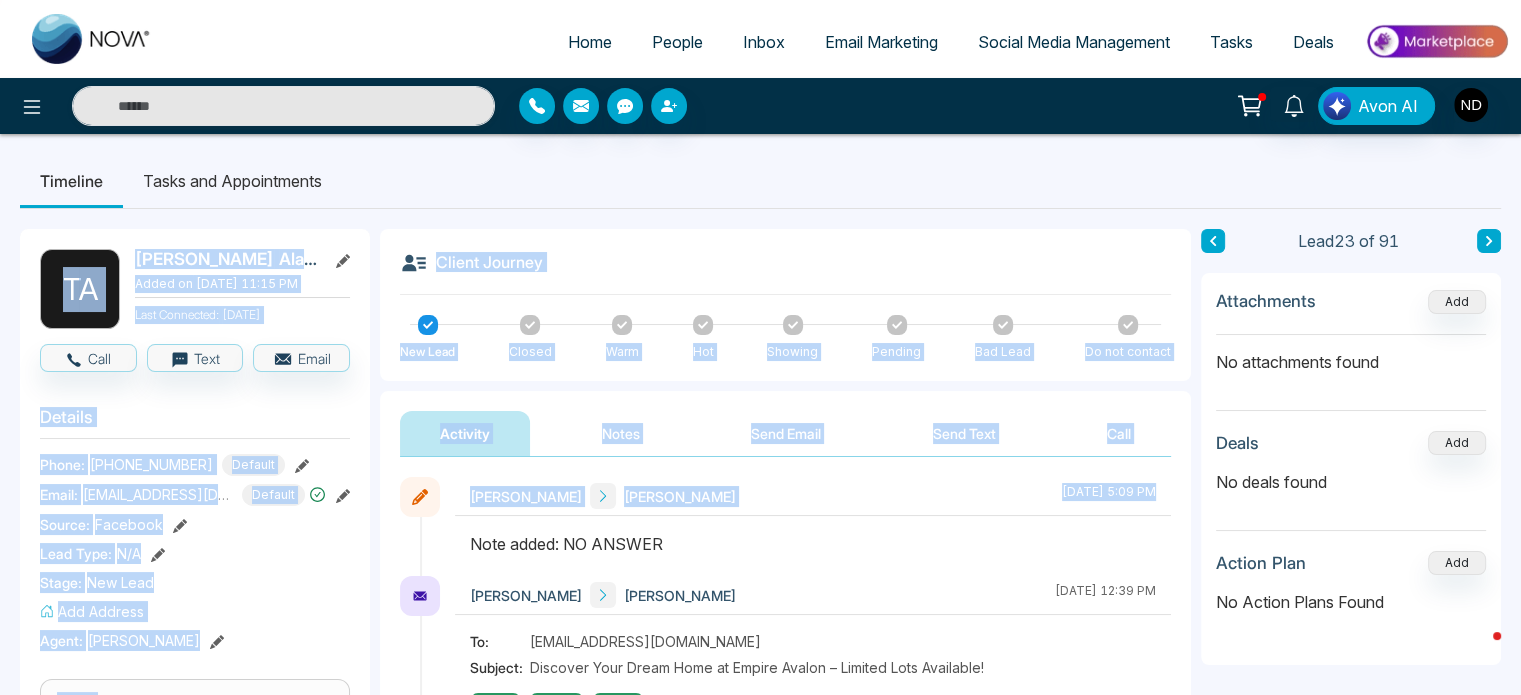 click on "Note added: NO ANSWER" at bounding box center [813, 544] 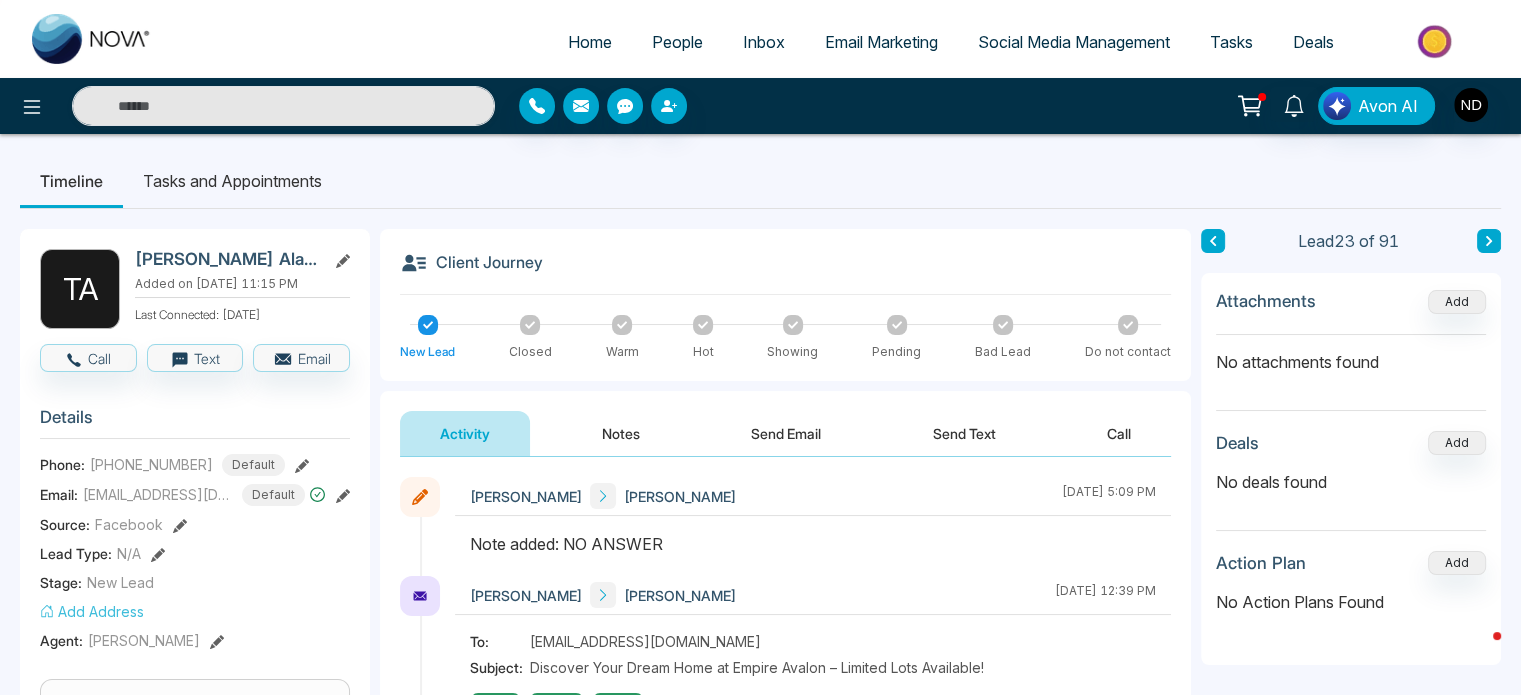 click on "Notes" at bounding box center (621, 433) 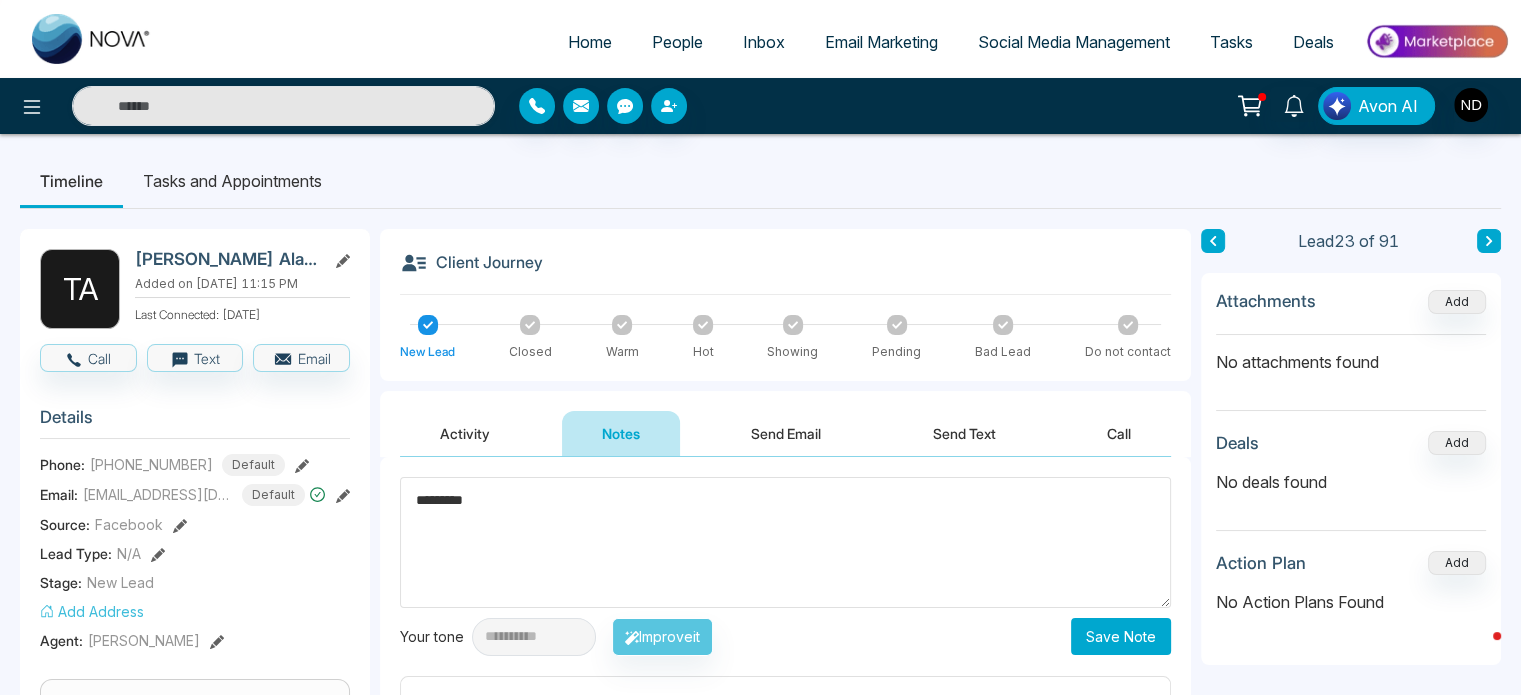 type on "*********" 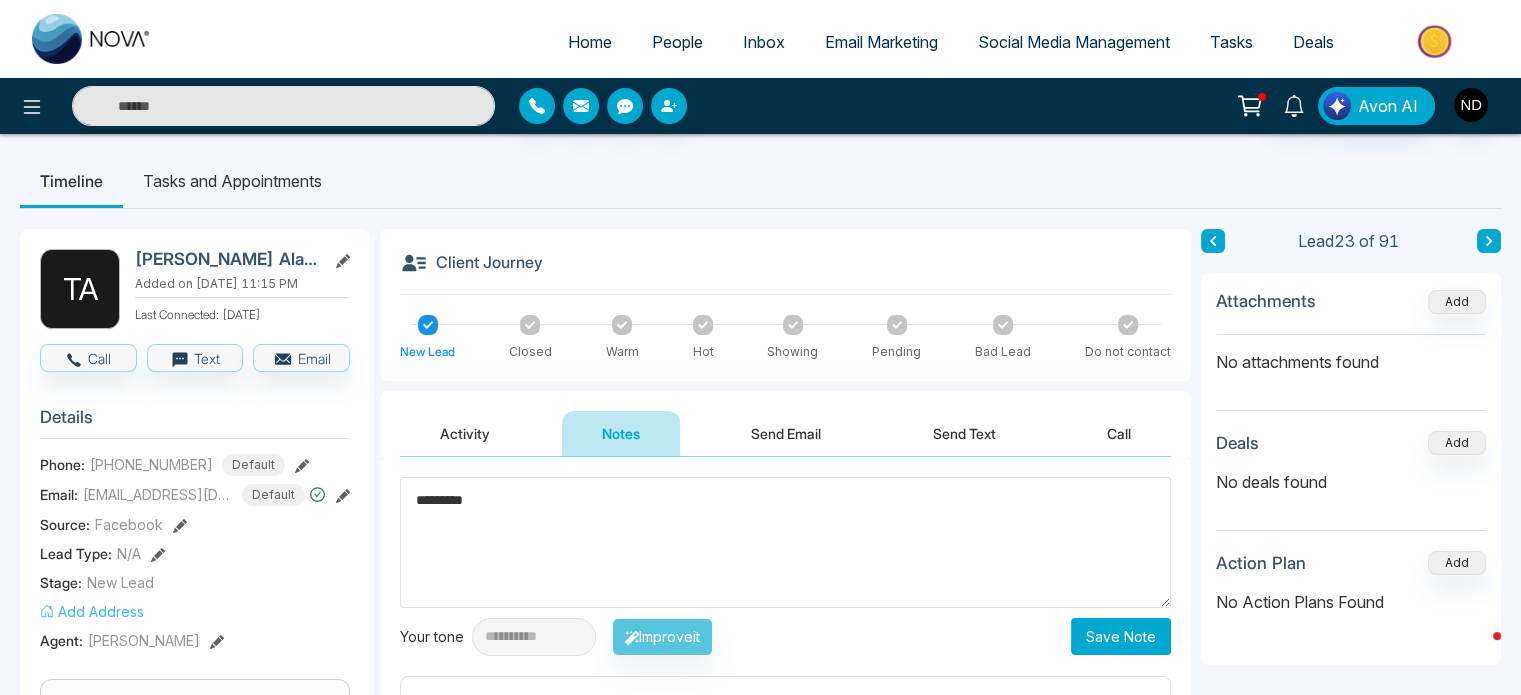 click on "Save Note" at bounding box center [1121, 636] 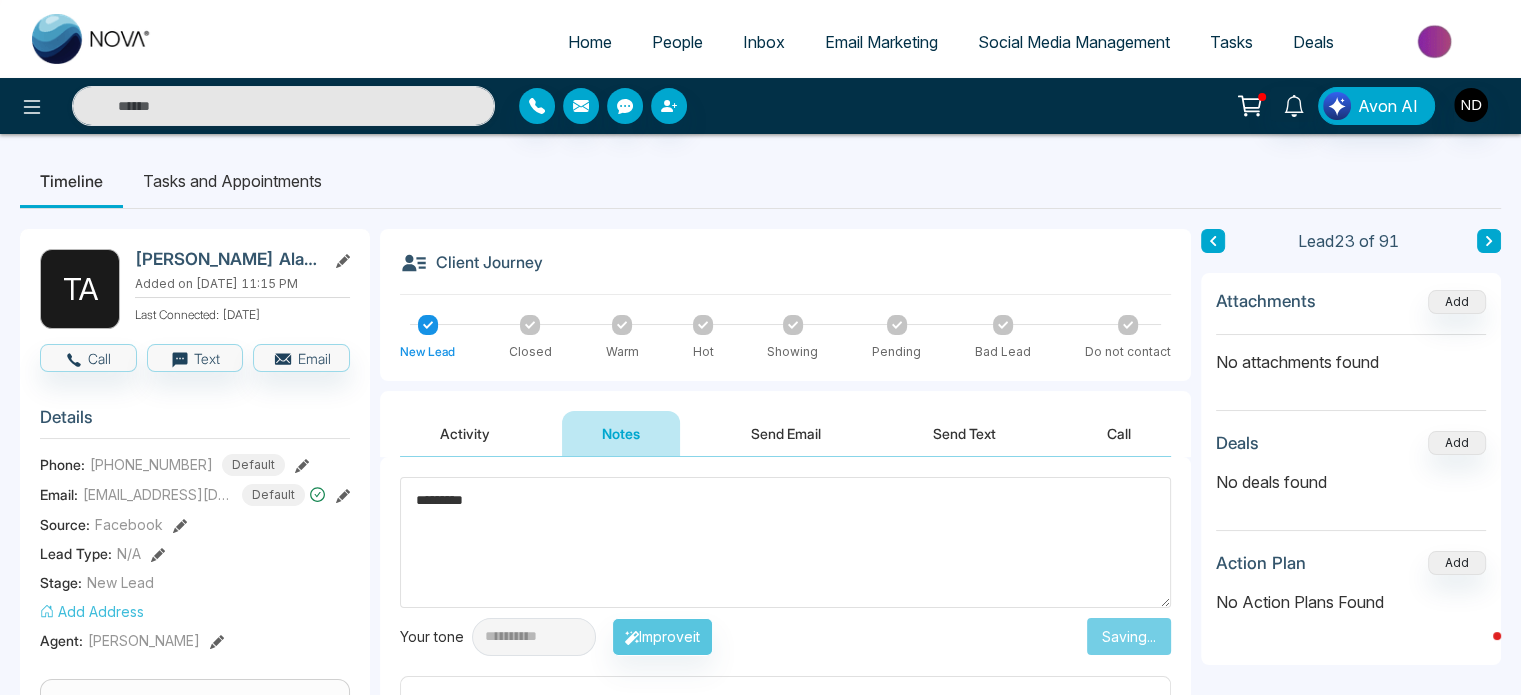 type 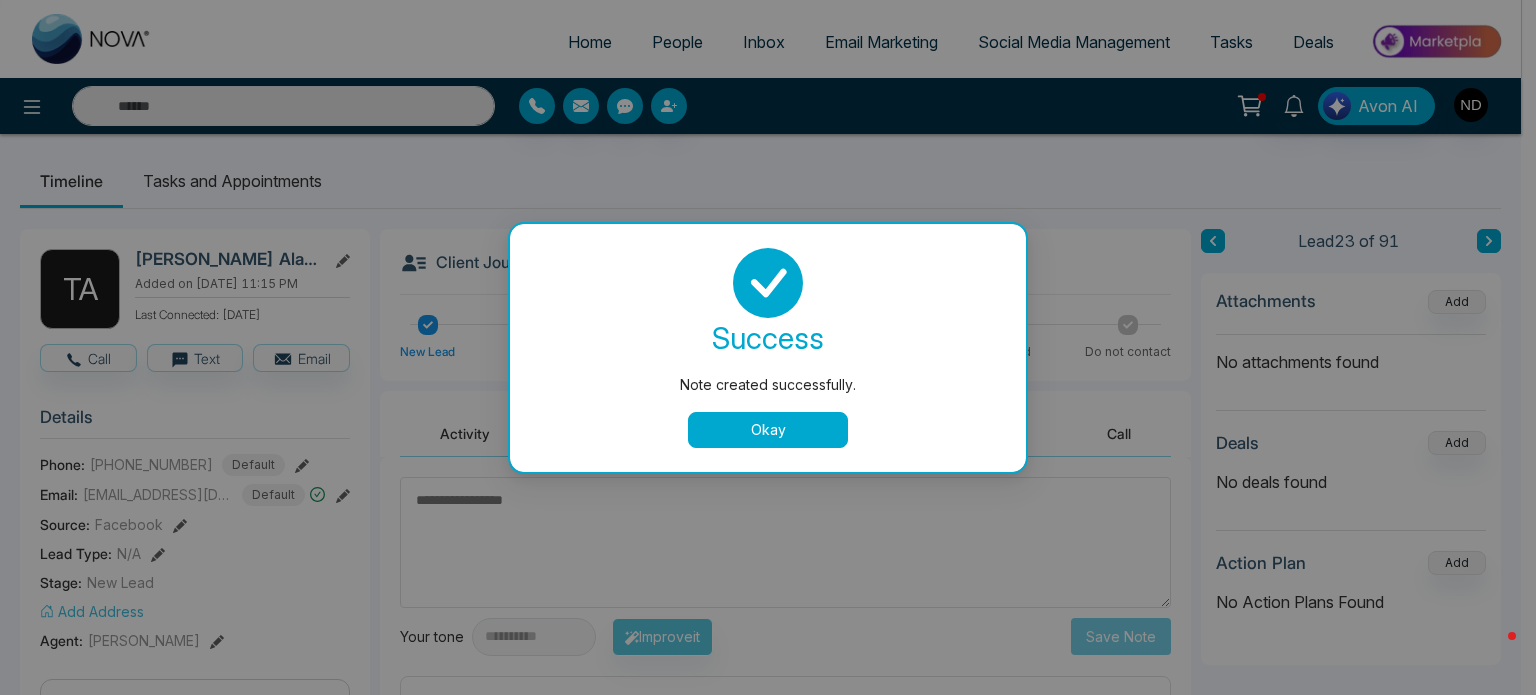 click on "Okay" at bounding box center [768, 430] 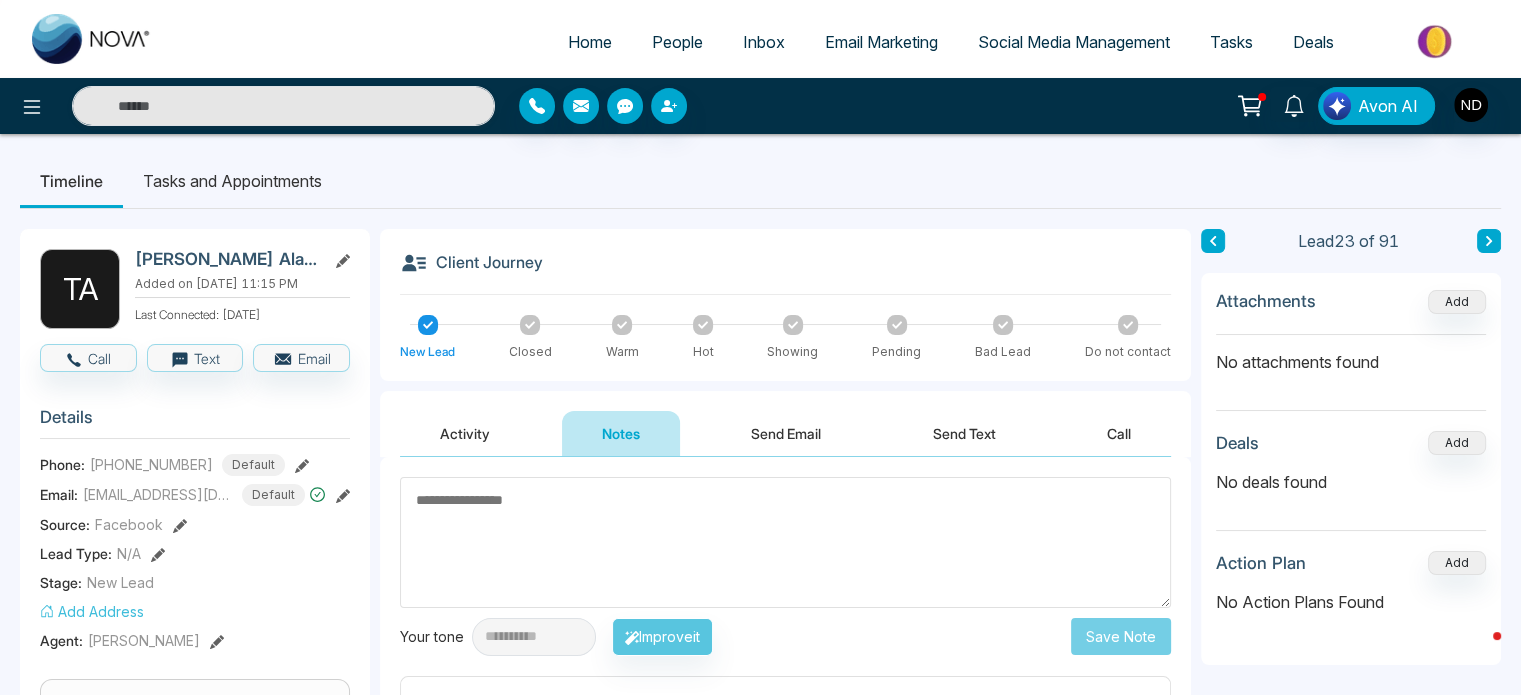 click on "Activity" at bounding box center (465, 433) 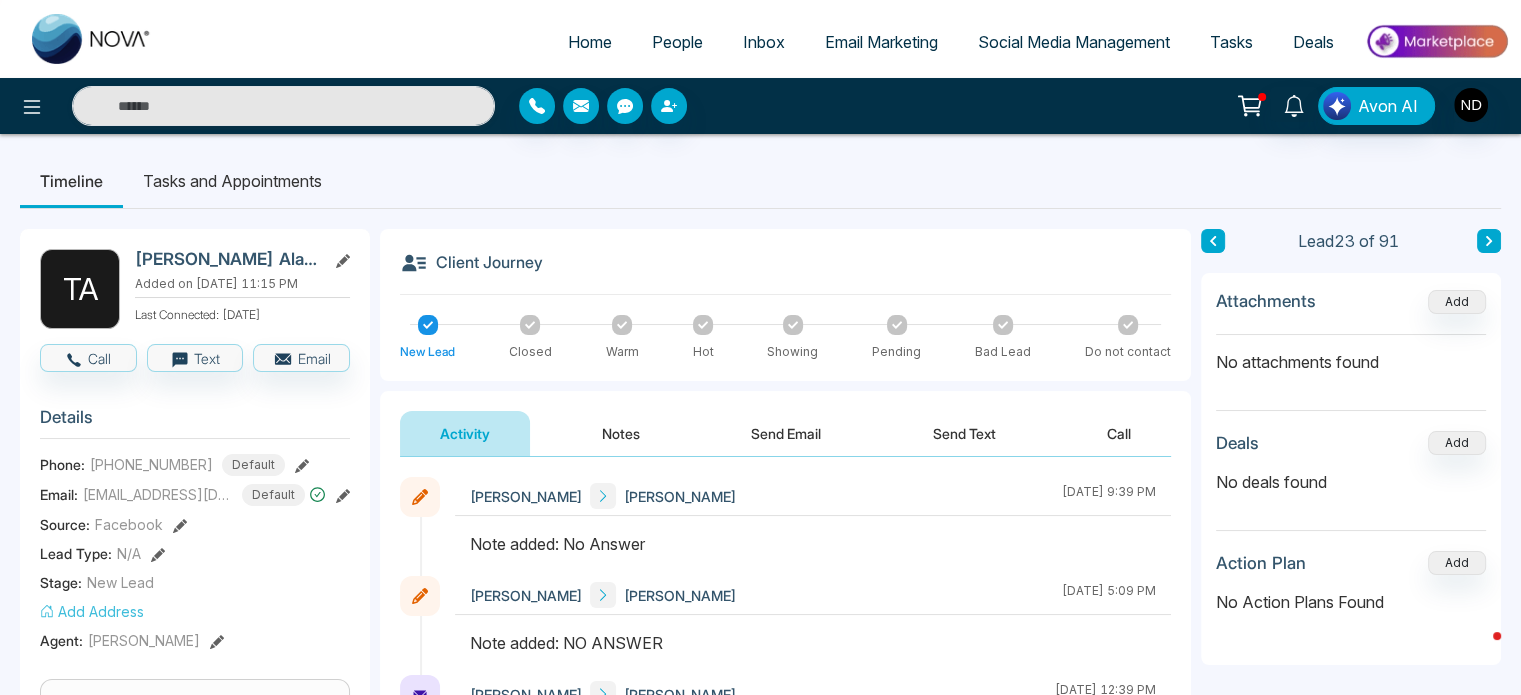click on "People" at bounding box center [677, 42] 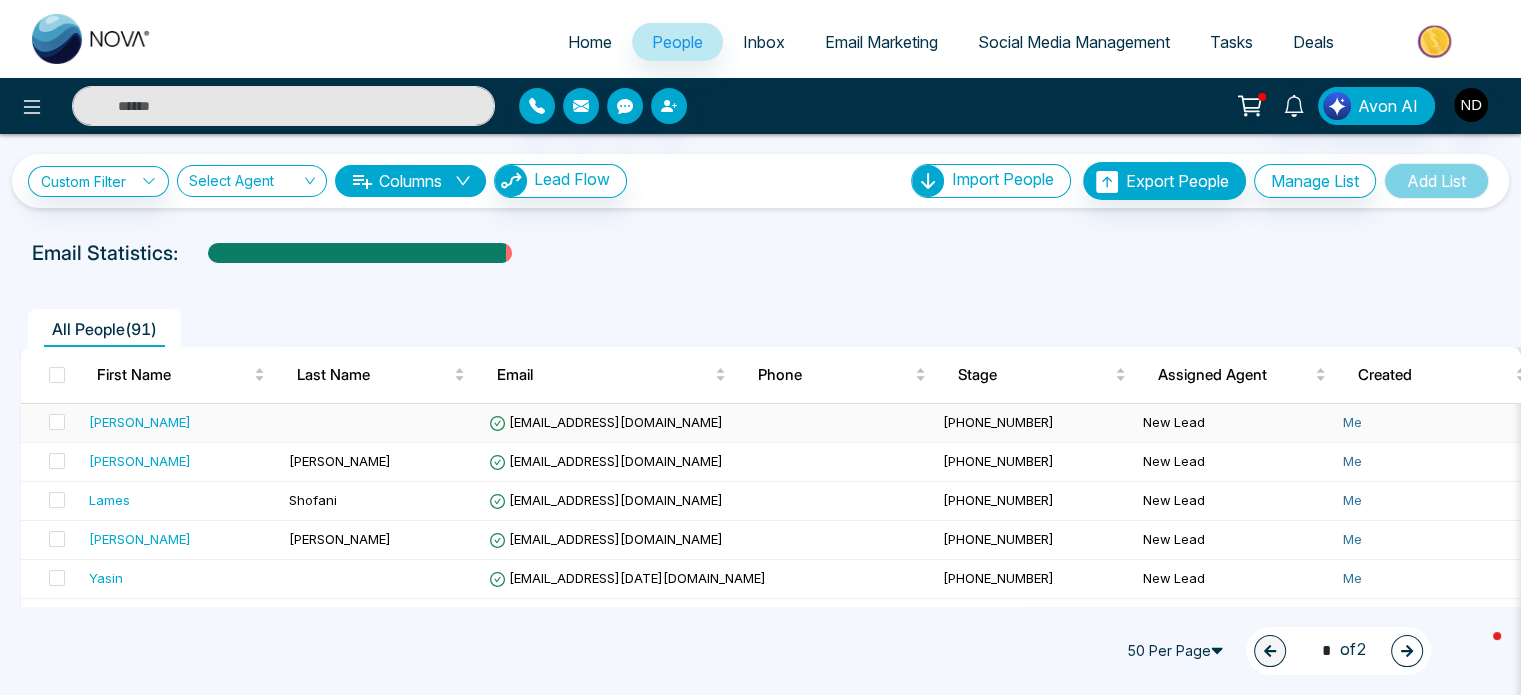 click on "[EMAIL_ADDRESS][DOMAIN_NAME]" at bounding box center (606, 422) 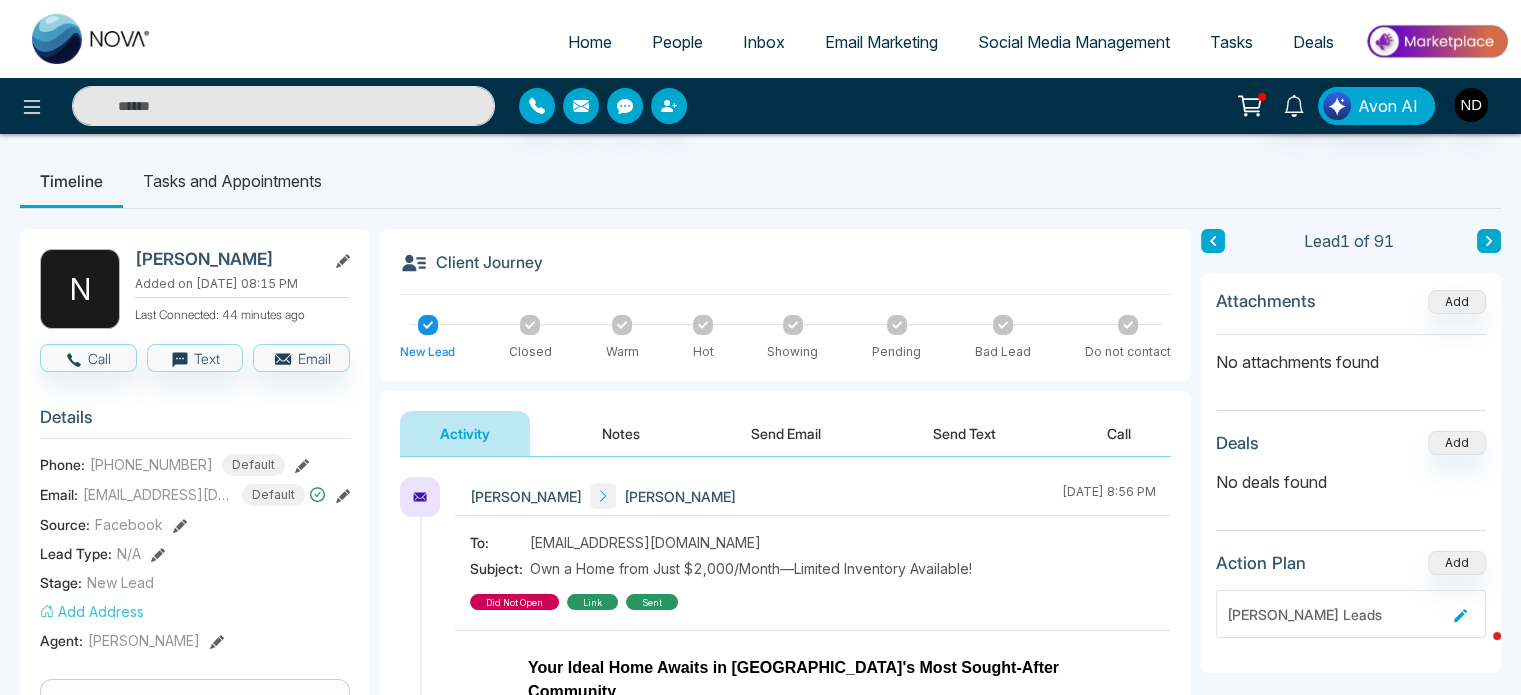 scroll, scrollTop: 354, scrollLeft: 0, axis: vertical 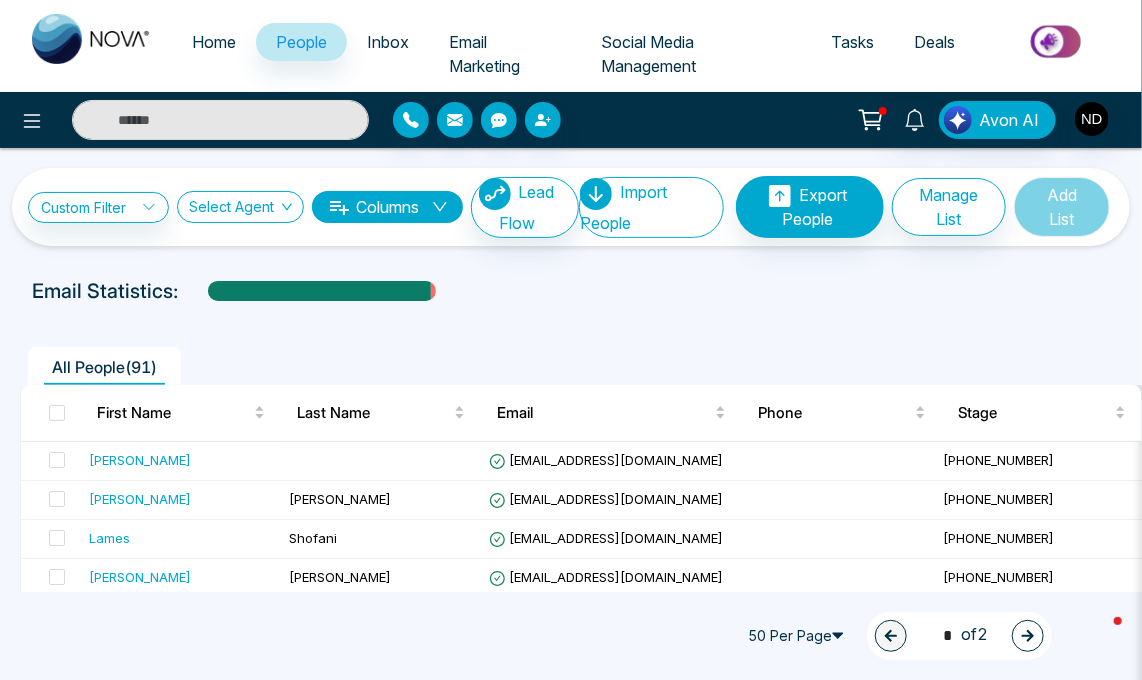 click on "People" at bounding box center [301, 42] 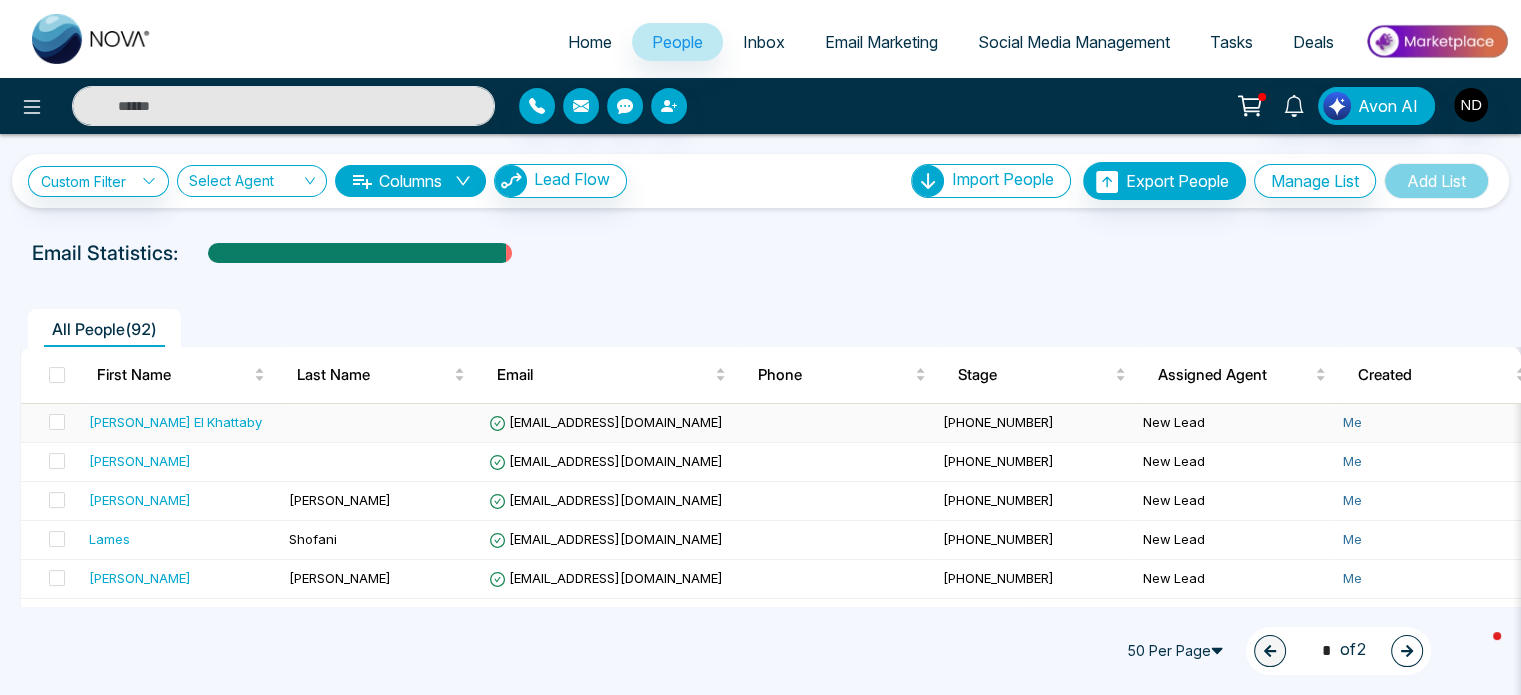click on "[PERSON_NAME] El Khattaby" at bounding box center [175, 422] 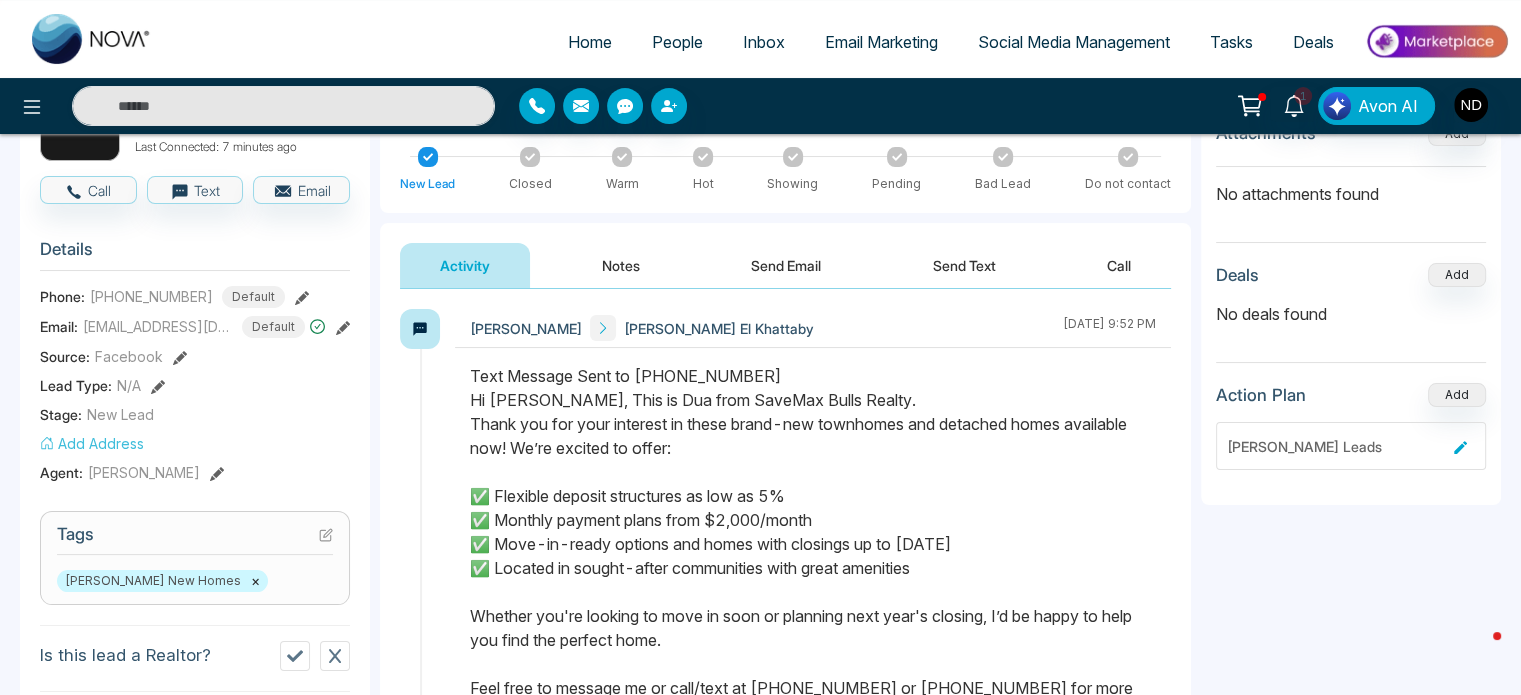 scroll, scrollTop: 148, scrollLeft: 0, axis: vertical 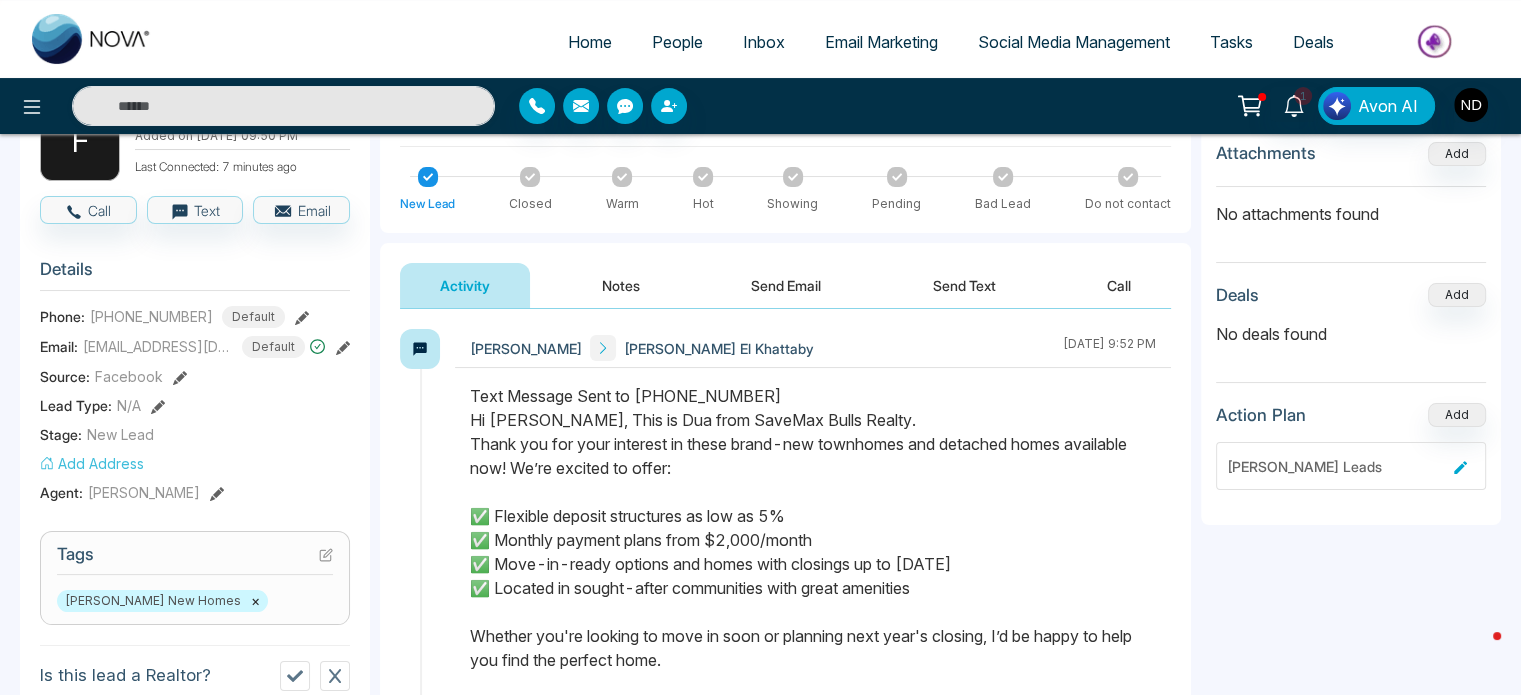 click on "Notes" at bounding box center (621, 285) 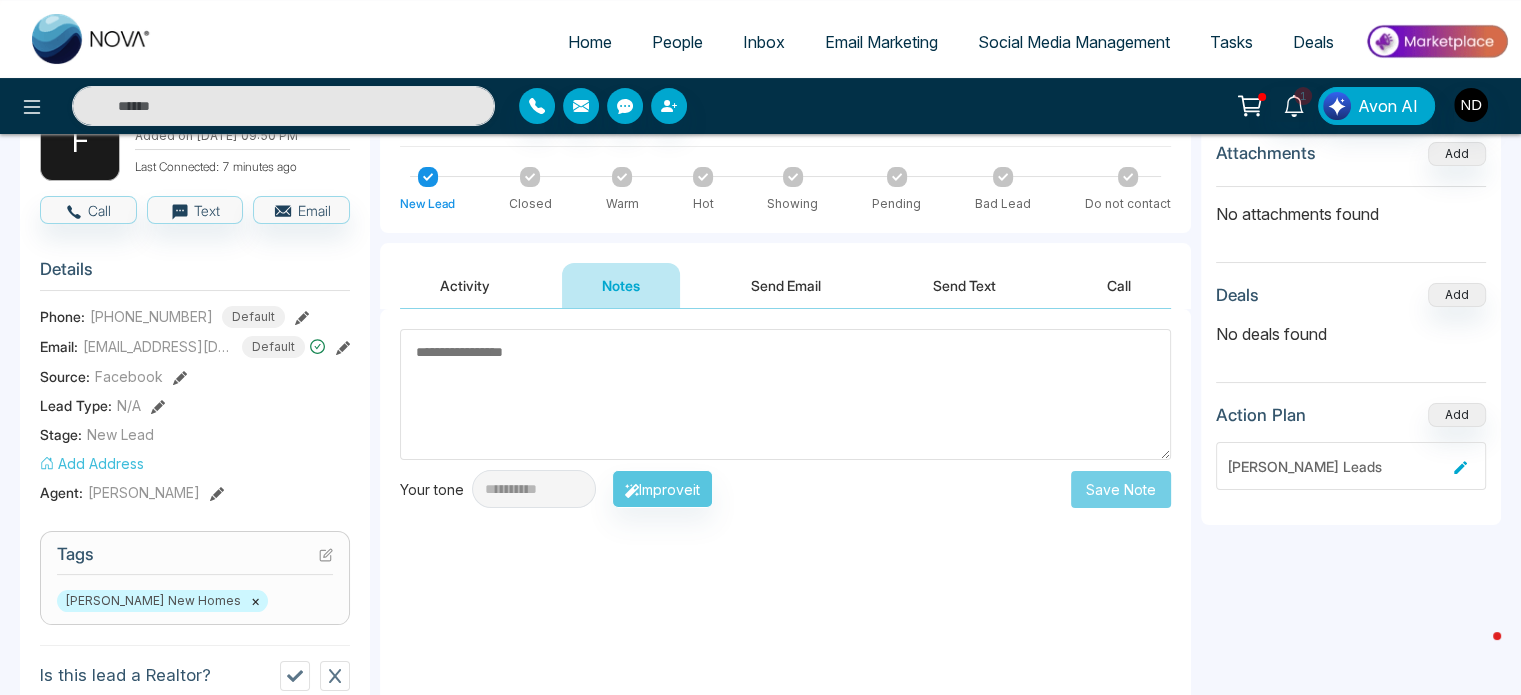 click at bounding box center (785, 394) 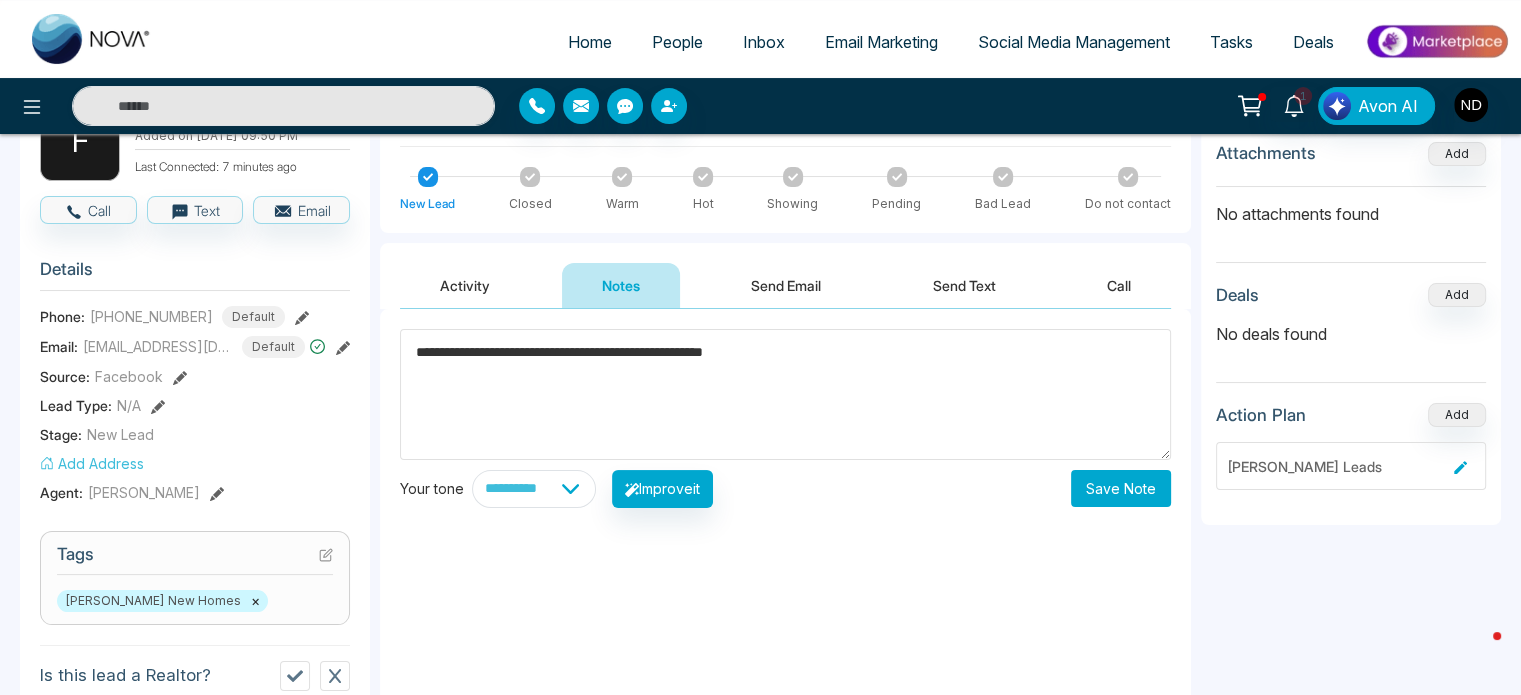 type on "**********" 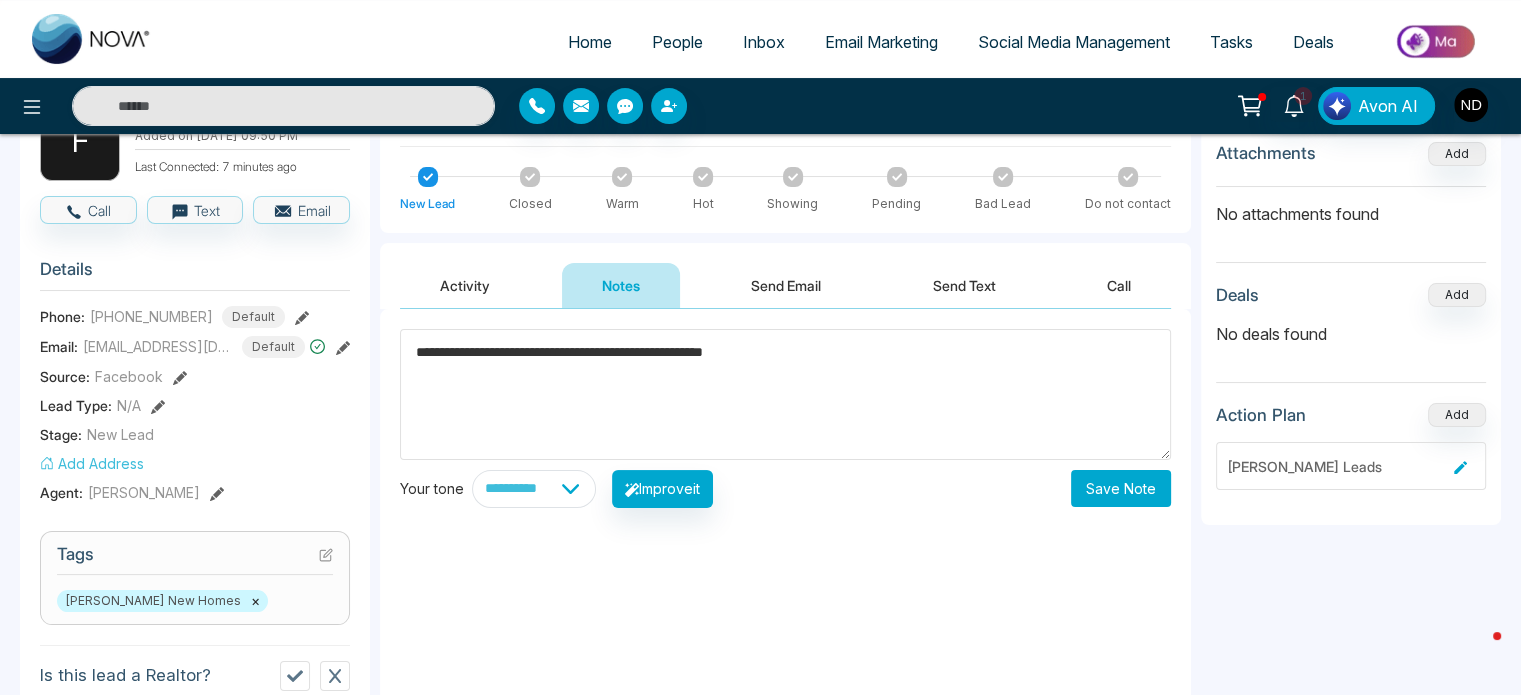 click on "Save Note" at bounding box center [1121, 488] 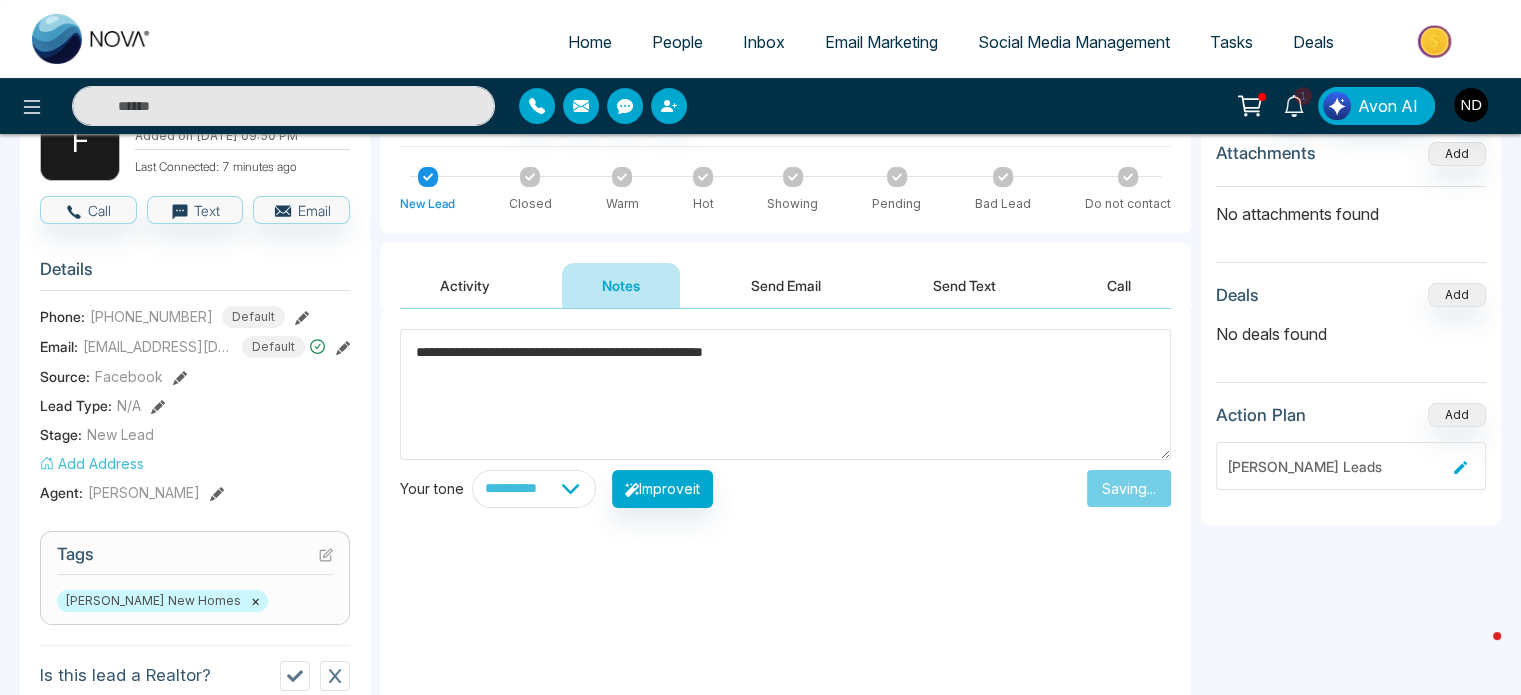 type 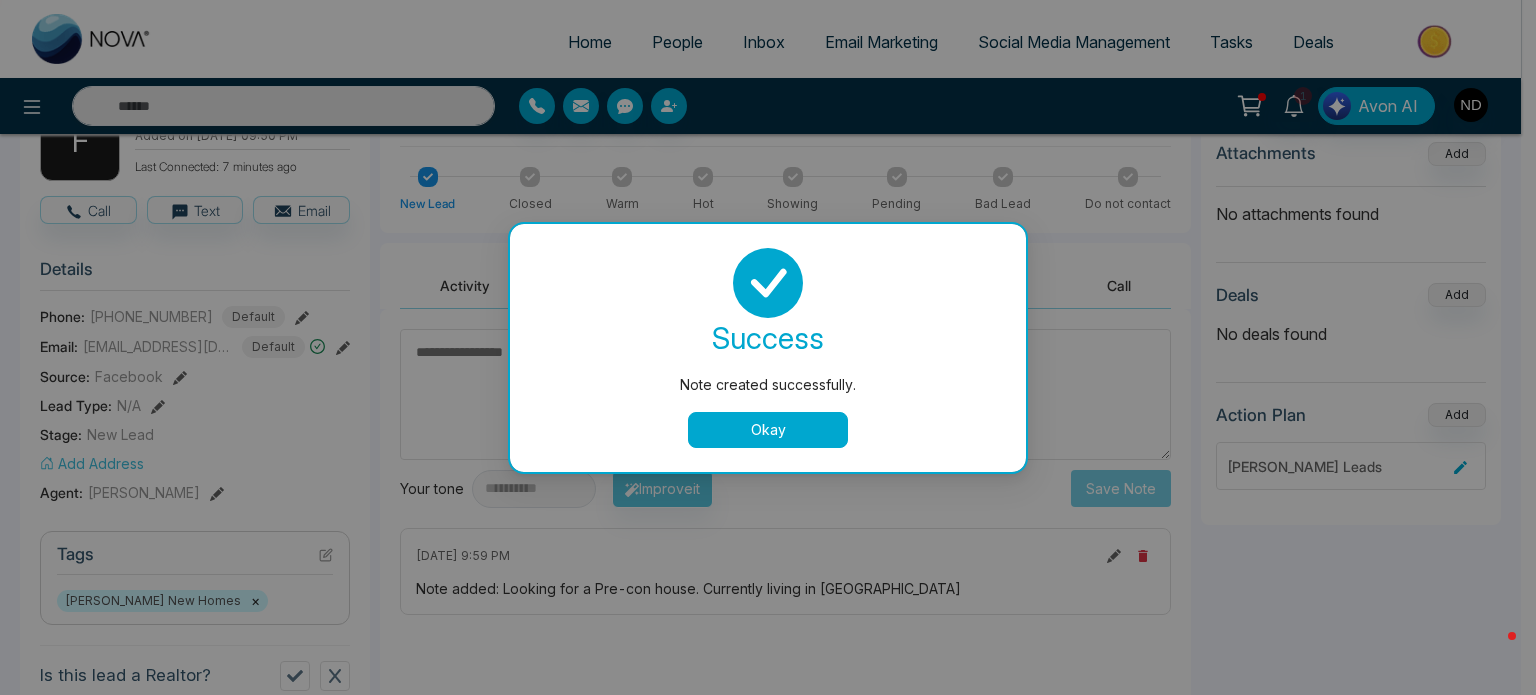 click on "Okay" at bounding box center [768, 430] 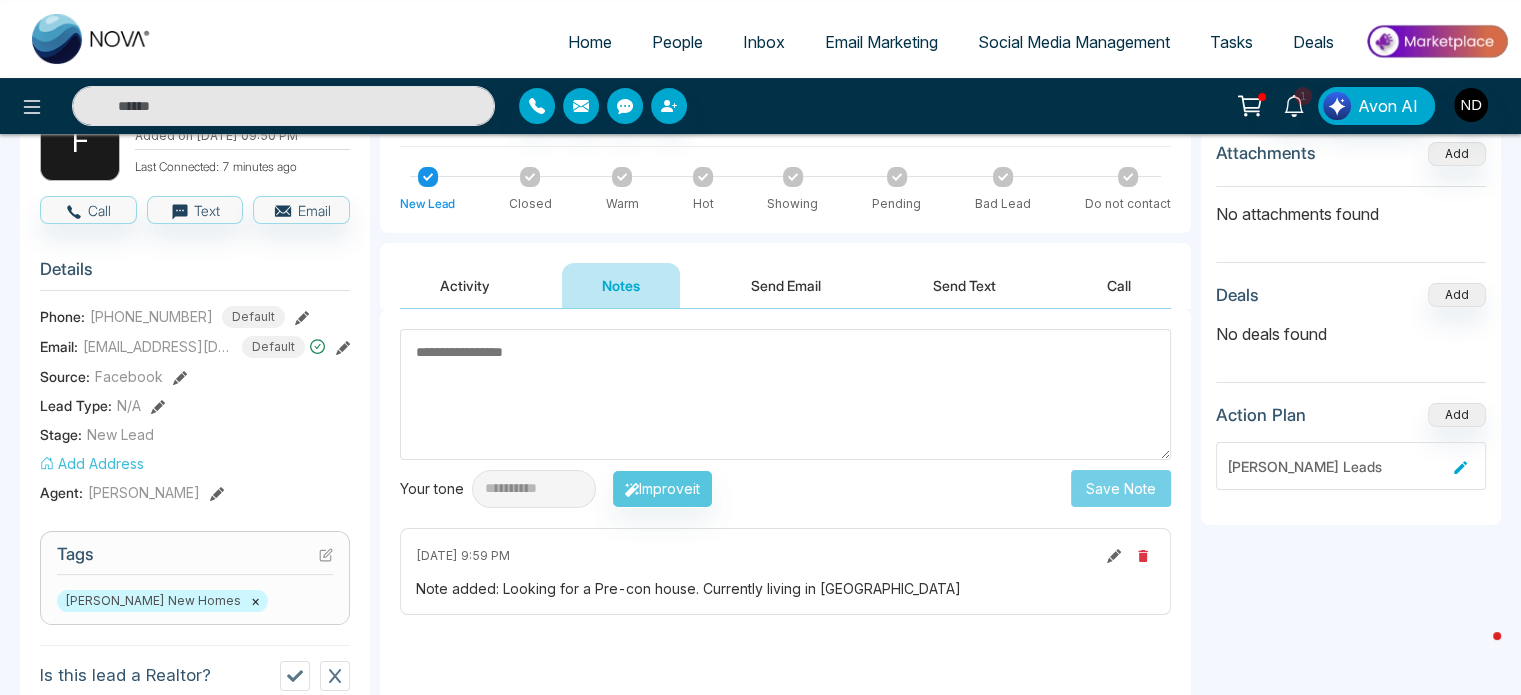 click on "Activity" at bounding box center [465, 285] 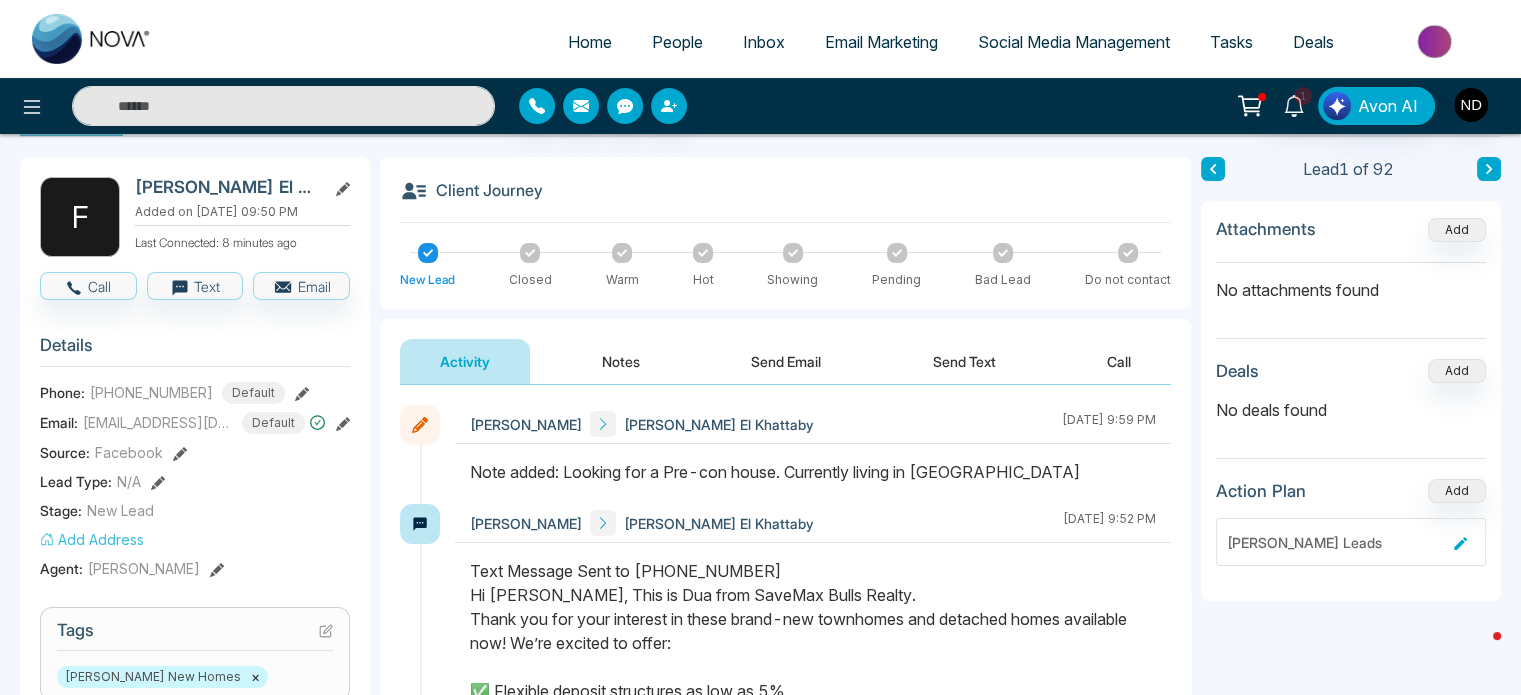 scroll, scrollTop: 0, scrollLeft: 0, axis: both 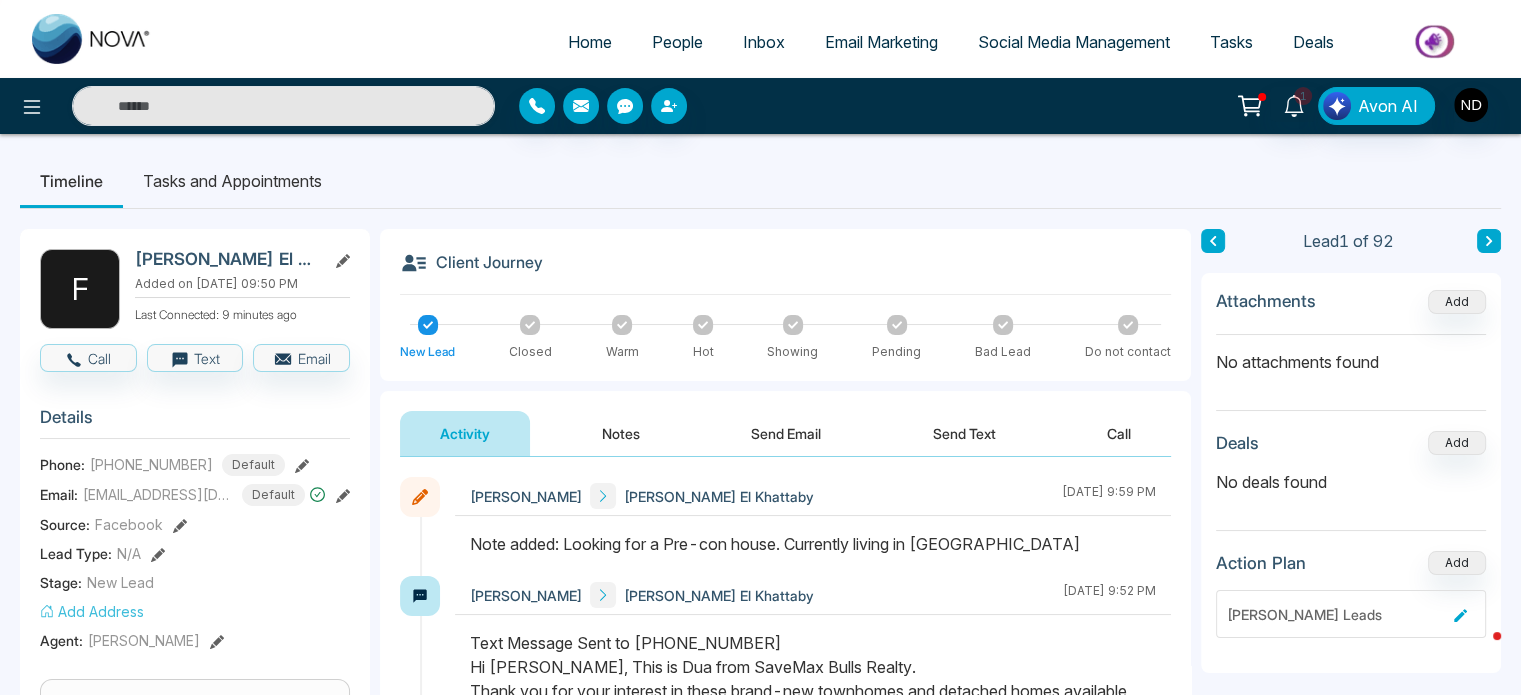 click on "Send Text" at bounding box center [964, 433] 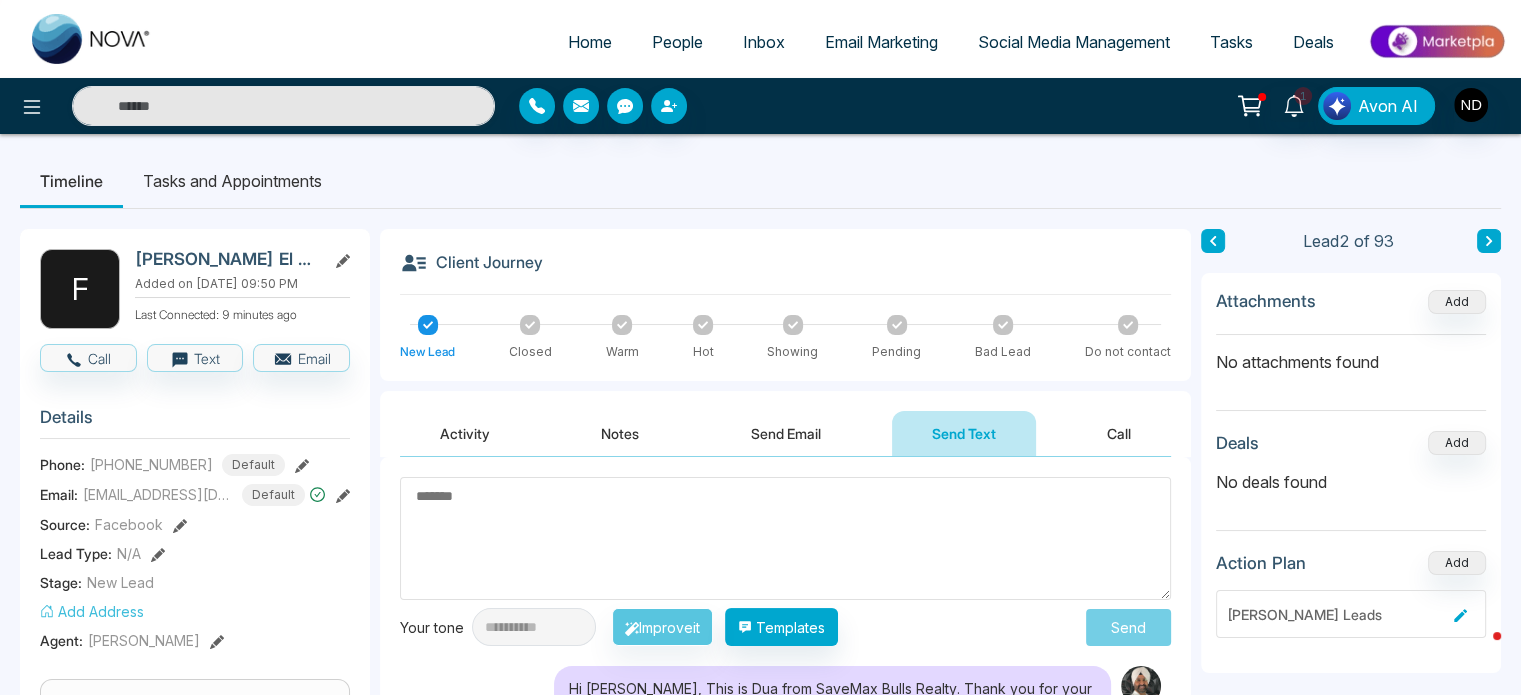 click at bounding box center [785, 538] 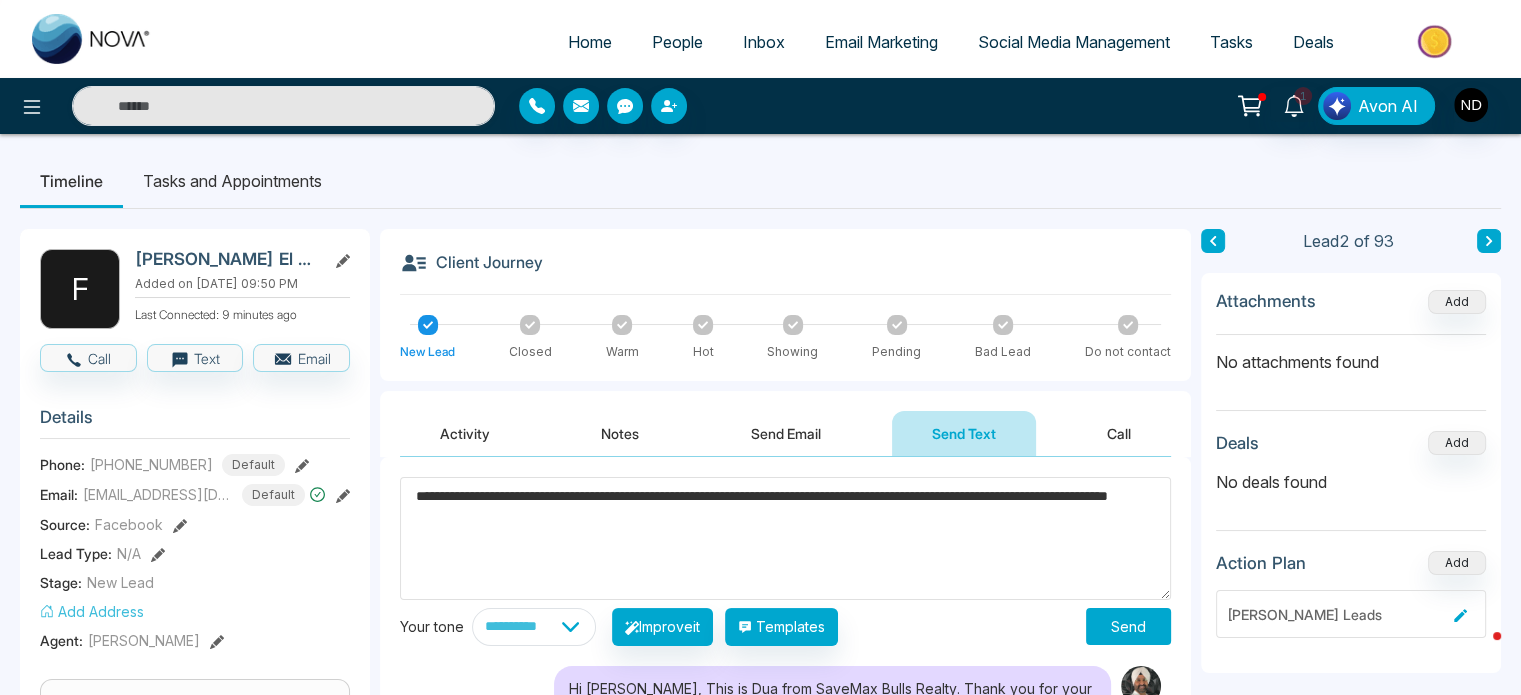 click on "**********" 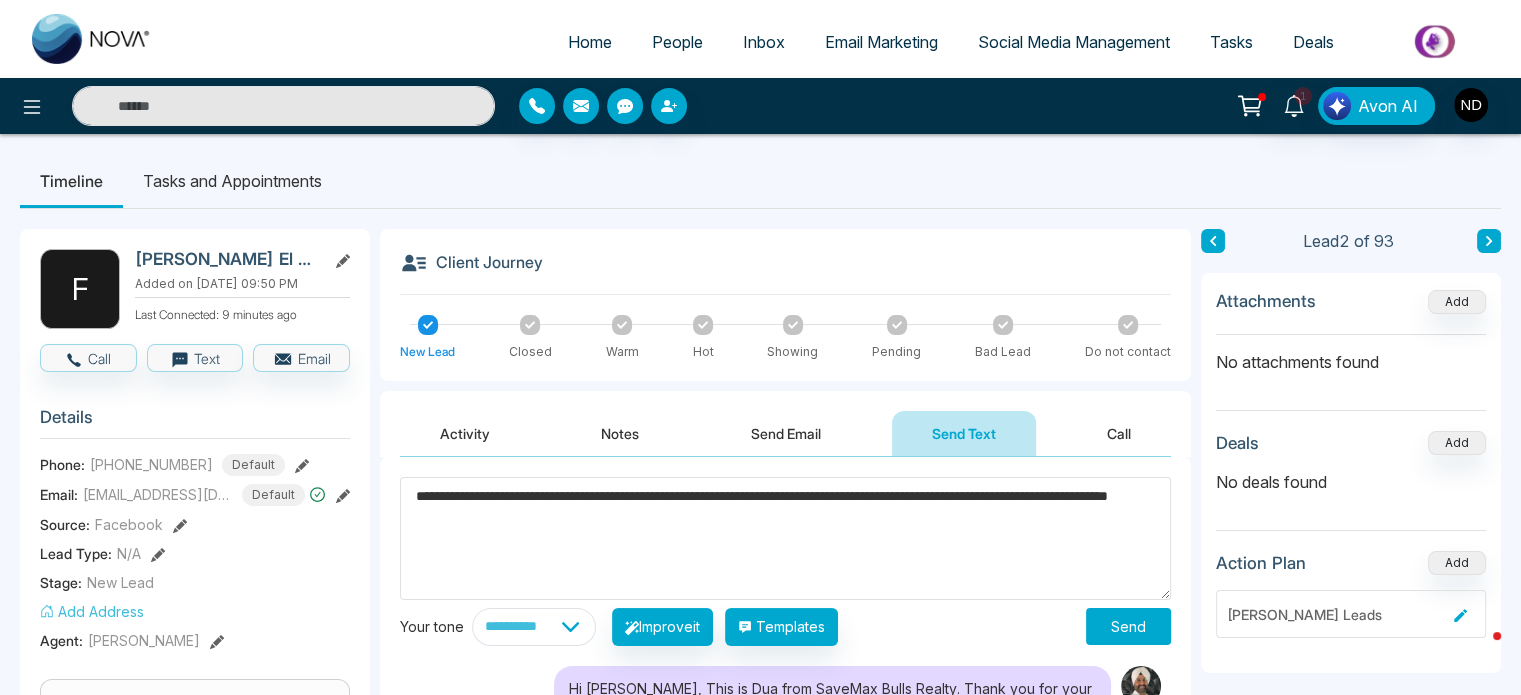 click on "**********" at bounding box center (785, 538) 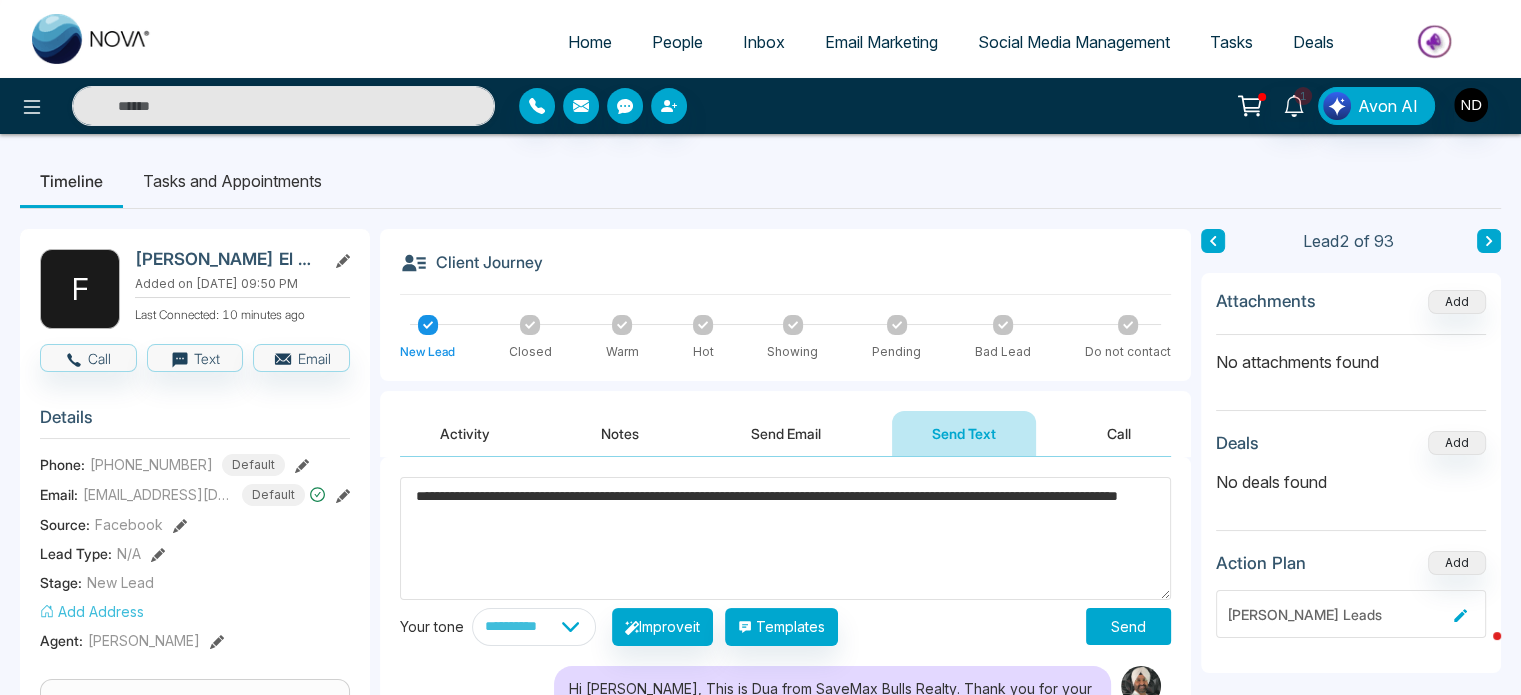 click on "**********" 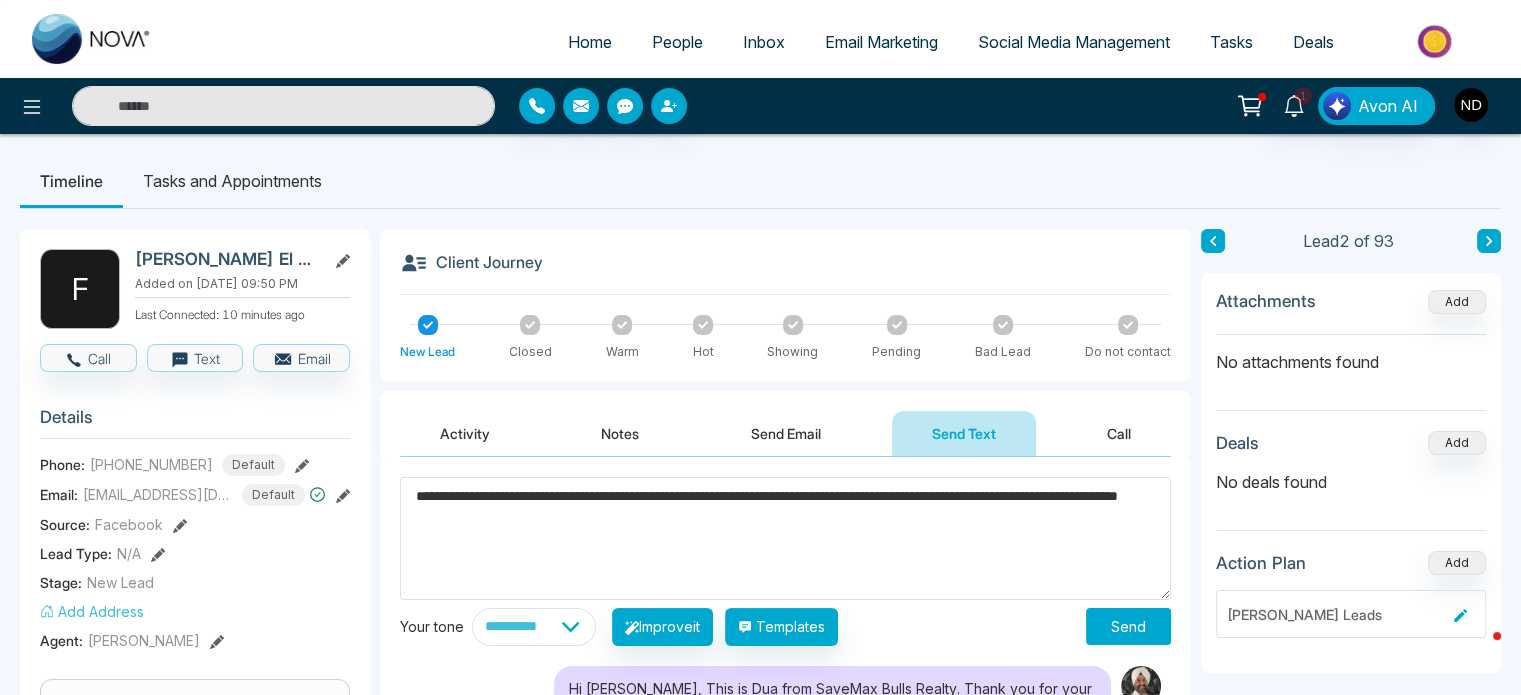 click on "******" at bounding box center [0, 0] 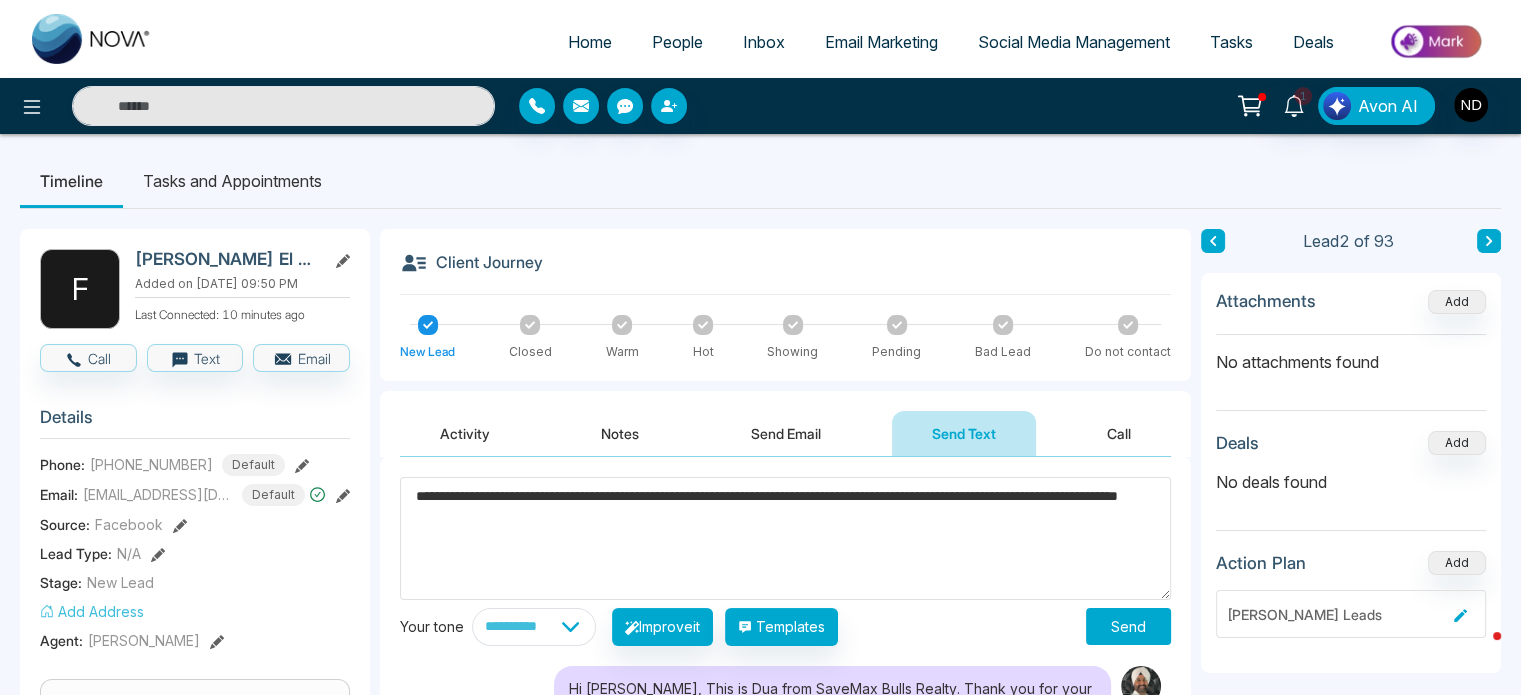 type on "**********" 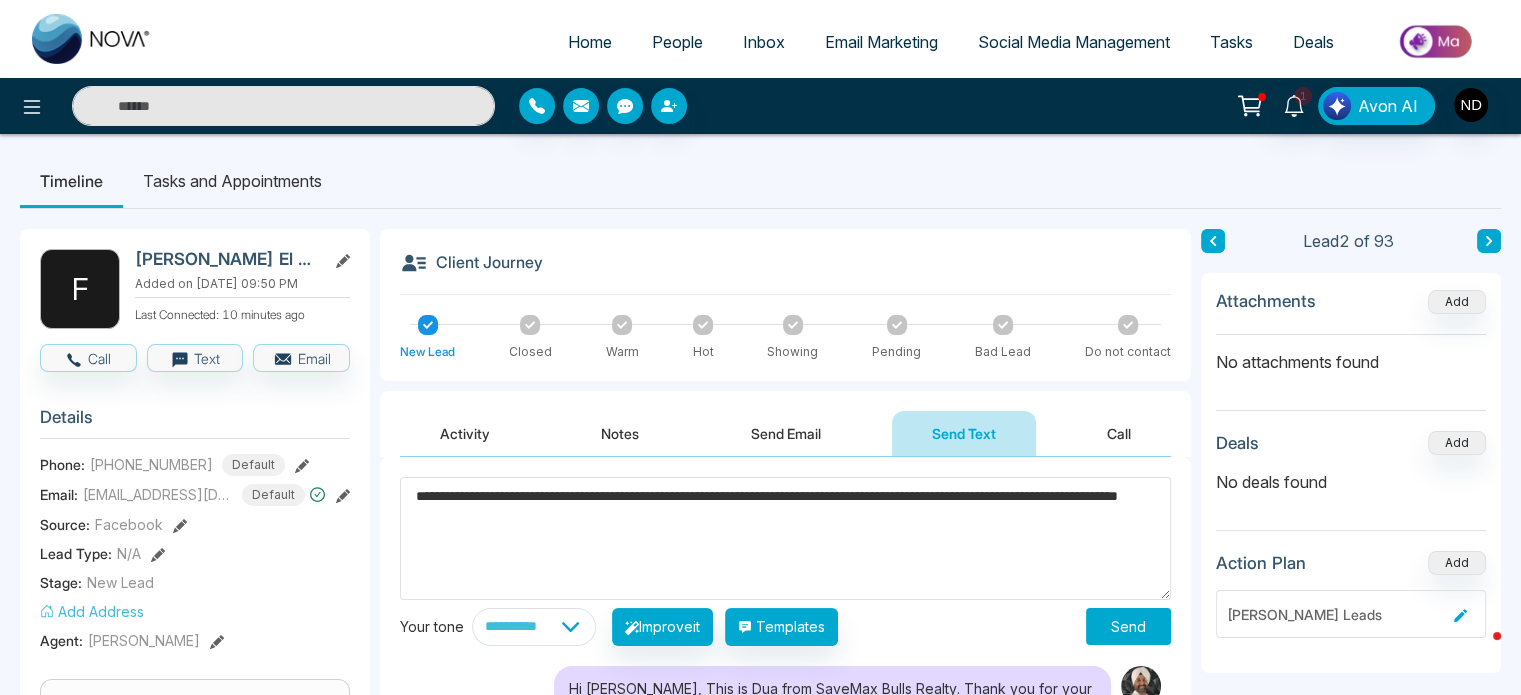 click on "Send" at bounding box center [1128, 626] 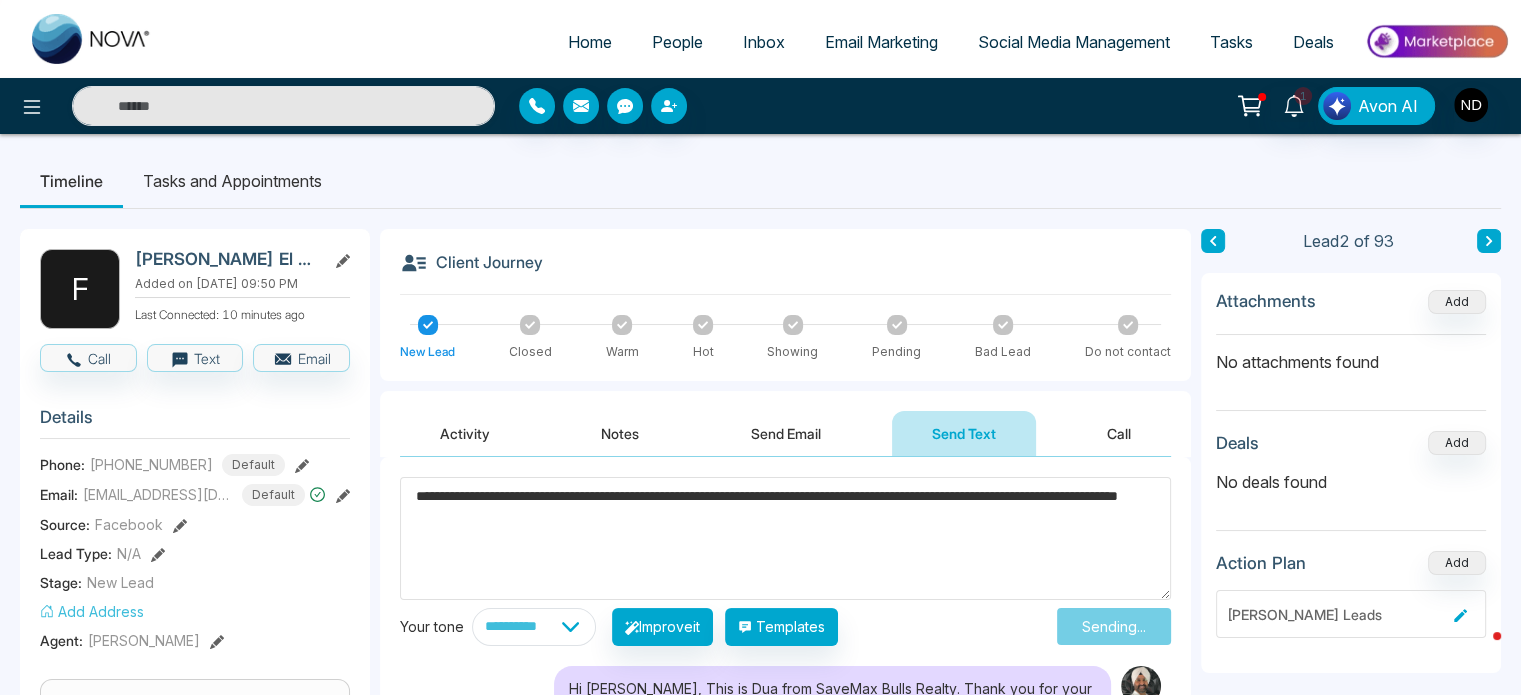 type 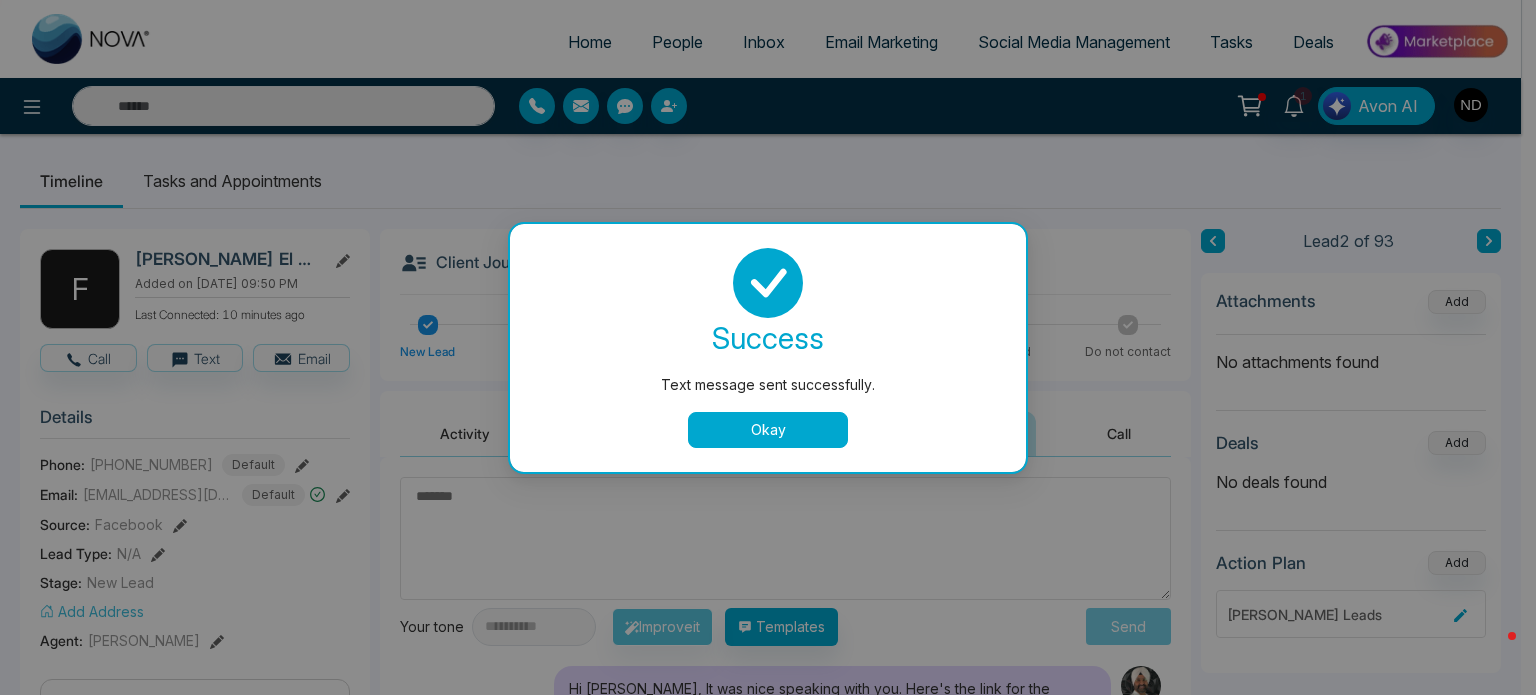 click on "Okay" at bounding box center [768, 430] 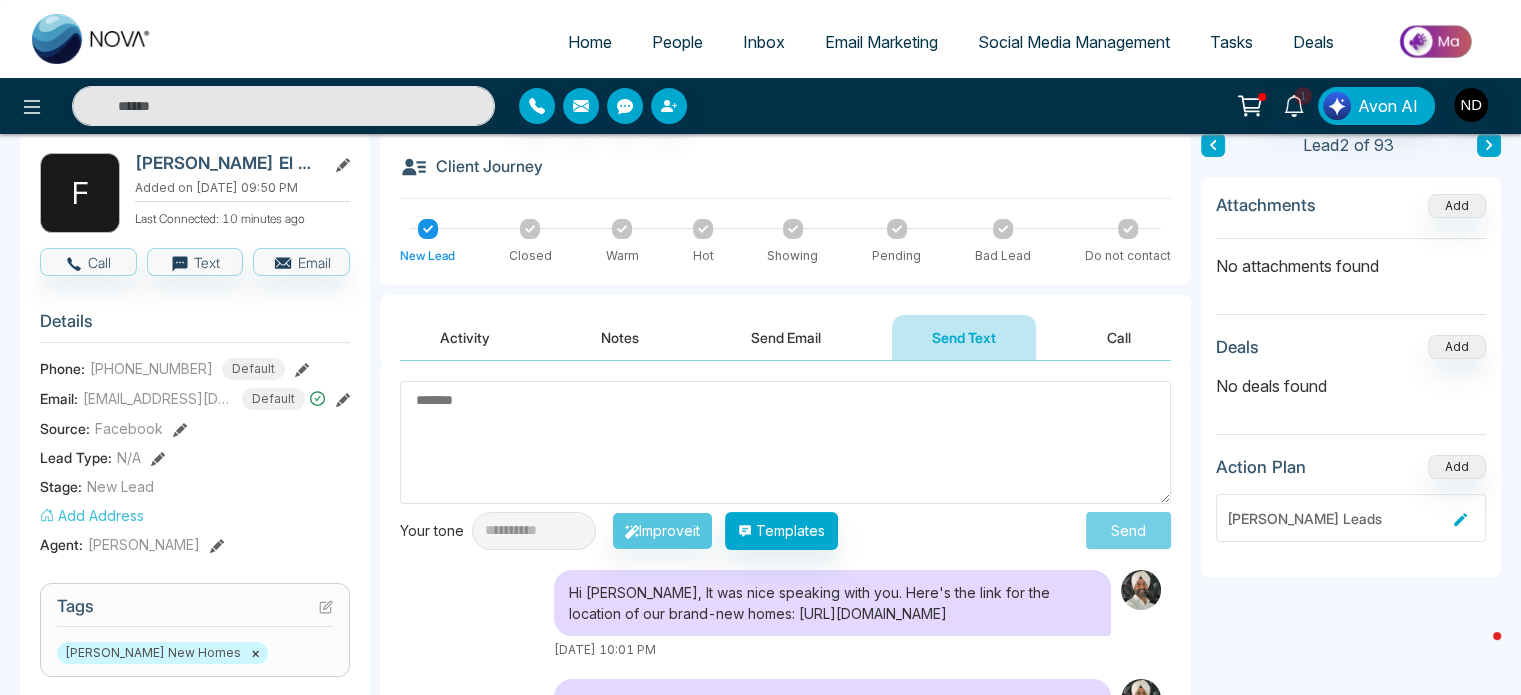 scroll, scrollTop: 96, scrollLeft: 0, axis: vertical 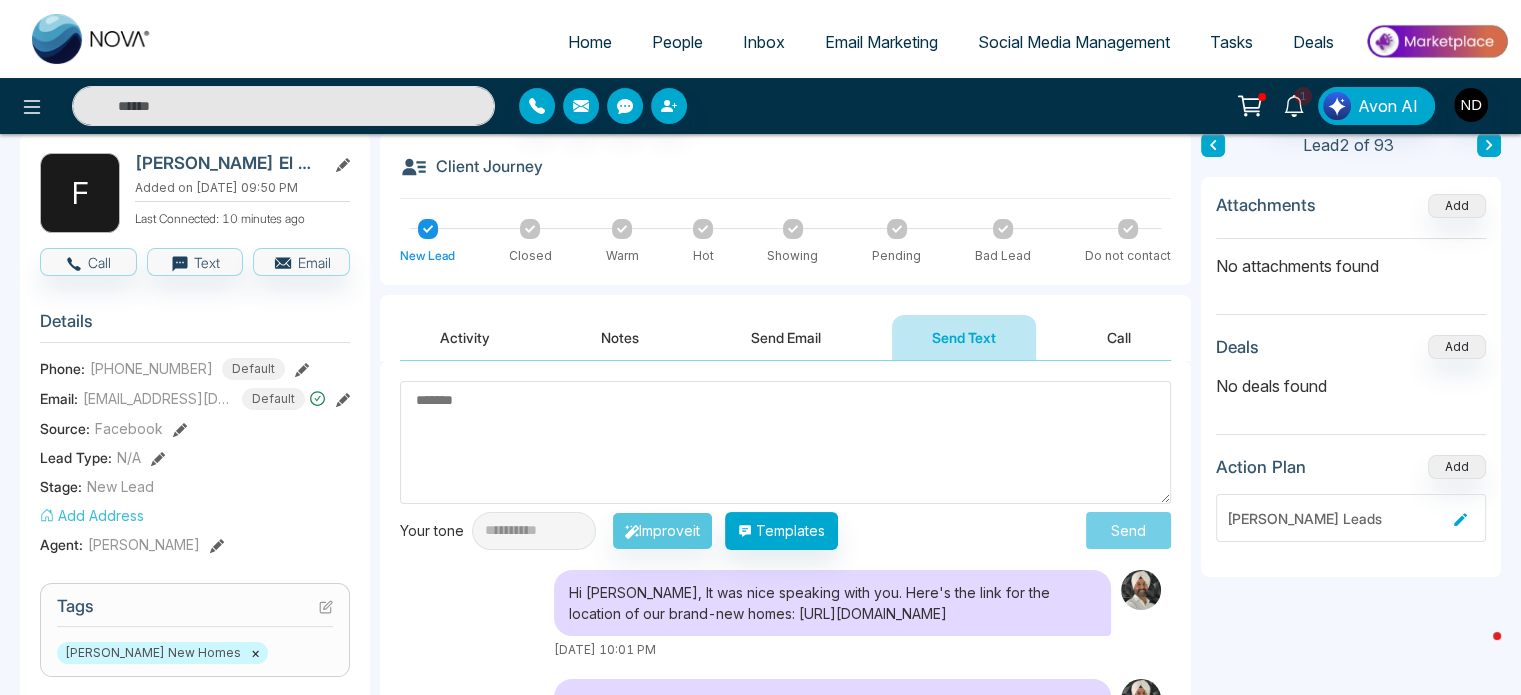 click on "Activity" at bounding box center (465, 337) 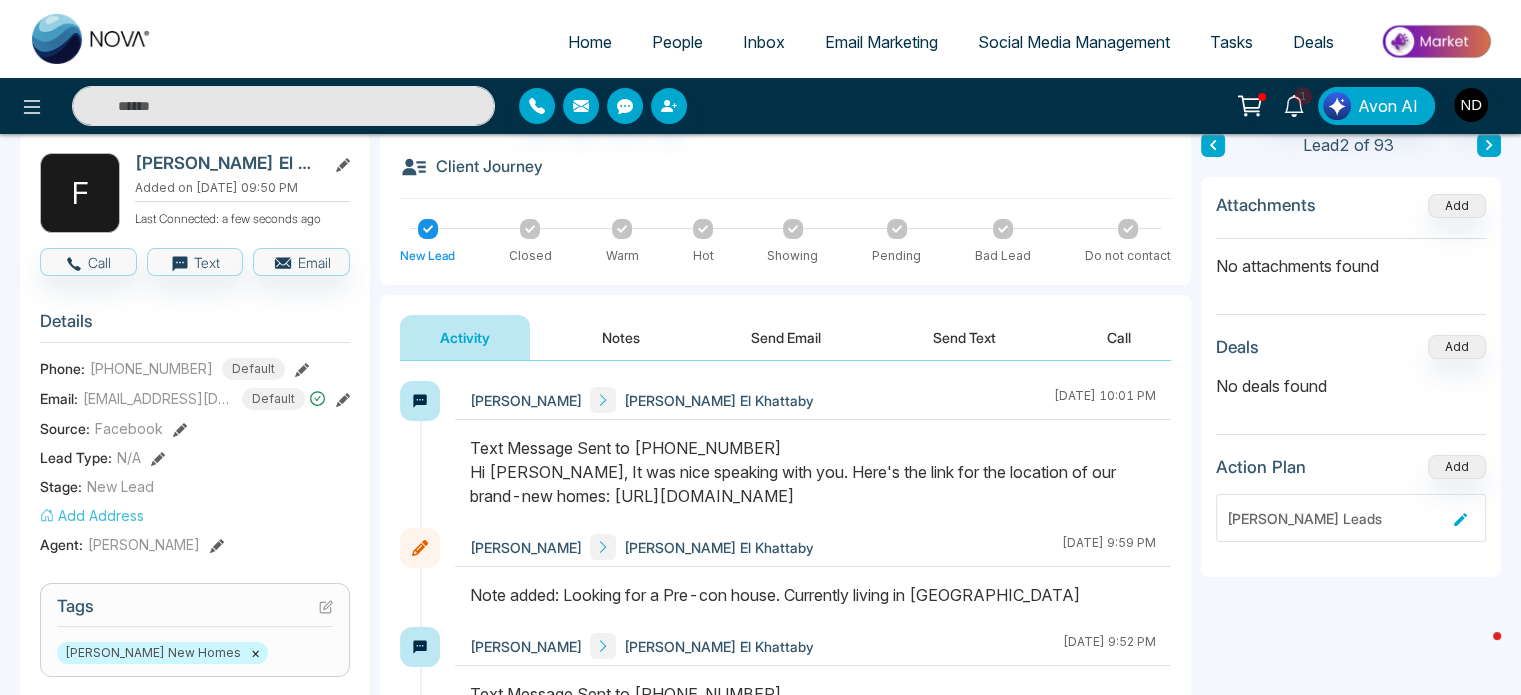 click on "People" at bounding box center [677, 42] 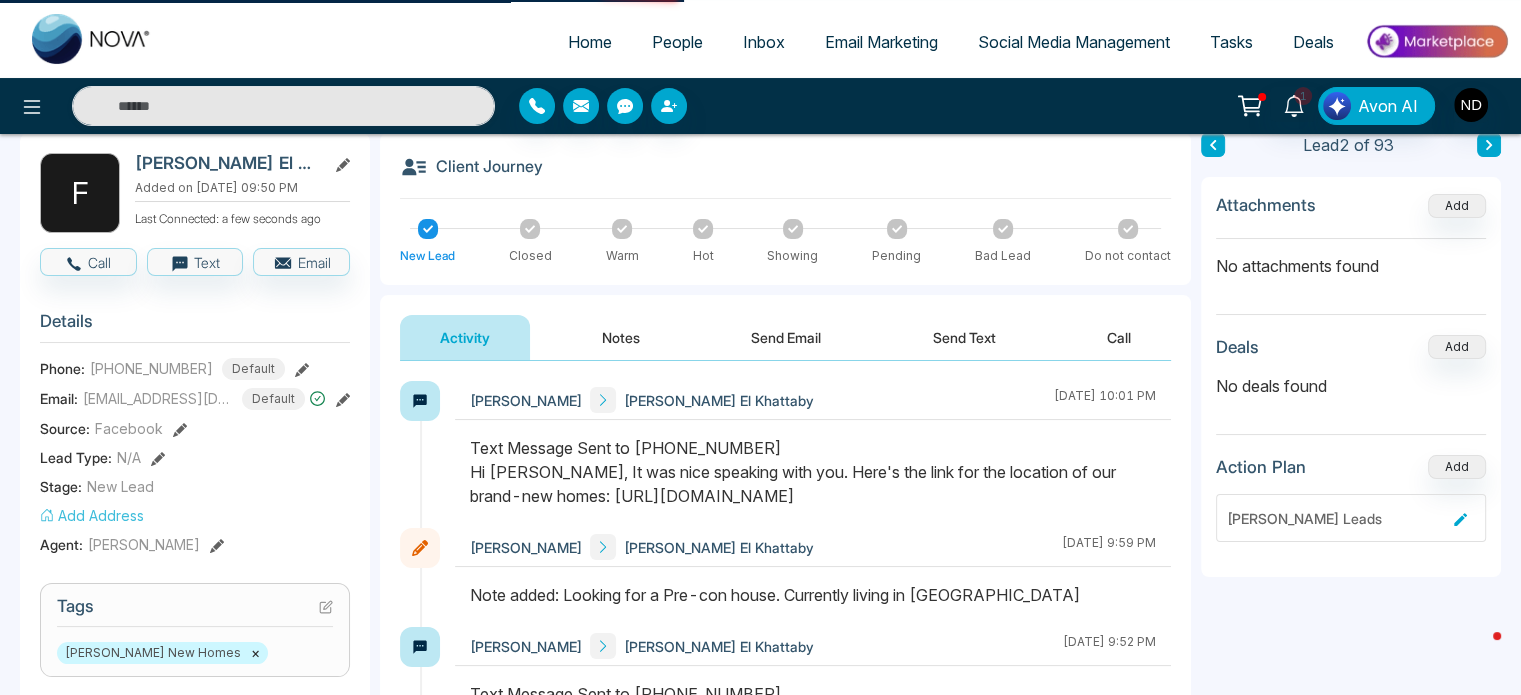 scroll, scrollTop: 0, scrollLeft: 0, axis: both 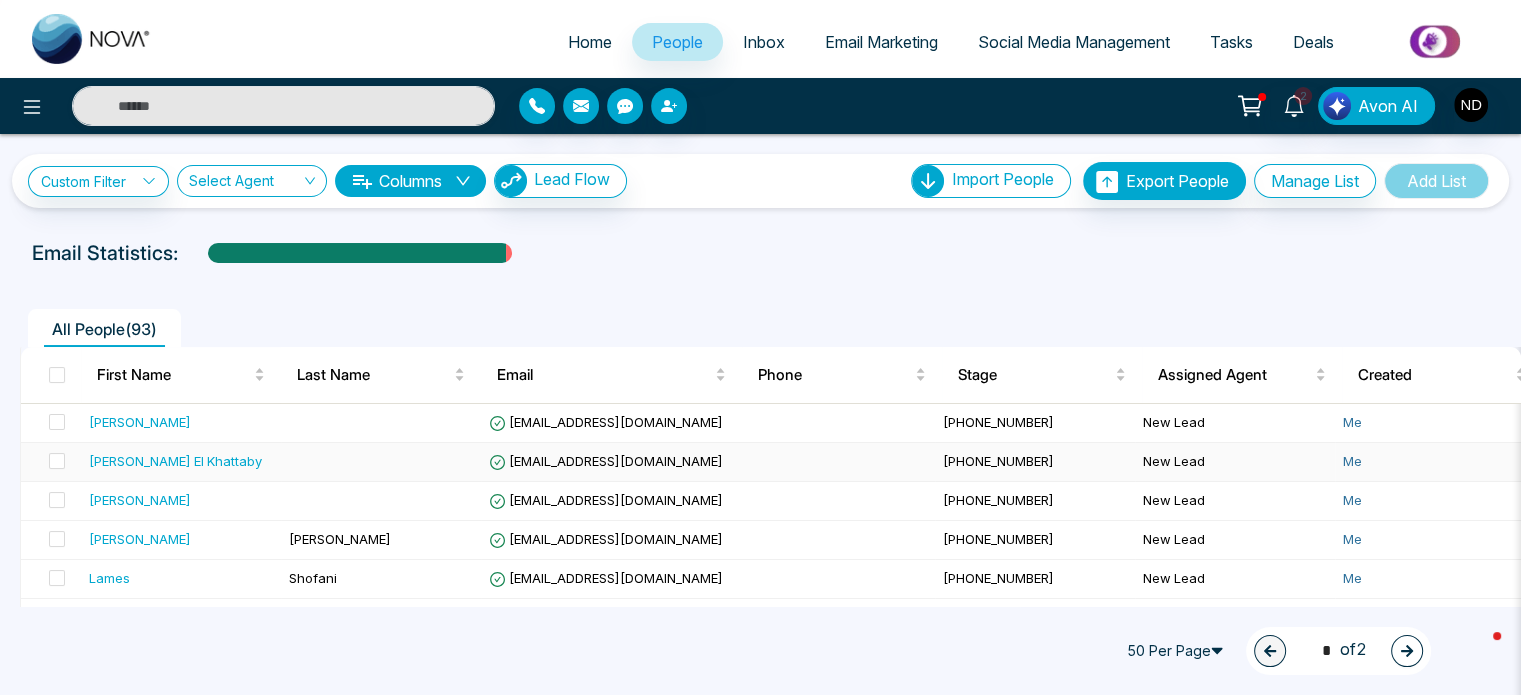 click on "[PERSON_NAME] El Khattaby" at bounding box center [175, 461] 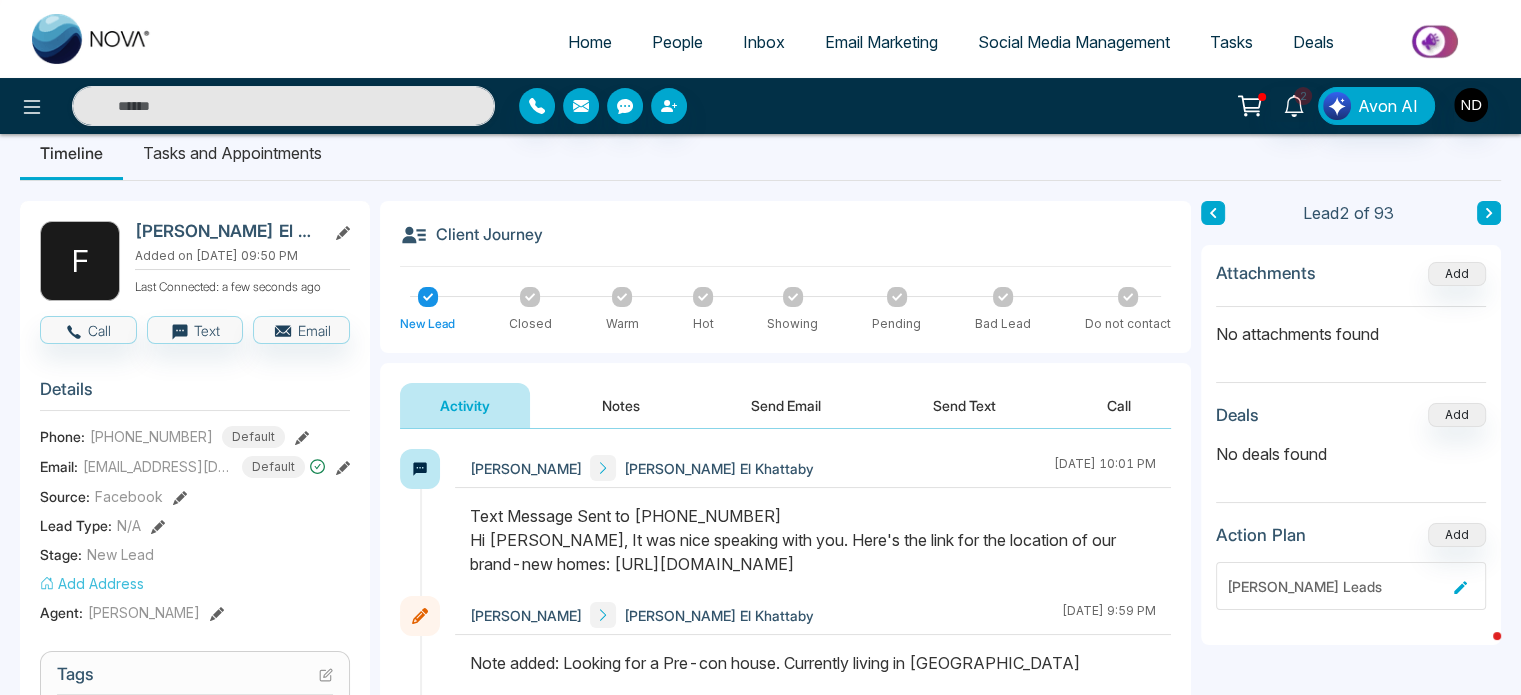 scroll, scrollTop: 0, scrollLeft: 0, axis: both 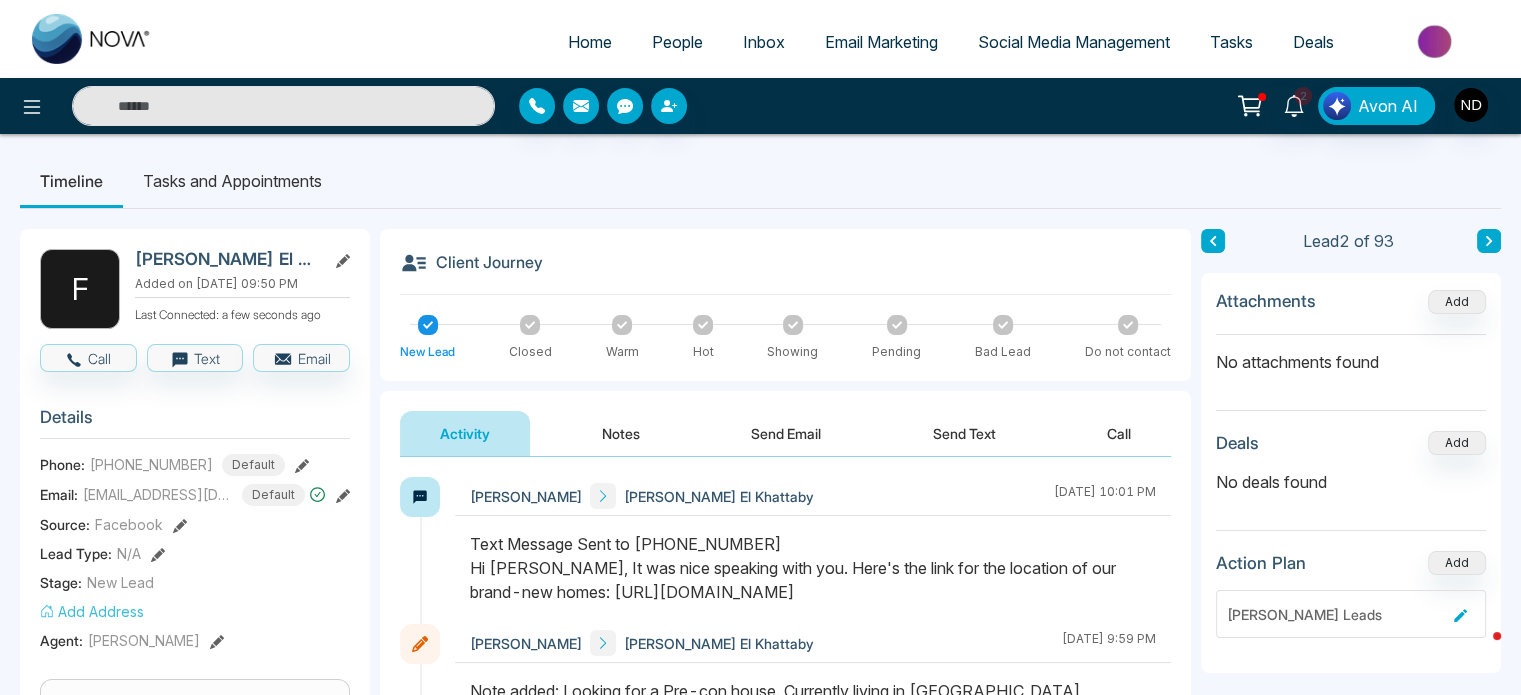 click 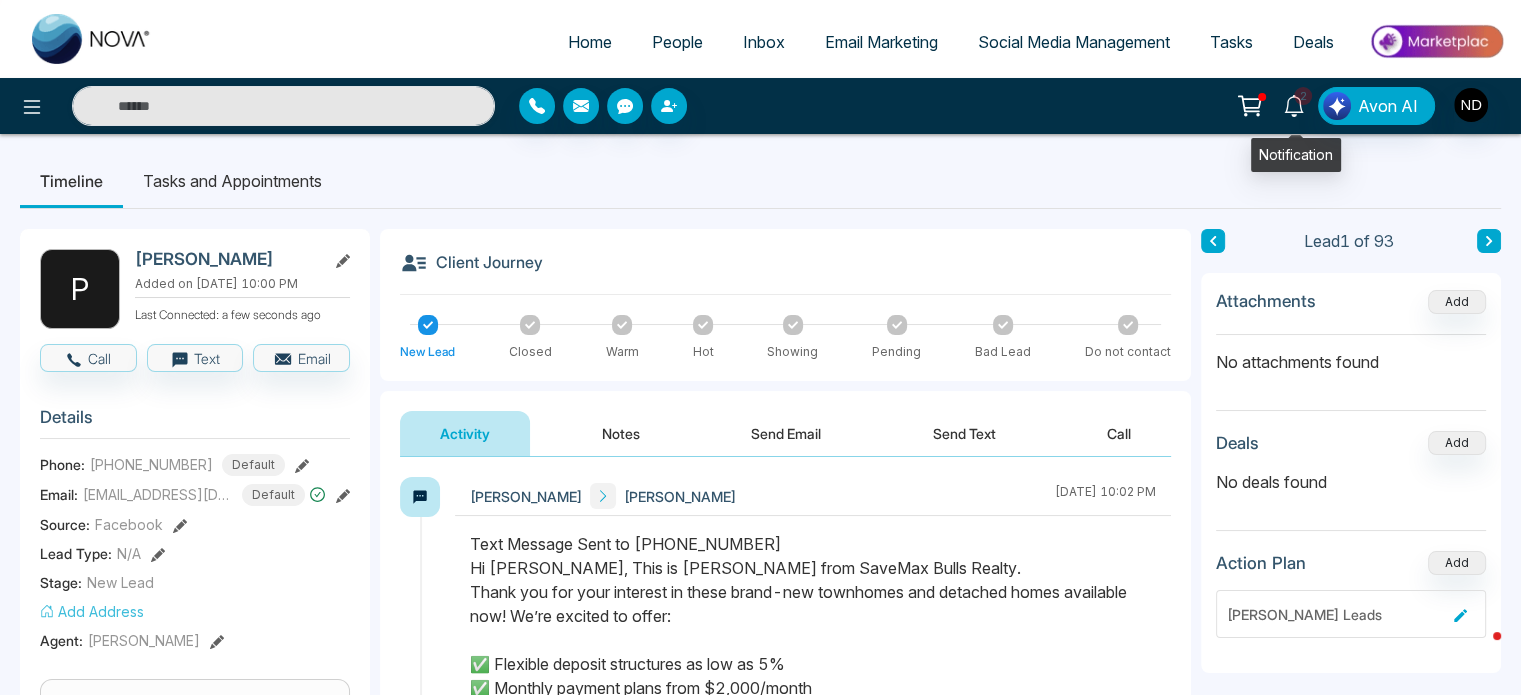 click on "2" at bounding box center [1303, 96] 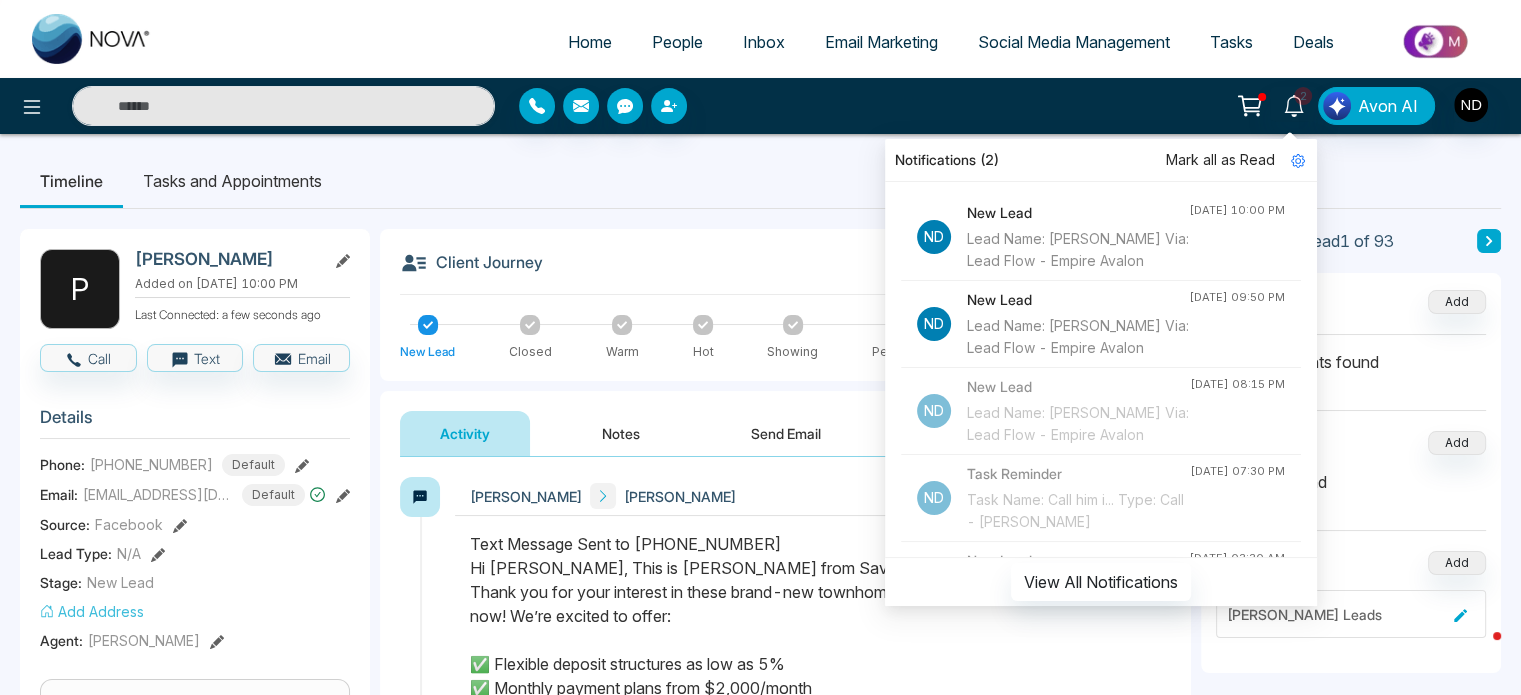 click on "Mark all as Read" at bounding box center [1220, 160] 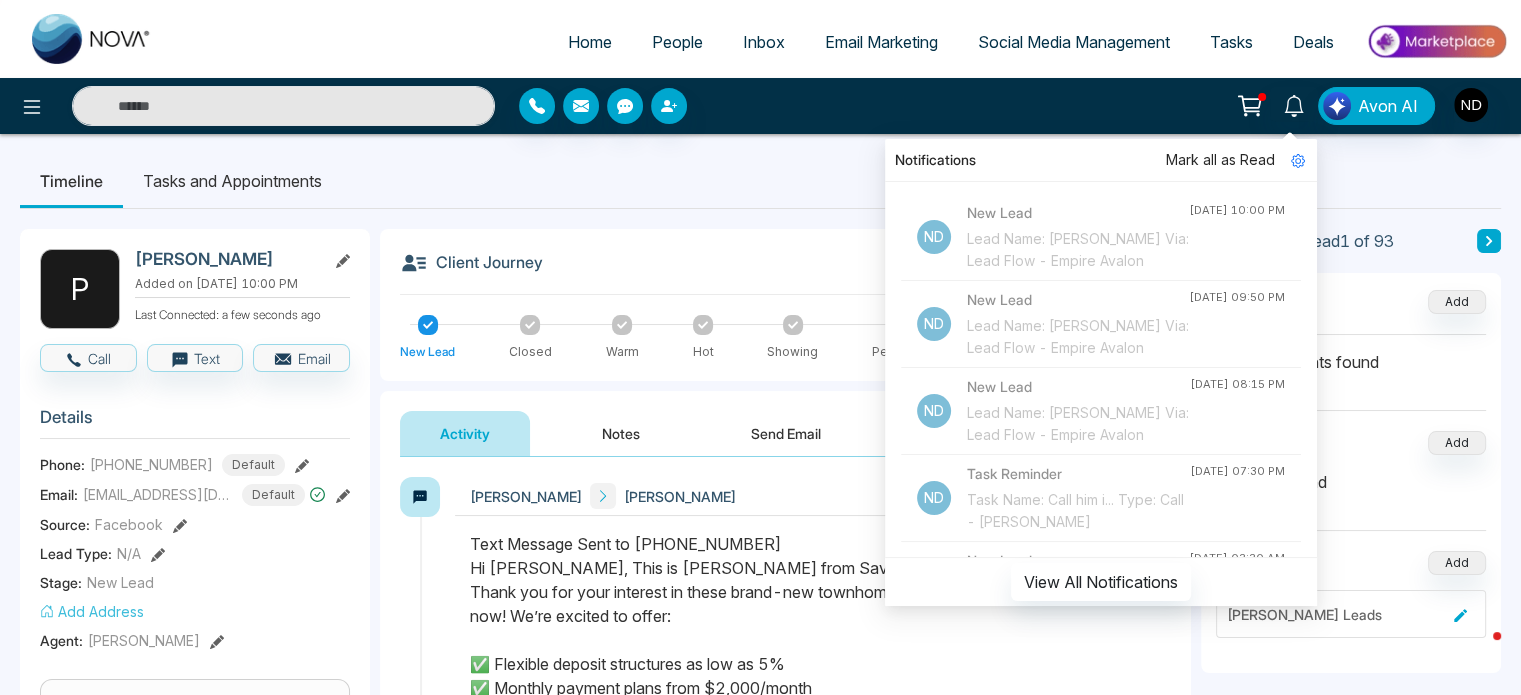 click on "Mark all as Read" at bounding box center [1220, 160] 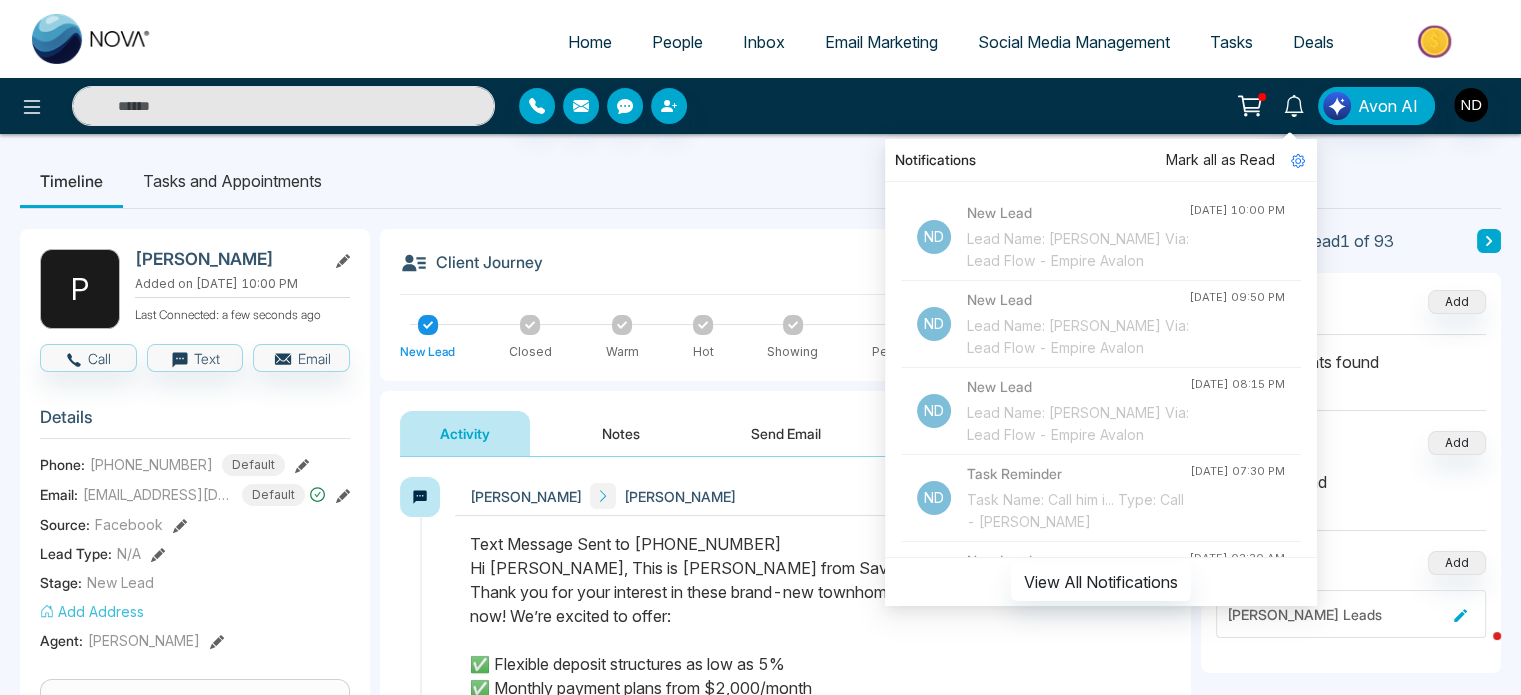 click on "Timeline Tasks and Appointments" at bounding box center (760, 181) 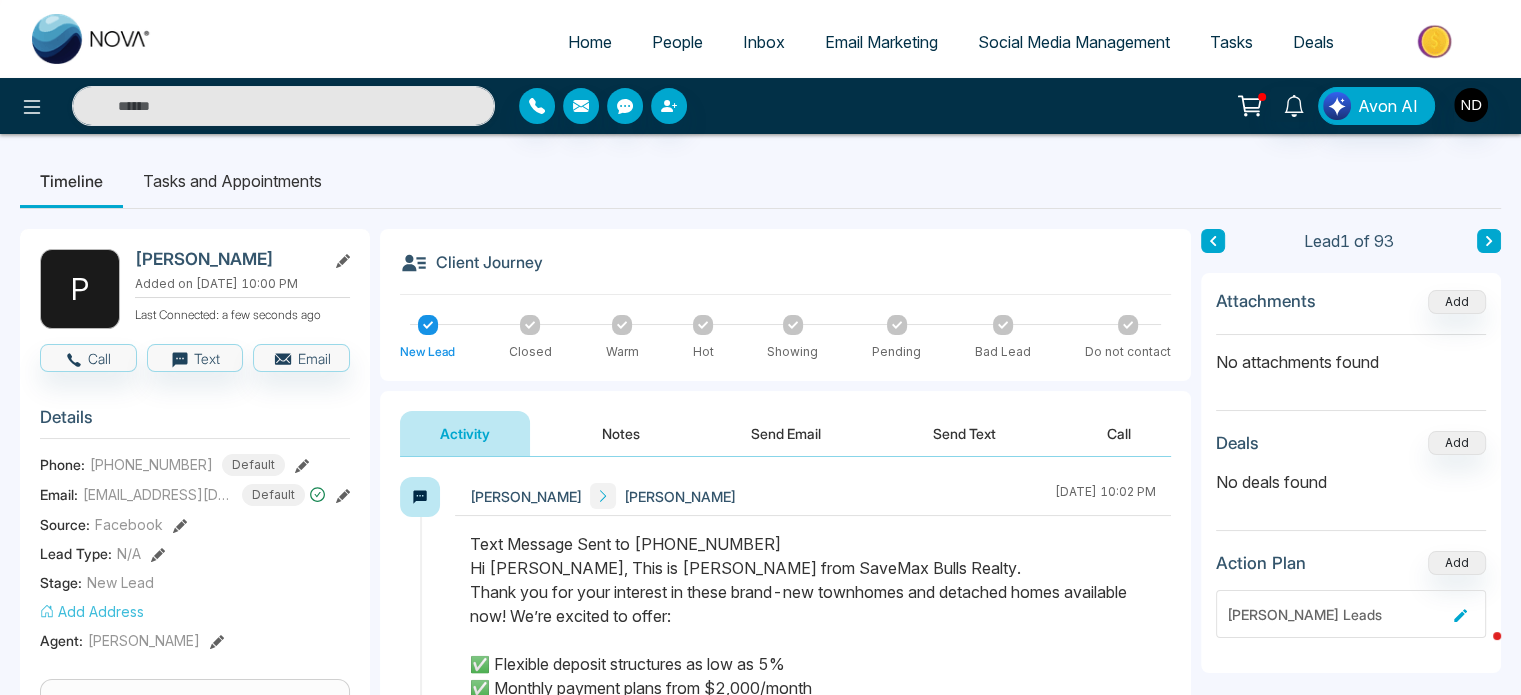 click on "Timeline Tasks and Appointments" at bounding box center (760, 181) 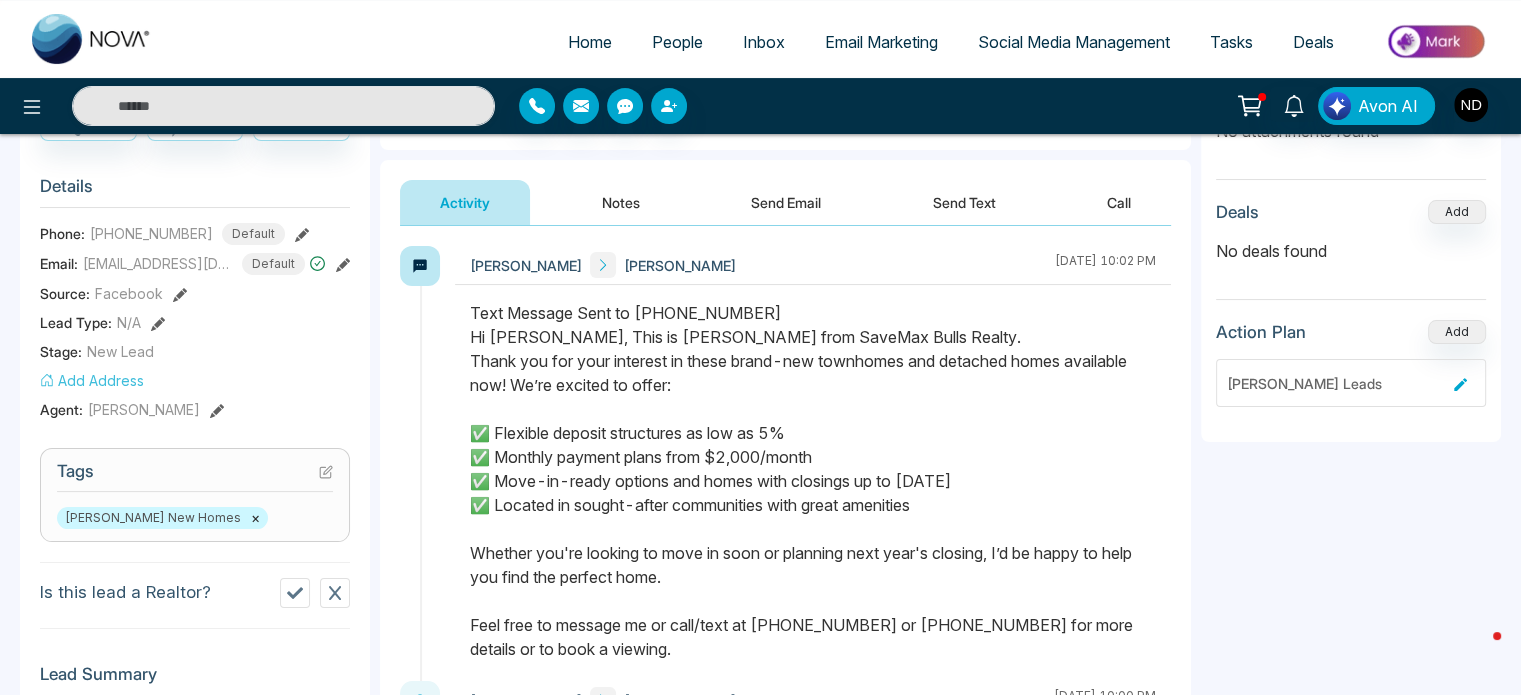 scroll, scrollTop: 0, scrollLeft: 0, axis: both 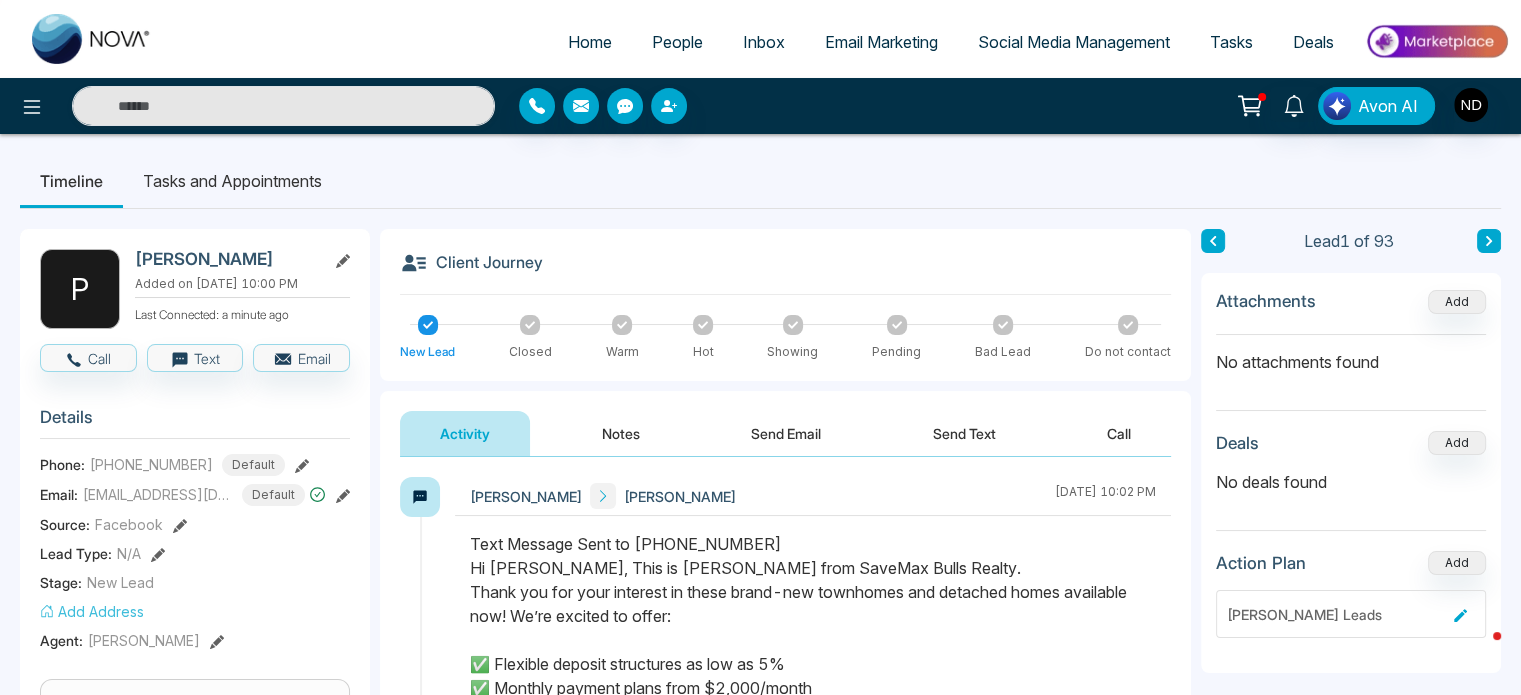 click on "Notes" at bounding box center (621, 433) 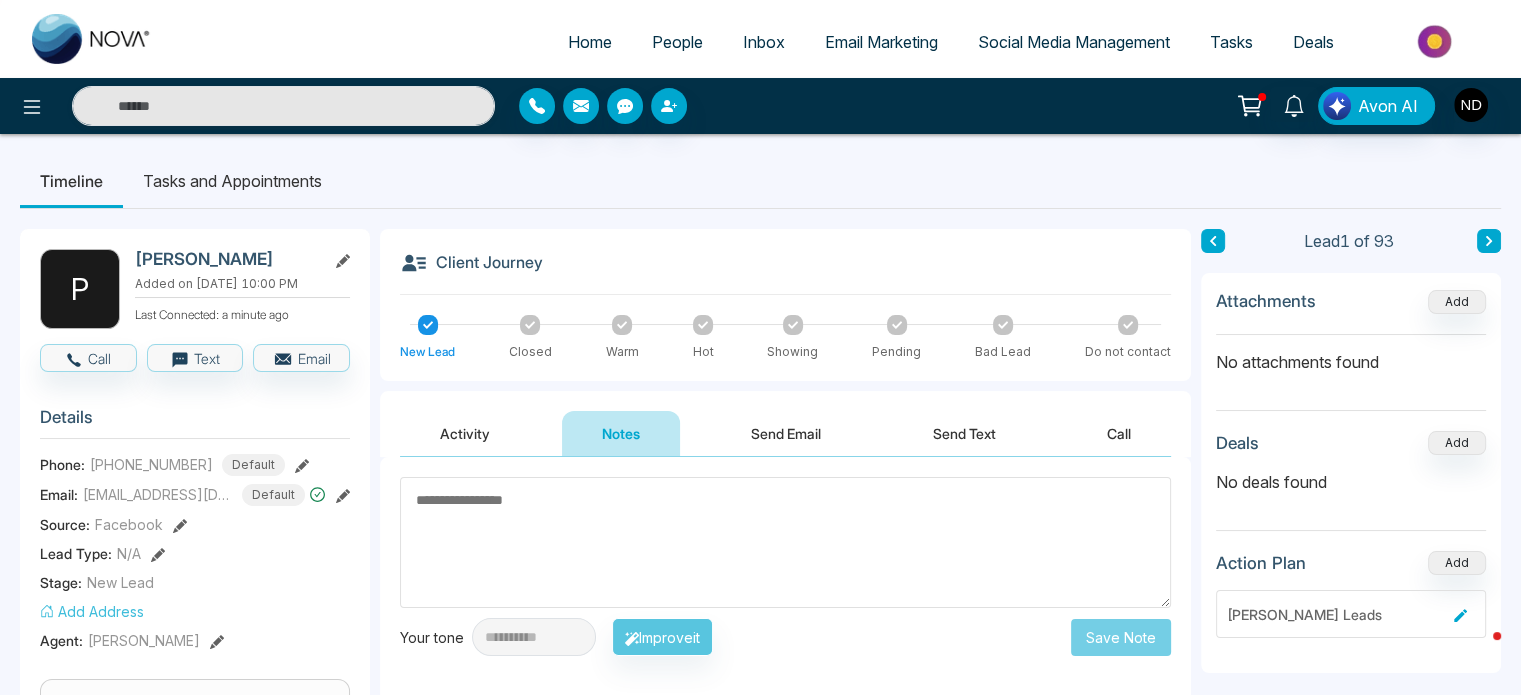 click at bounding box center [785, 542] 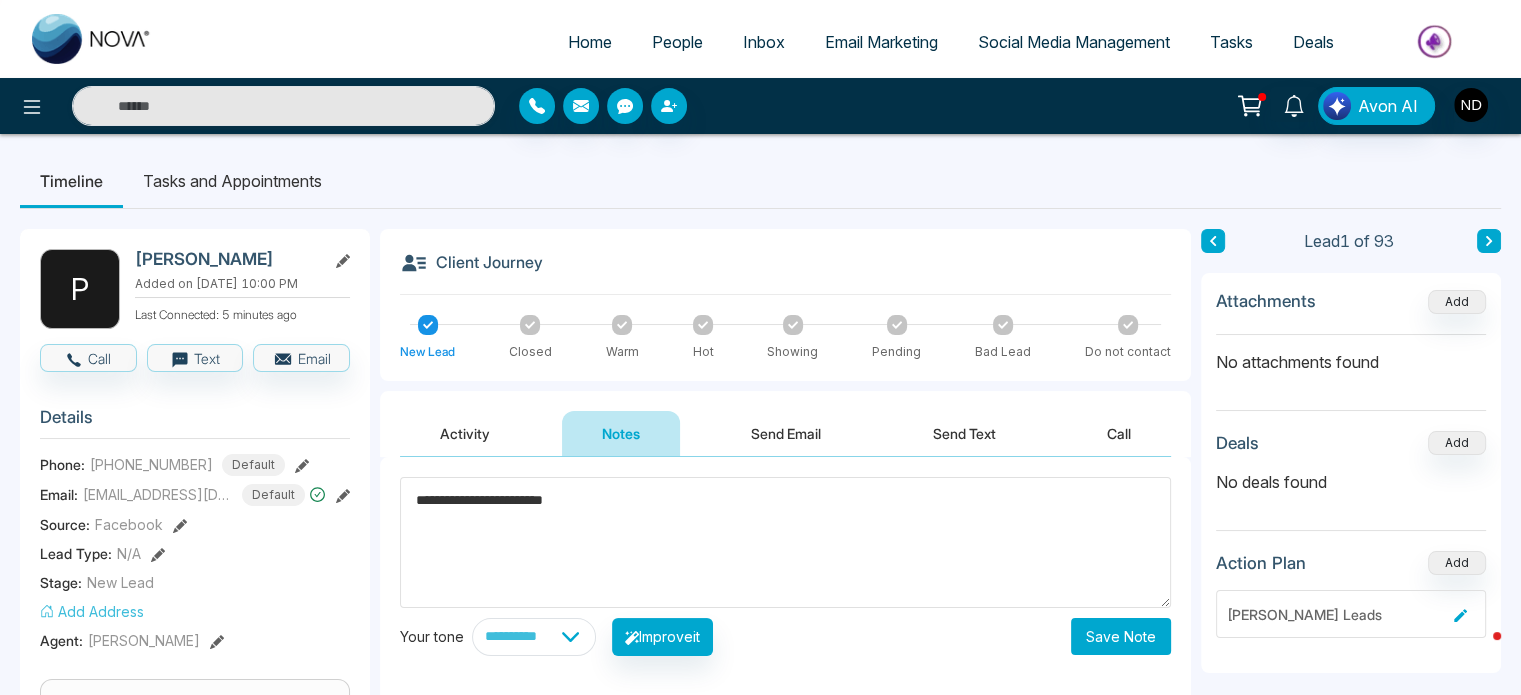 click on "**********" at bounding box center [785, 542] 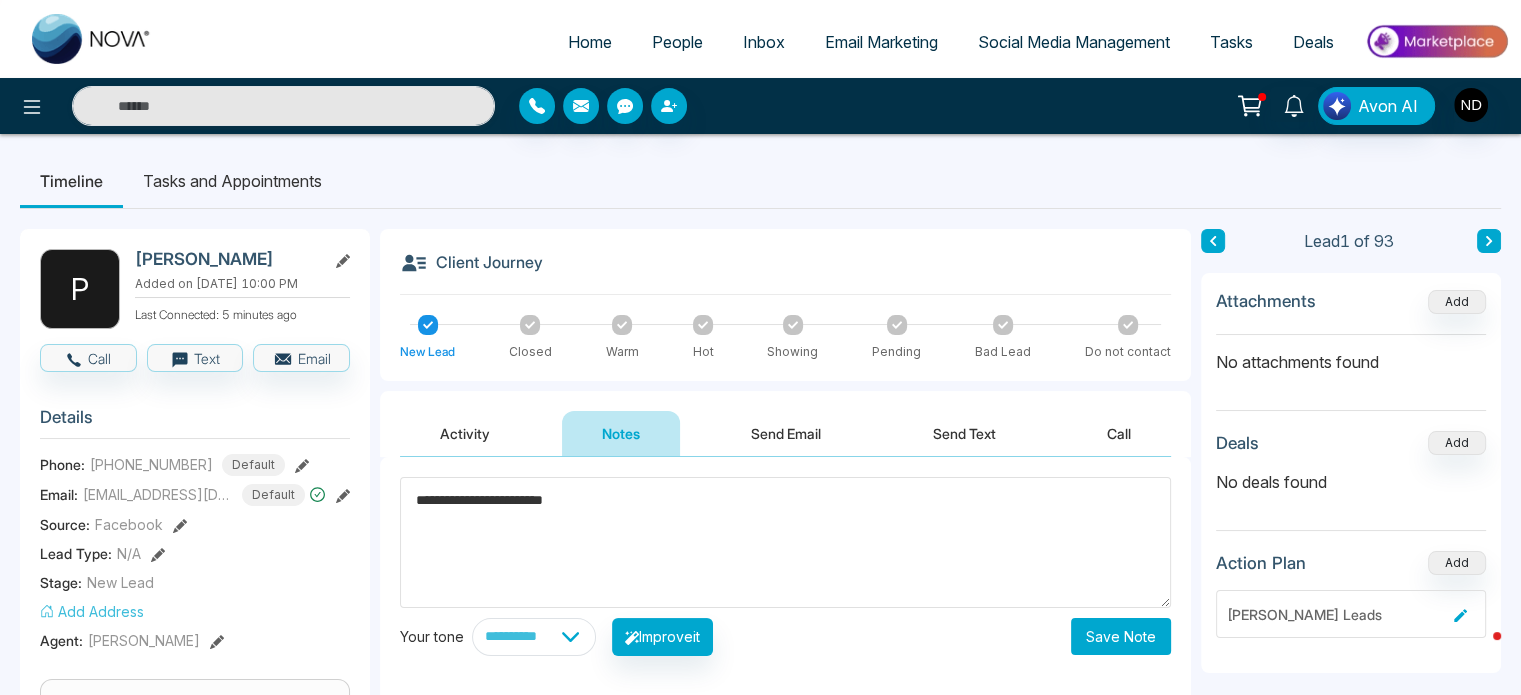 click on "********" 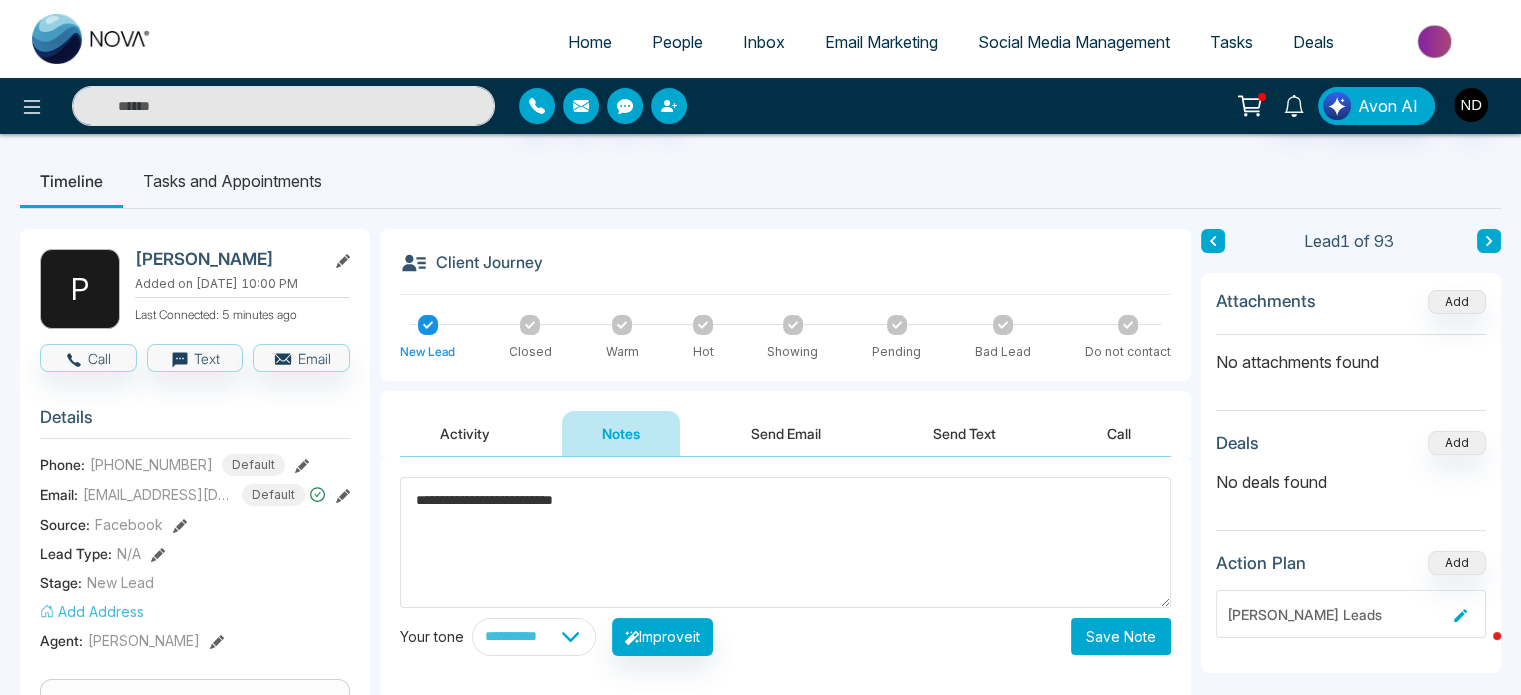 click on "****" 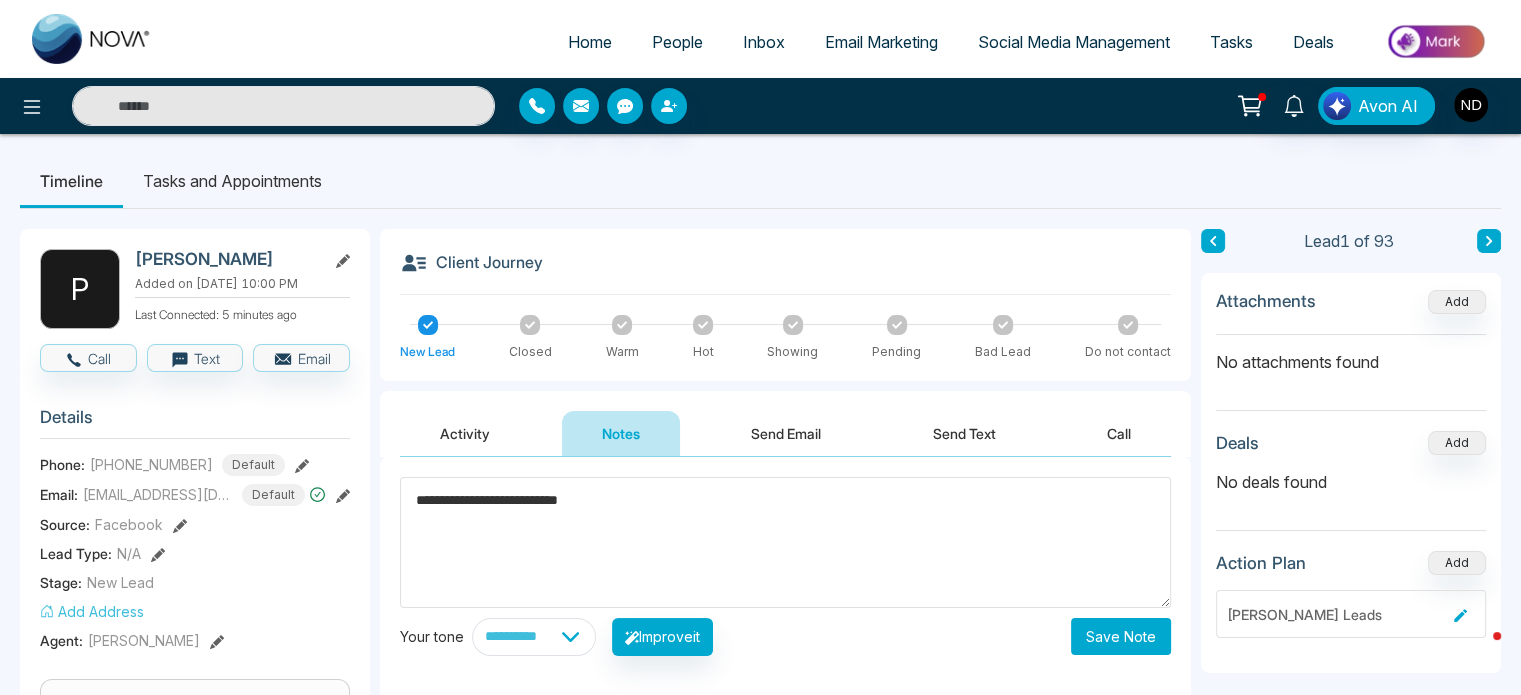 click on "******" 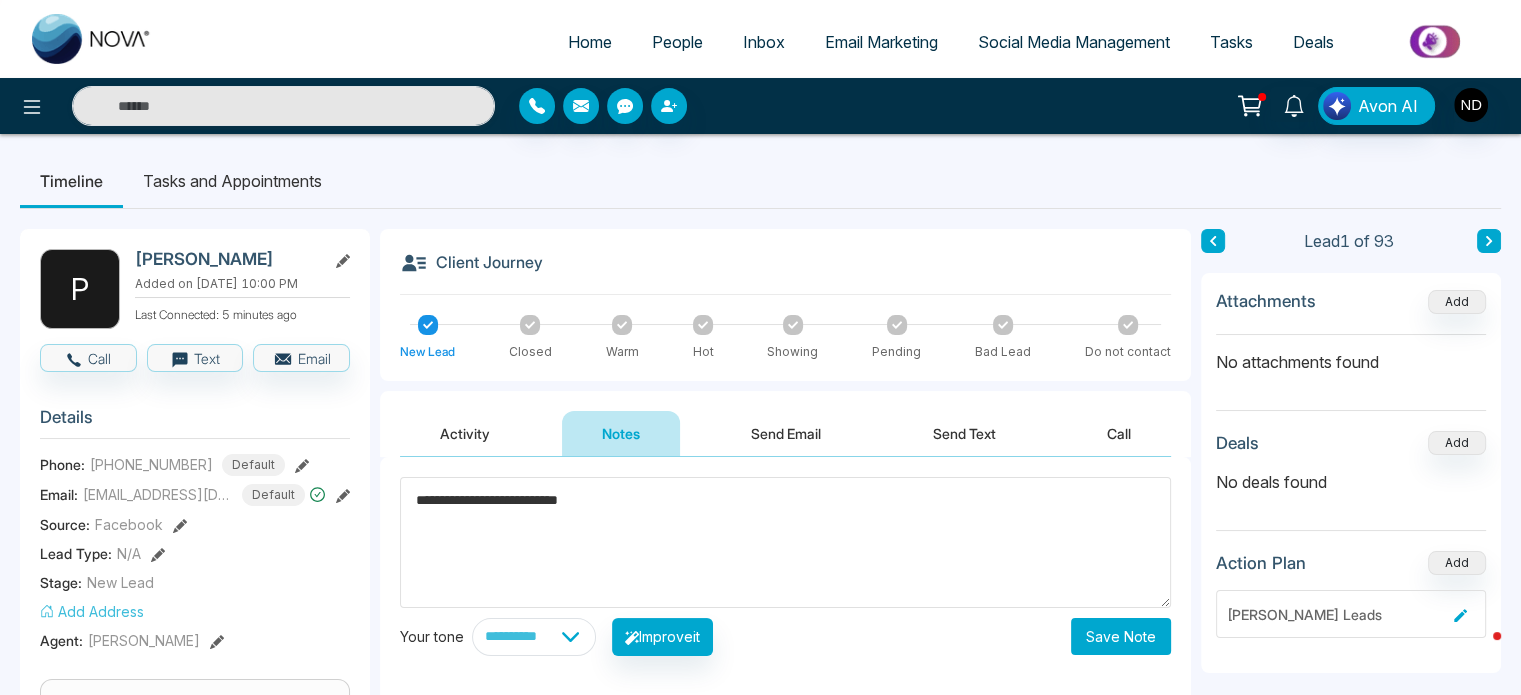 click on "**********" at bounding box center [785, 542] 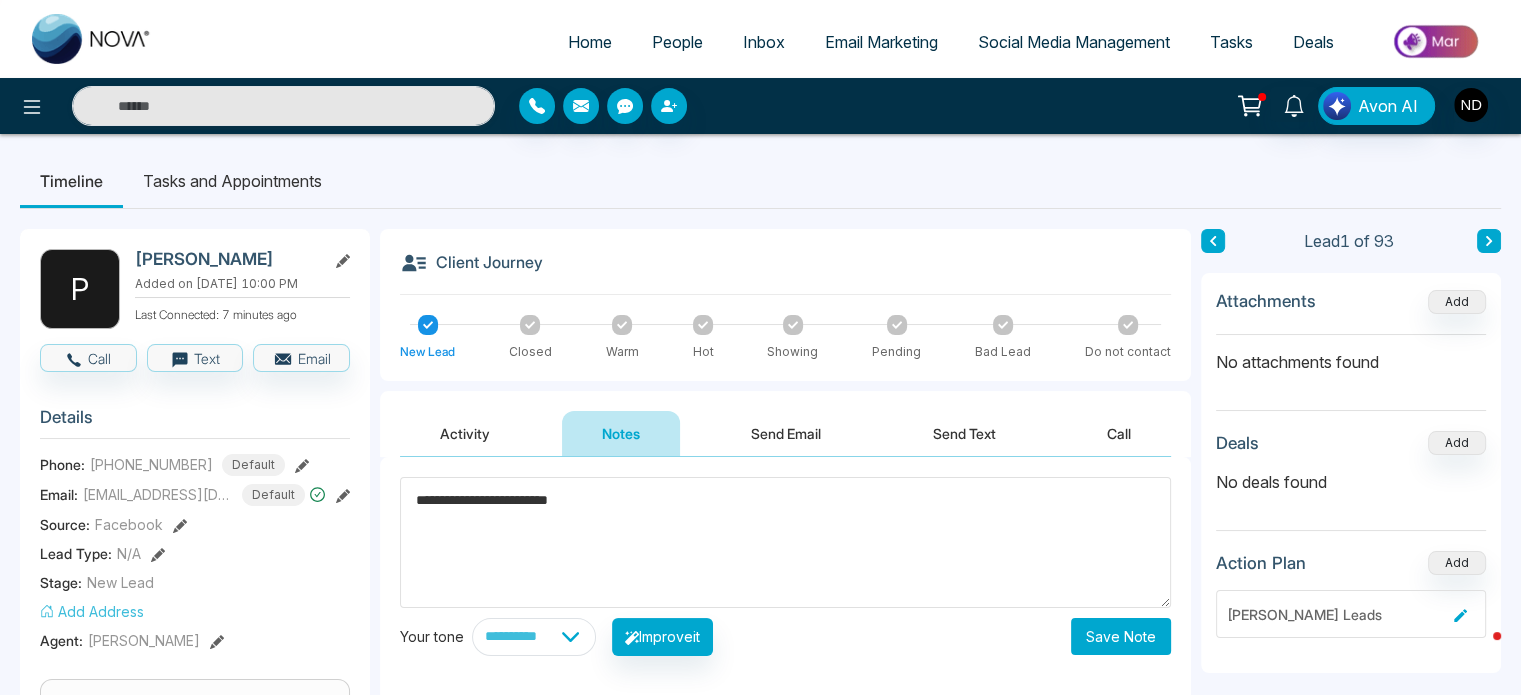 type on "**********" 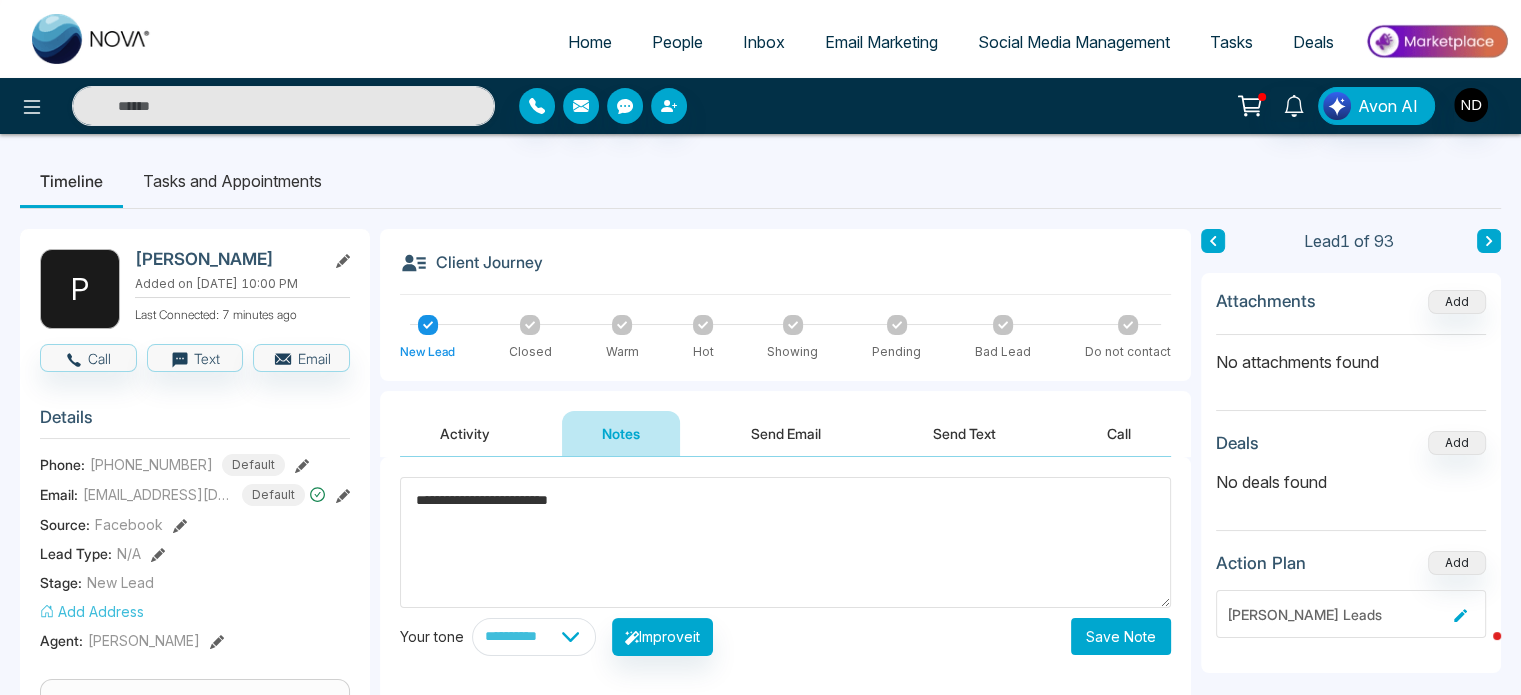click on "Save Note" at bounding box center (1121, 636) 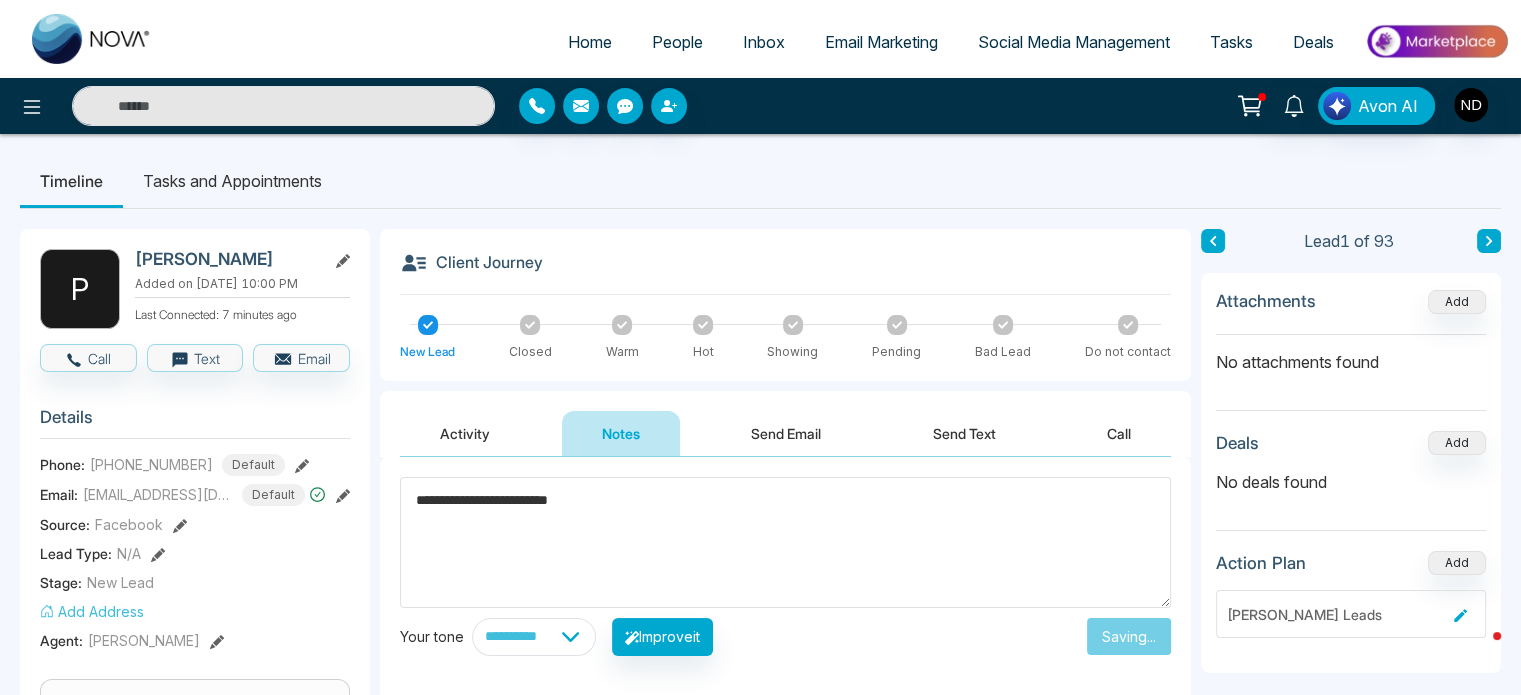 type 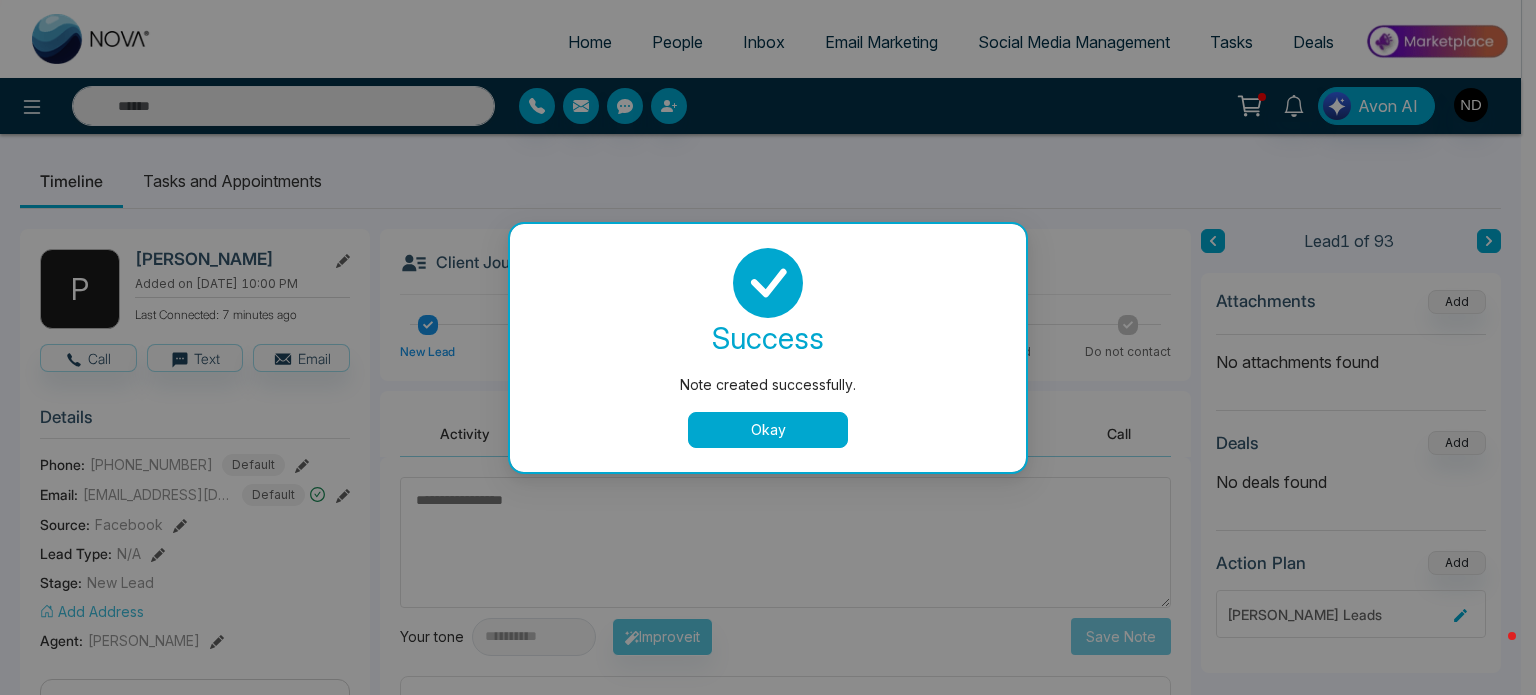 click on "Okay" at bounding box center (768, 430) 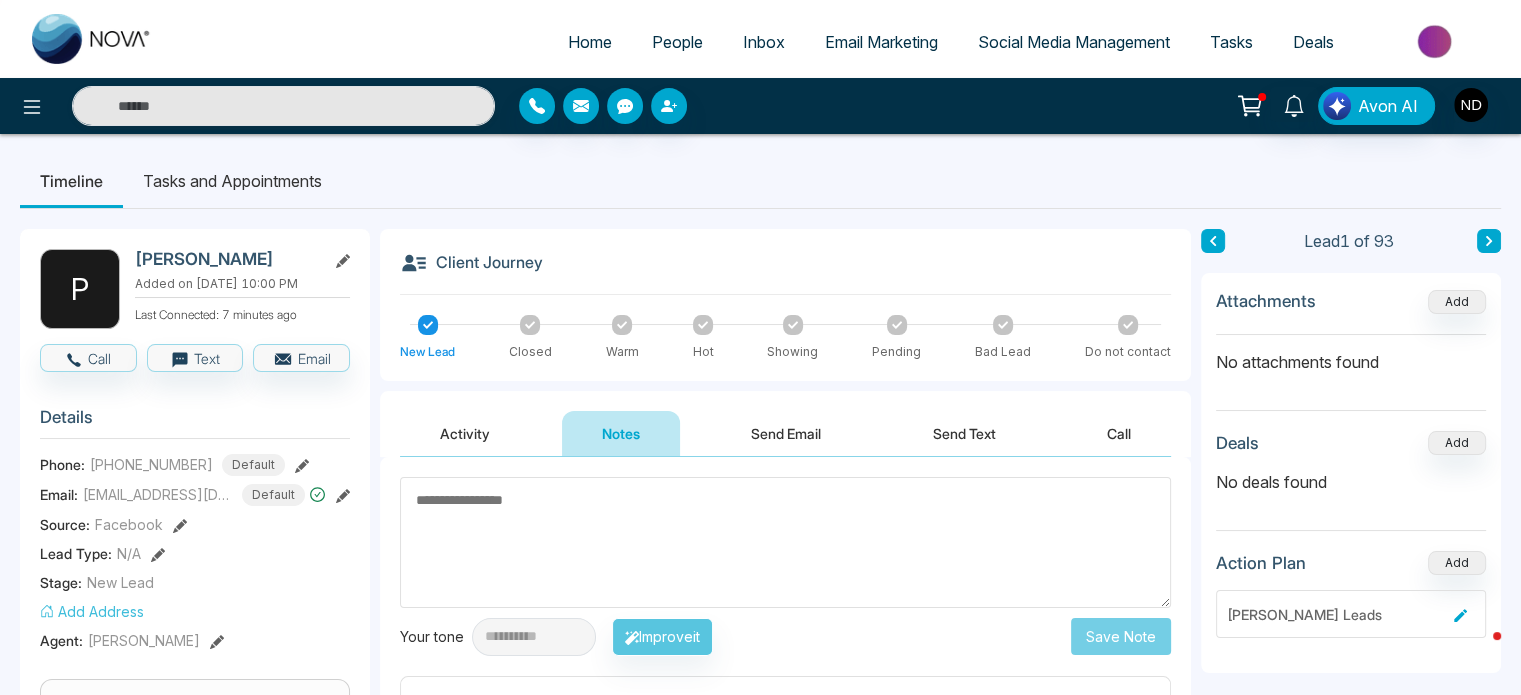 click on "Activity" at bounding box center (465, 433) 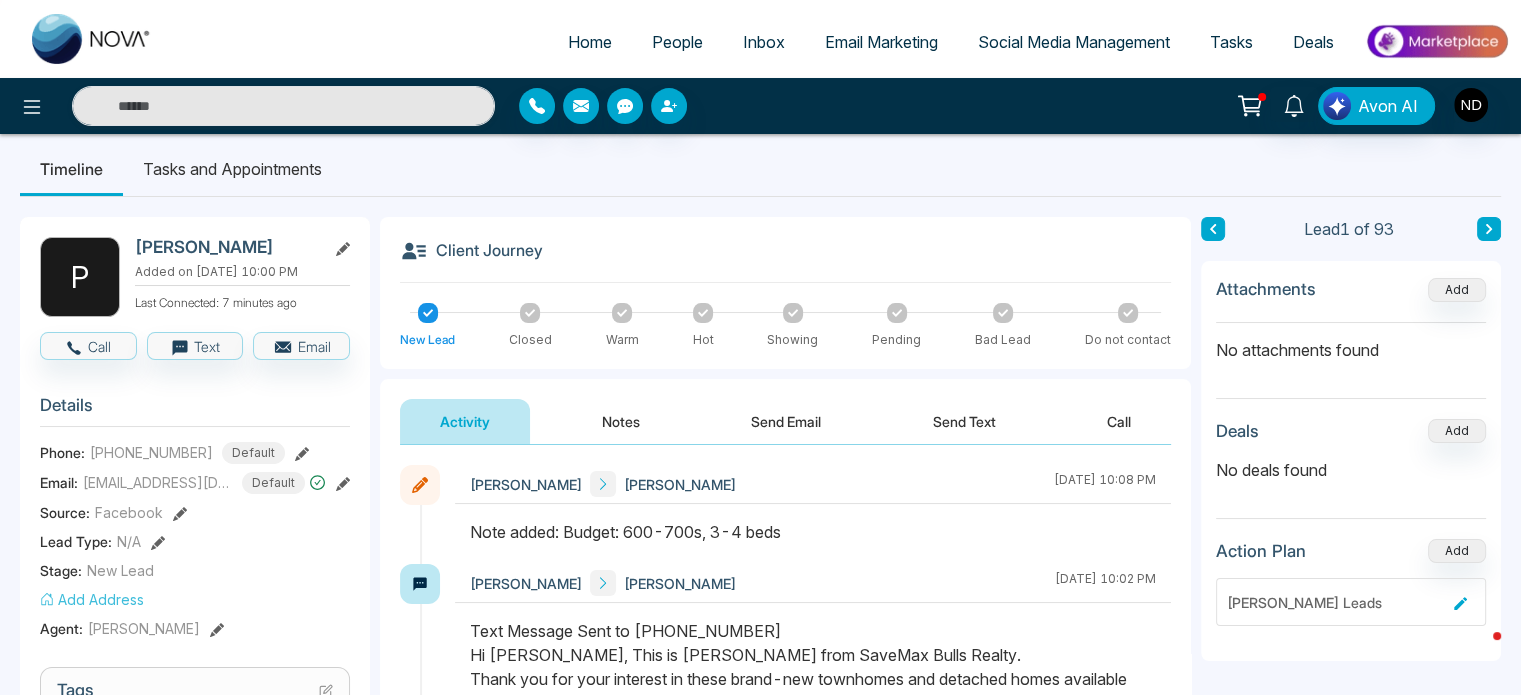 scroll, scrollTop: 0, scrollLeft: 0, axis: both 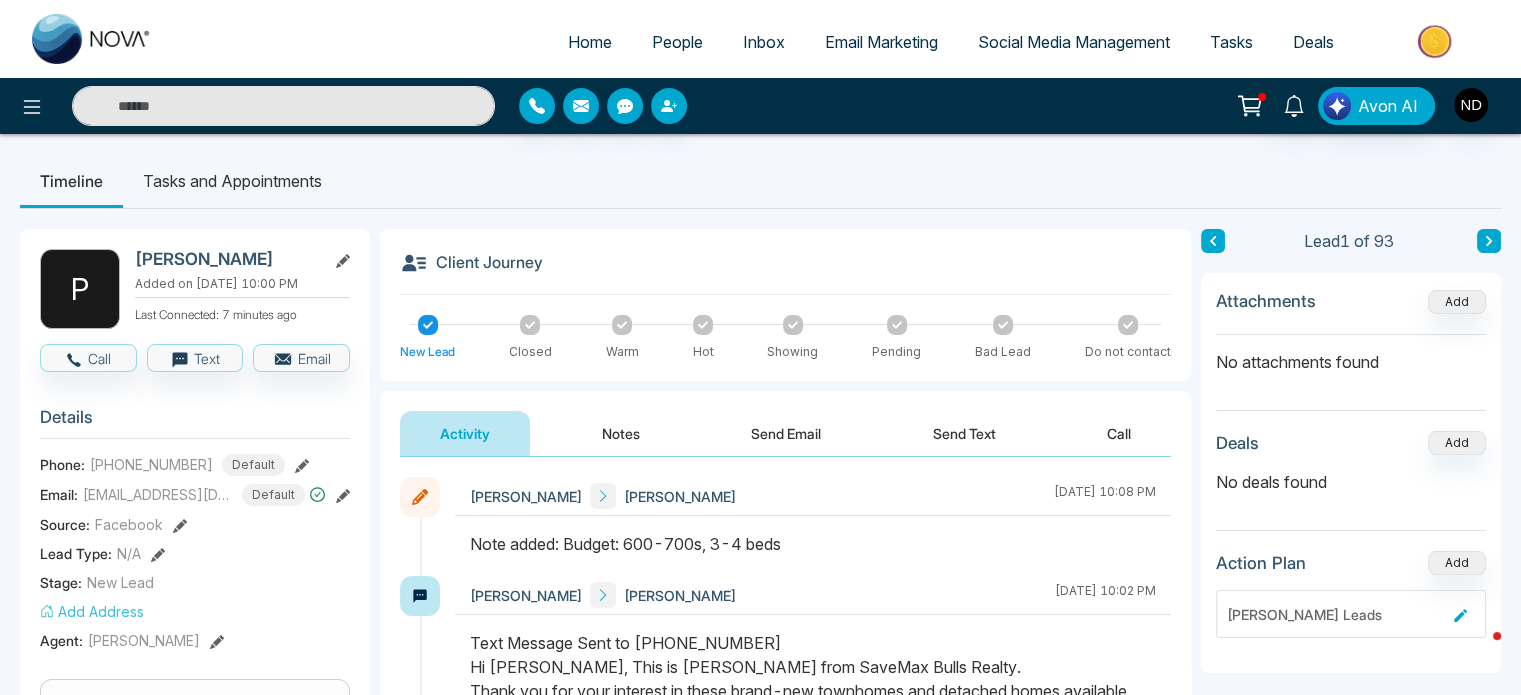 click 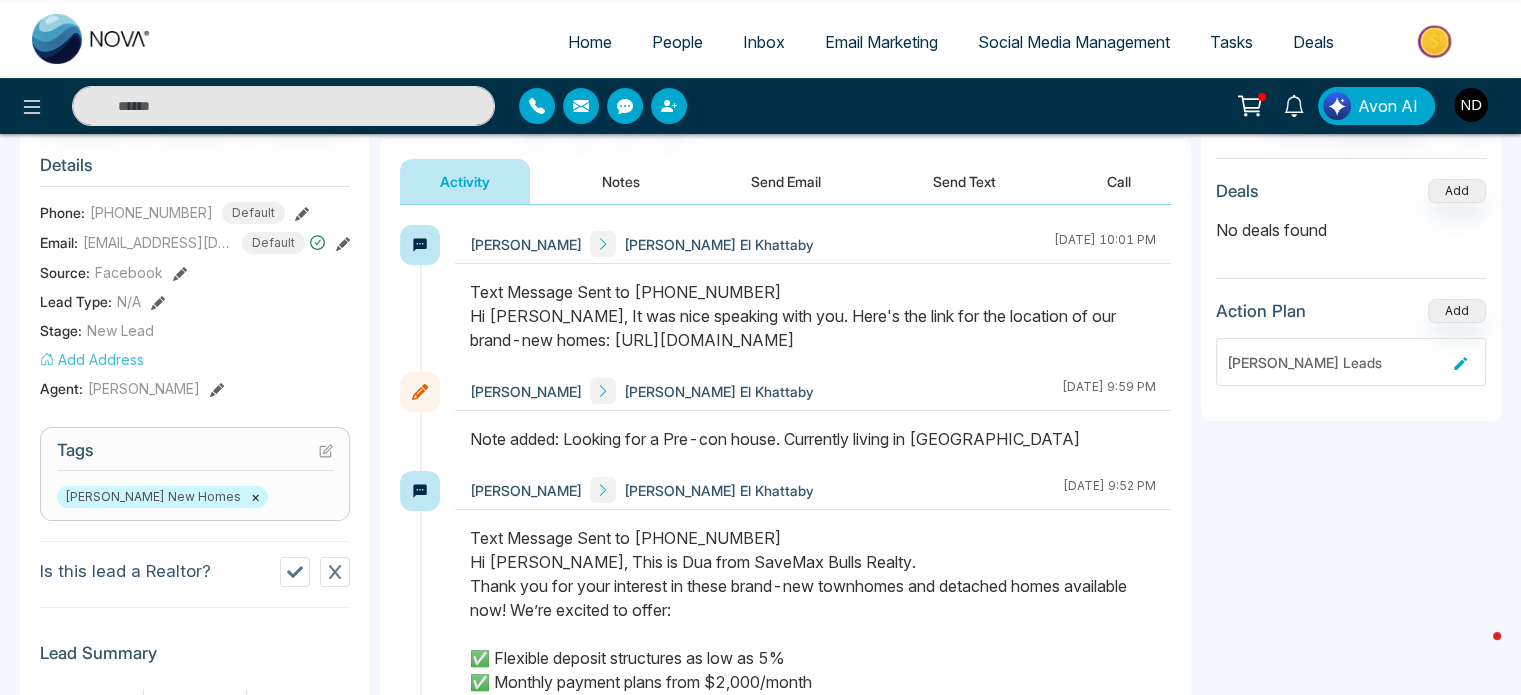 scroll, scrollTop: 0, scrollLeft: 0, axis: both 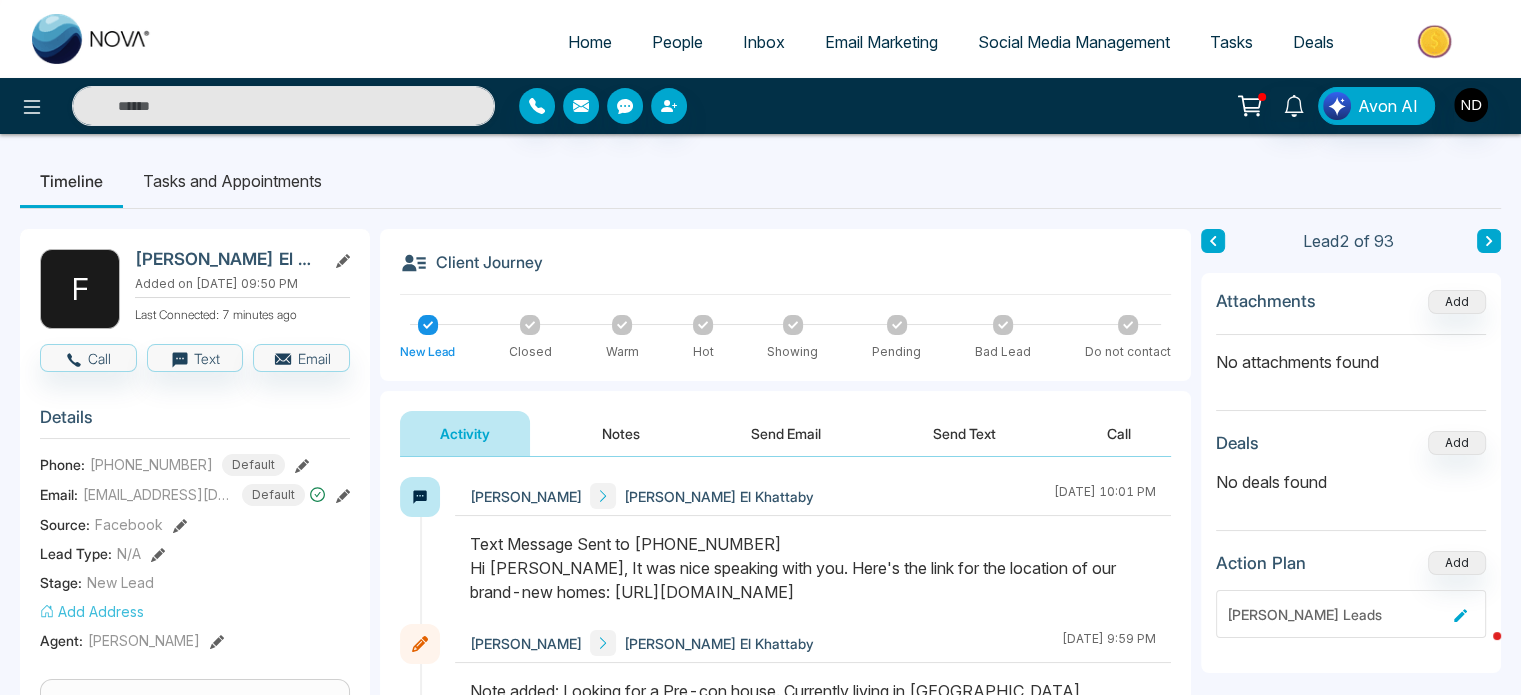 click 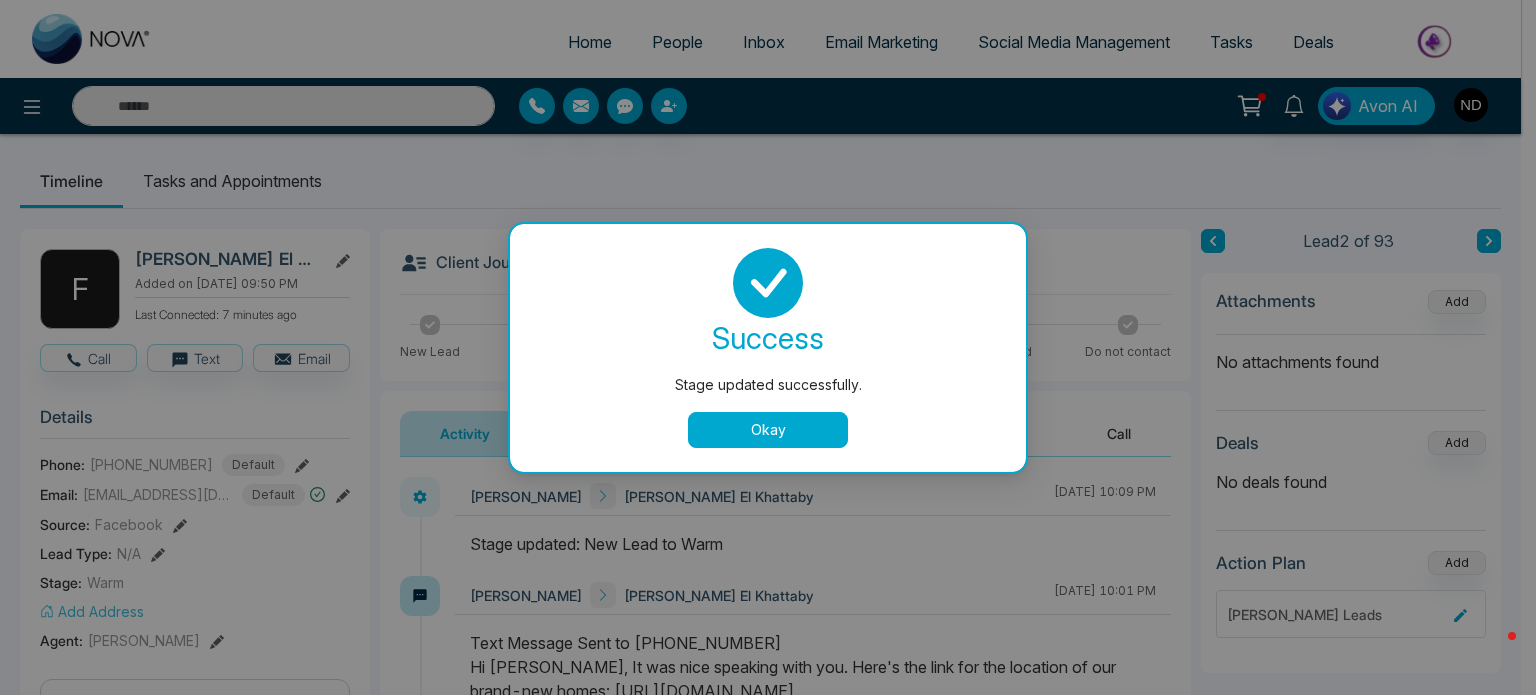 click on "Okay" at bounding box center (768, 430) 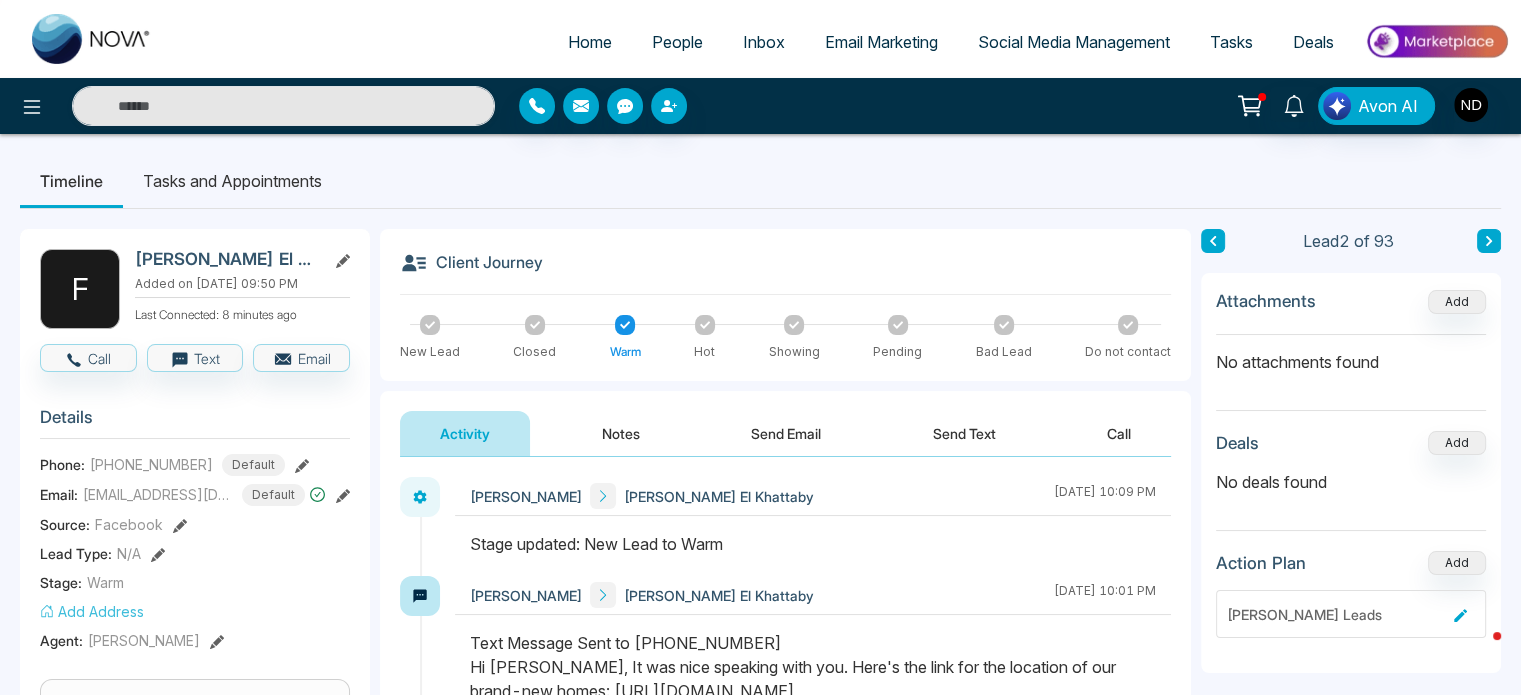 click at bounding box center [1489, 241] 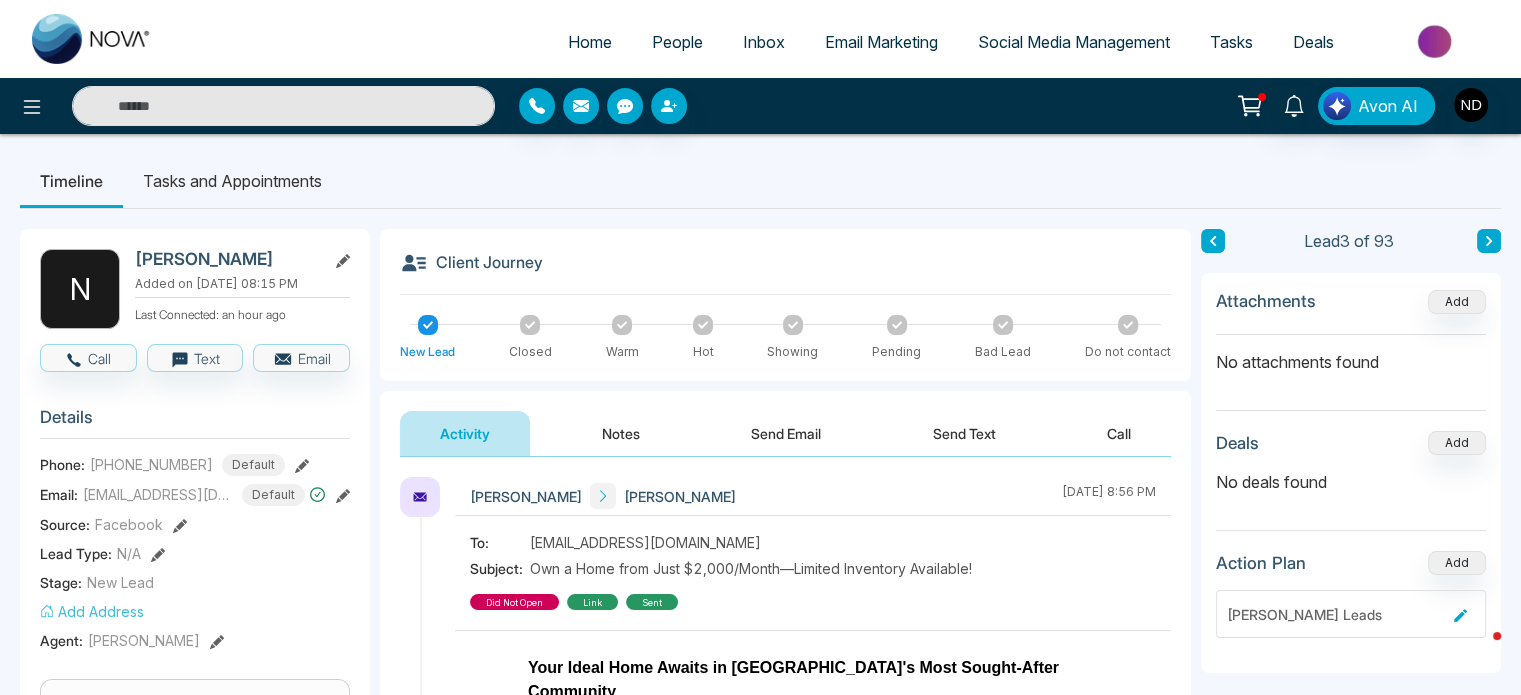 scroll, scrollTop: 230, scrollLeft: 0, axis: vertical 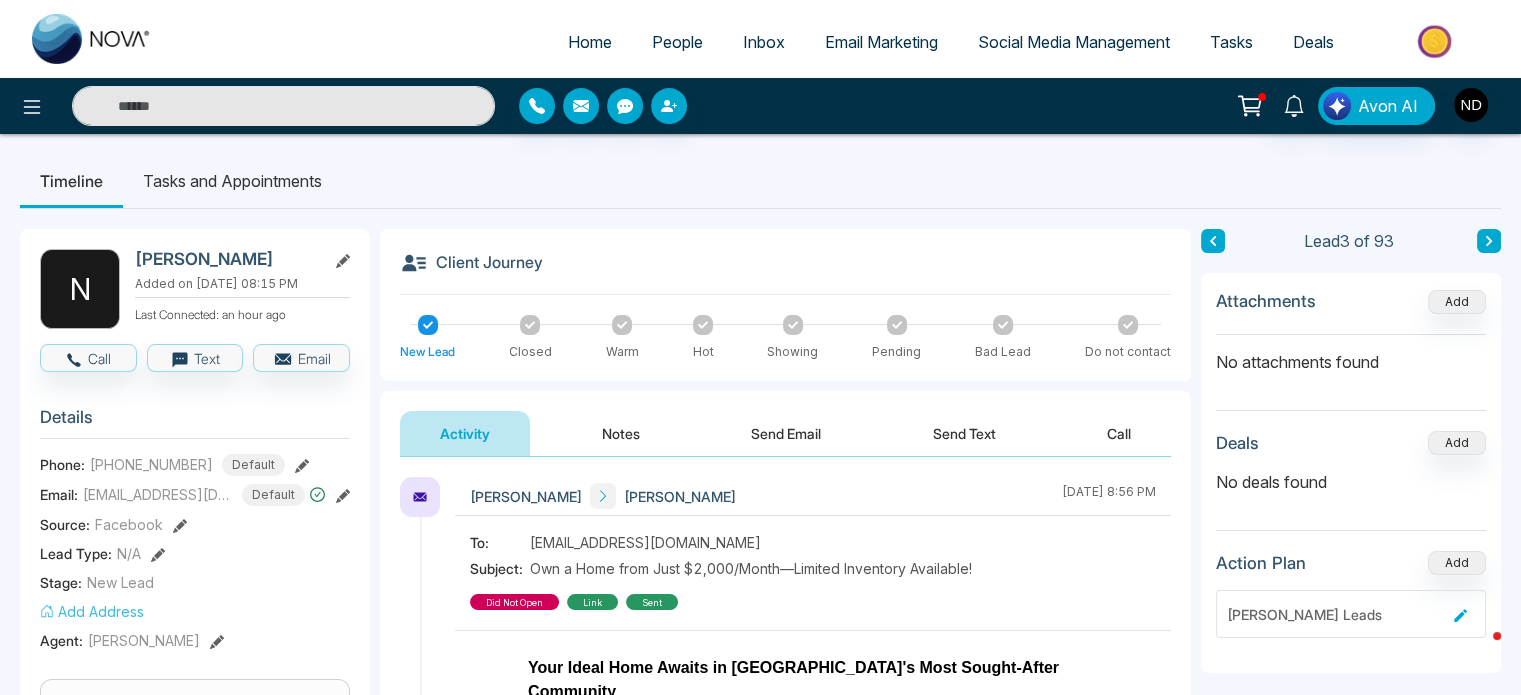click on "Notes" at bounding box center (621, 433) 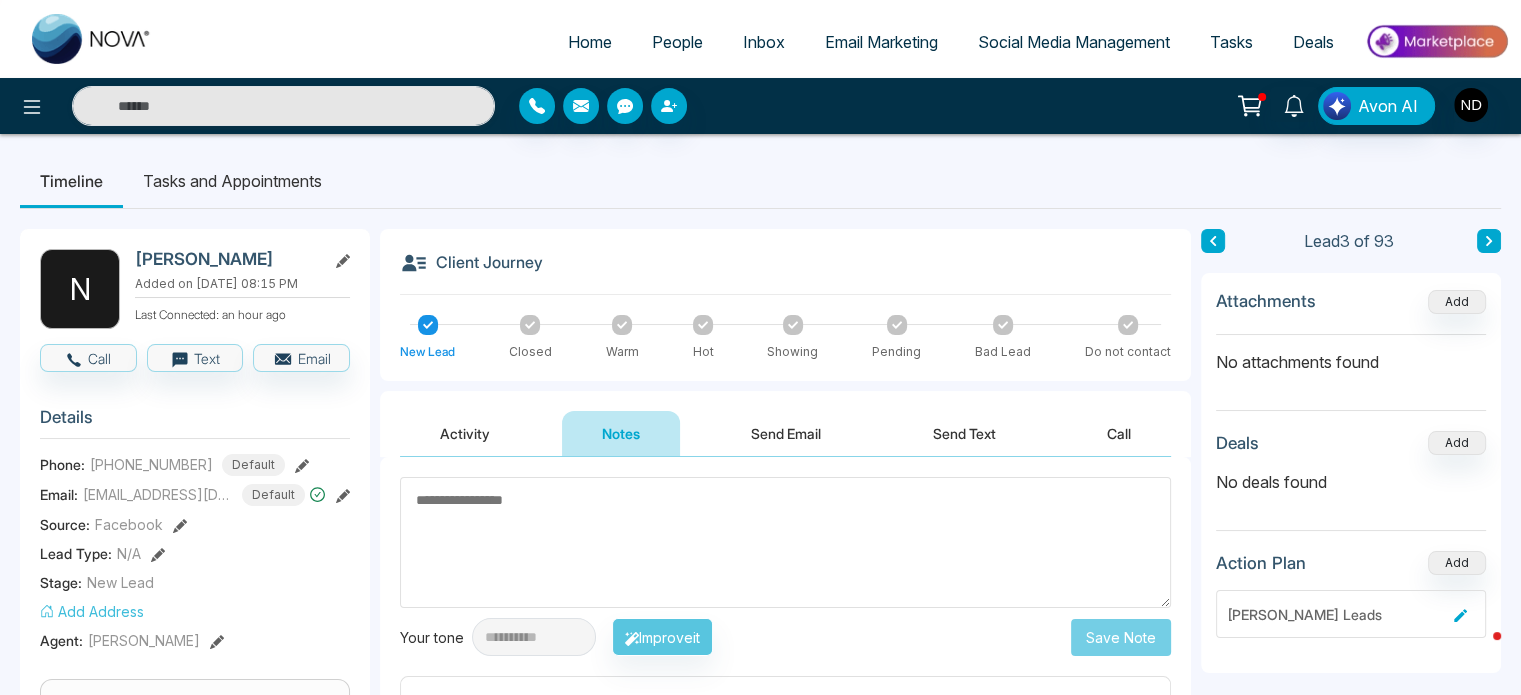 click at bounding box center [785, 542] 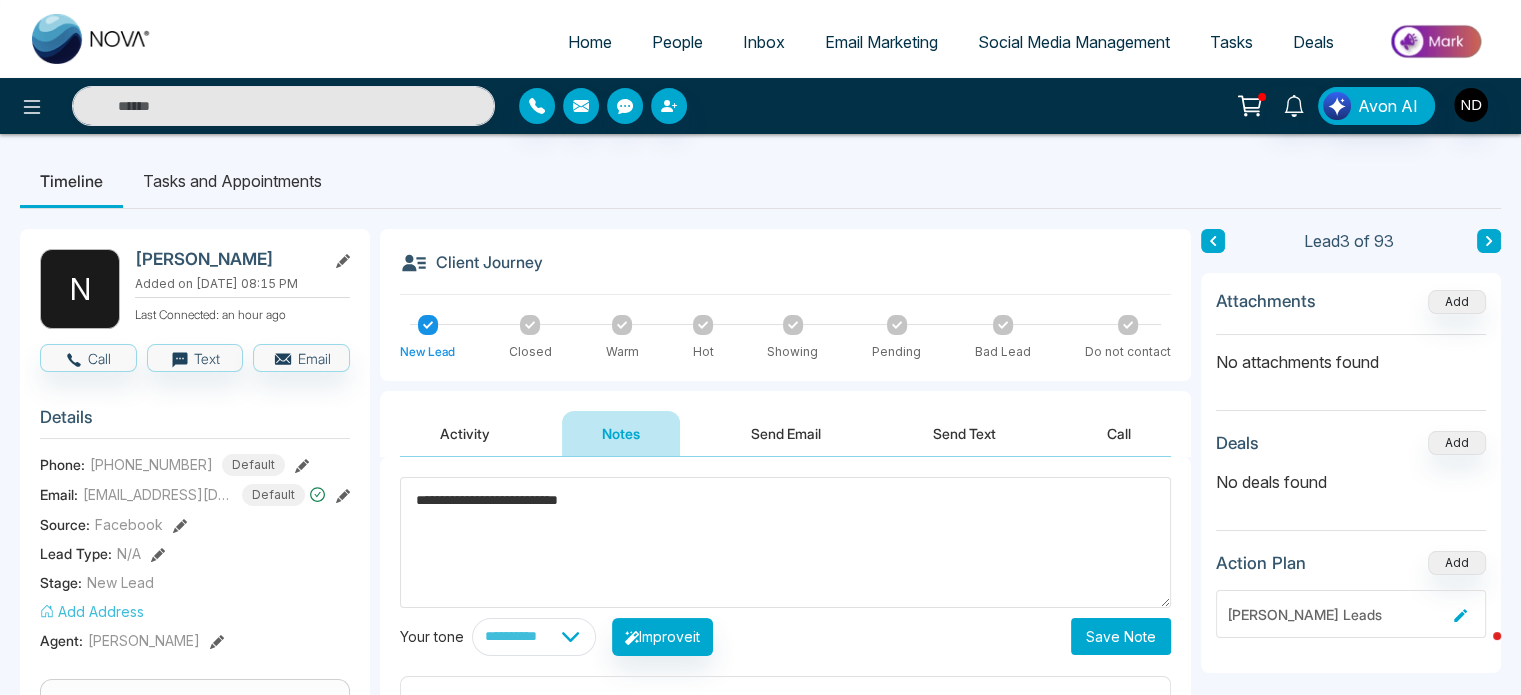 type on "**********" 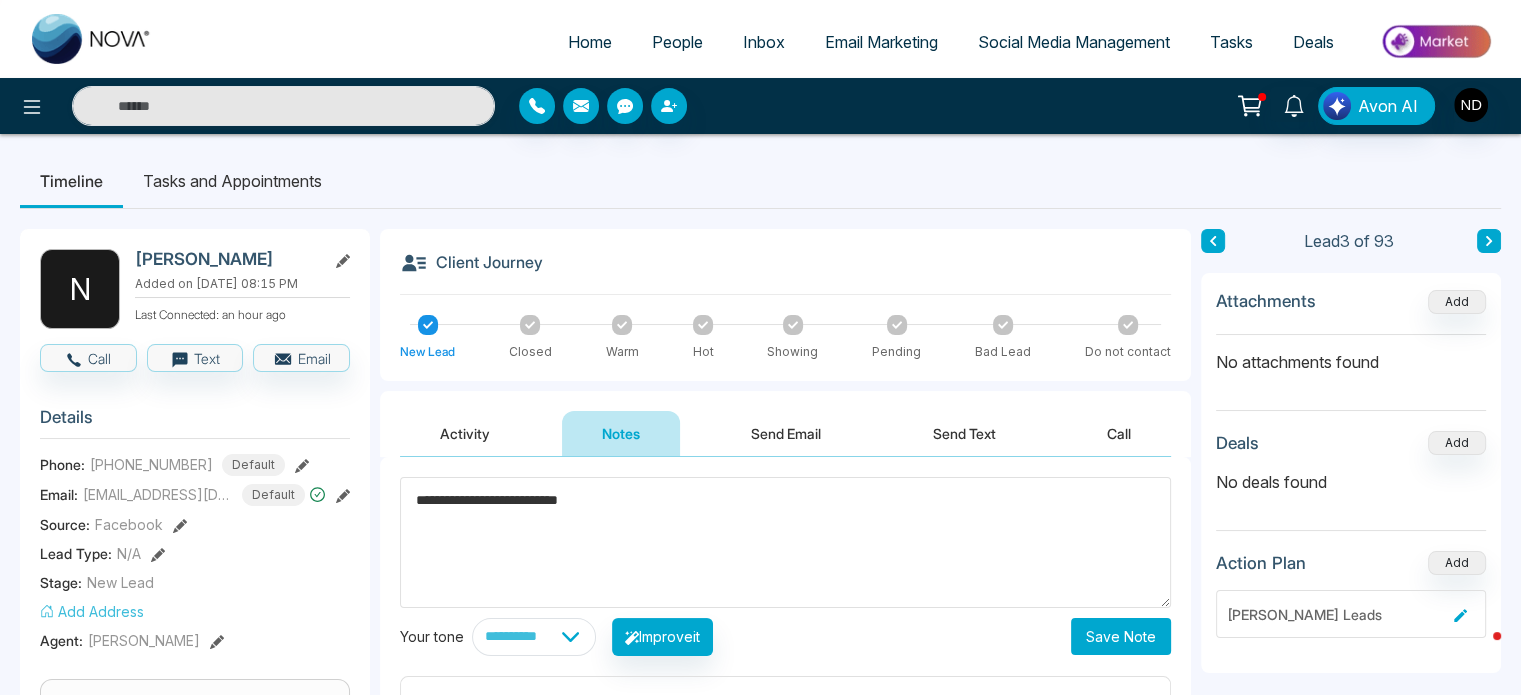 click on "Save Note" at bounding box center [1121, 636] 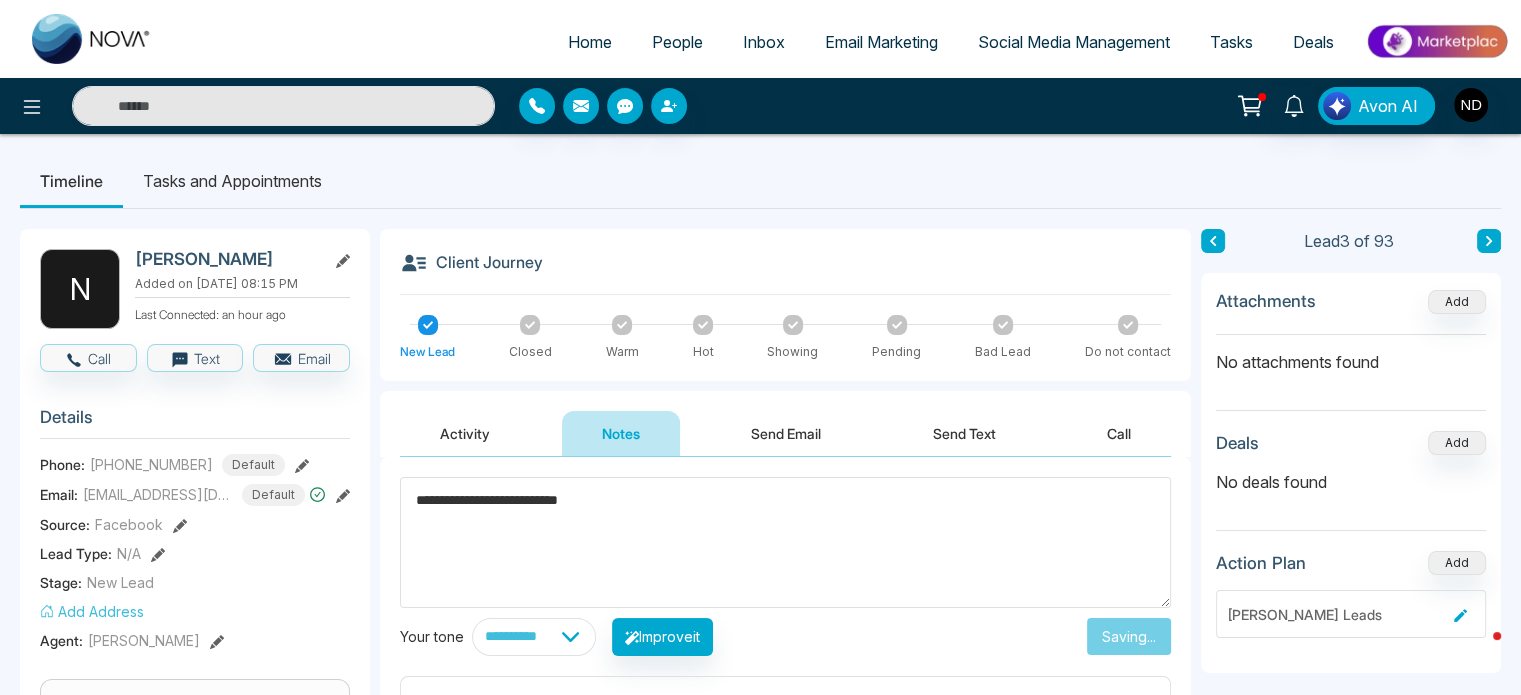 type 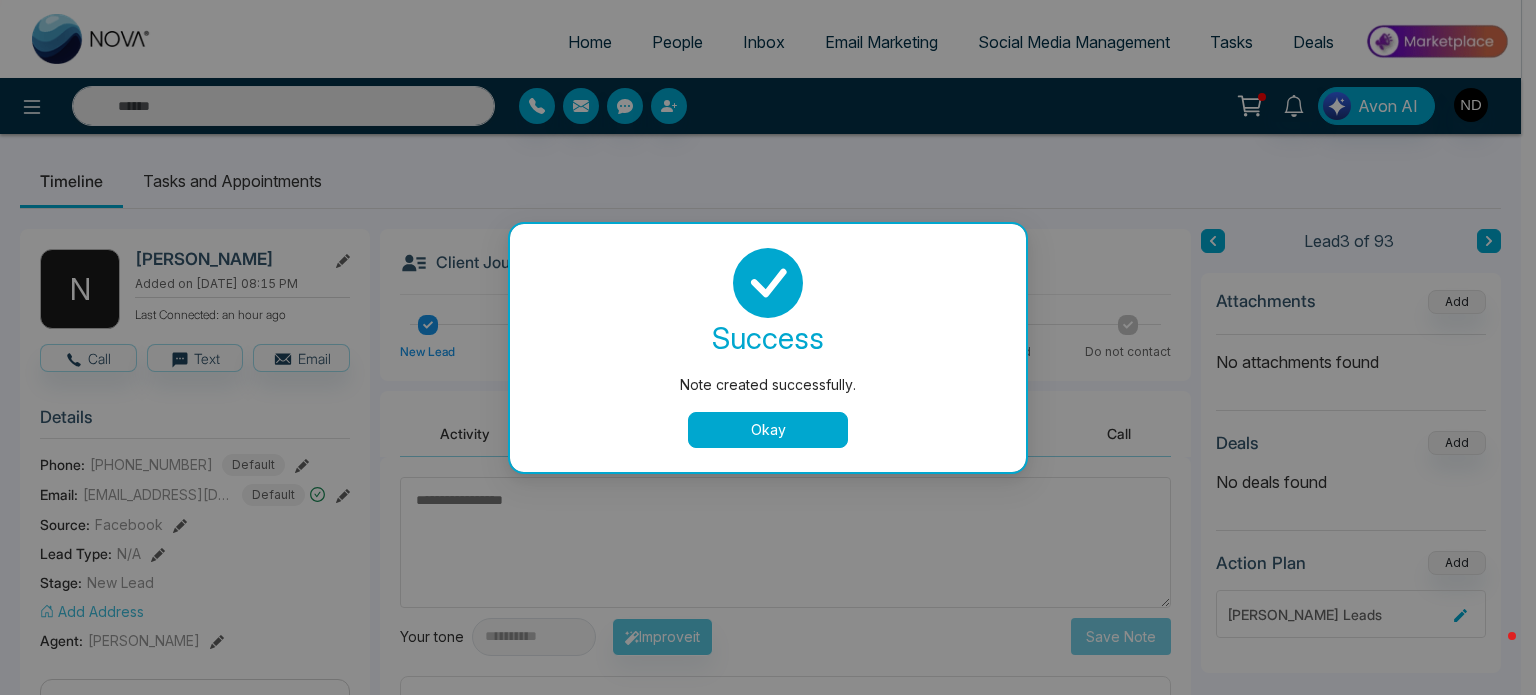 click on "Okay" at bounding box center [768, 430] 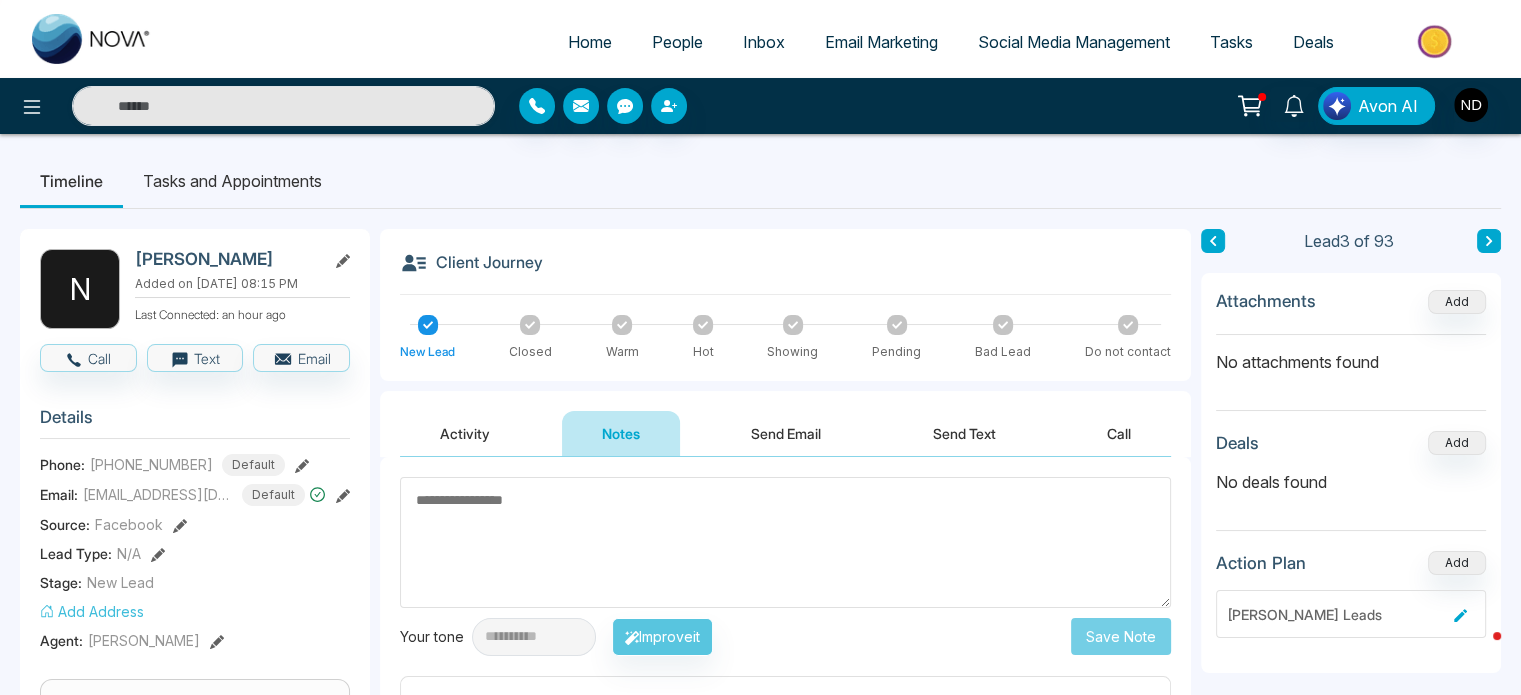 click at bounding box center (1489, 241) 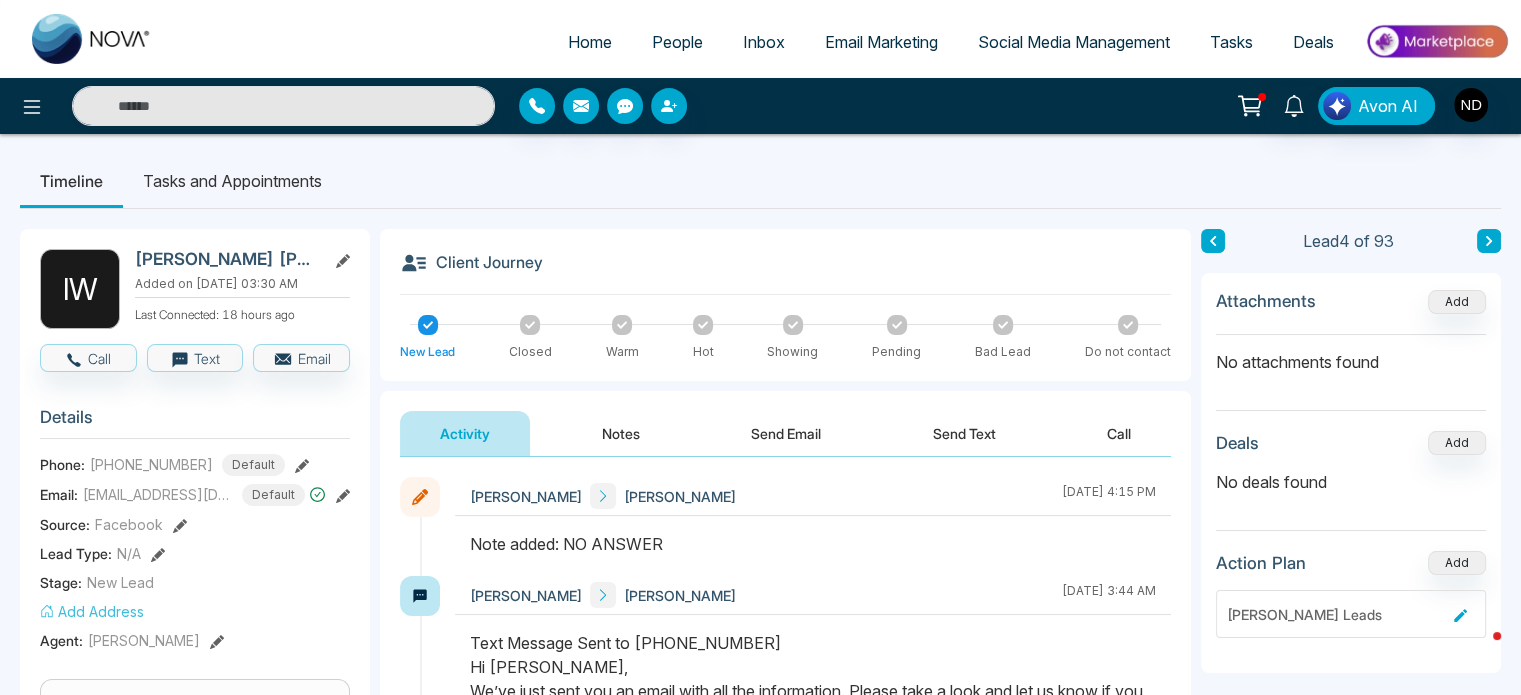 click at bounding box center (1213, 241) 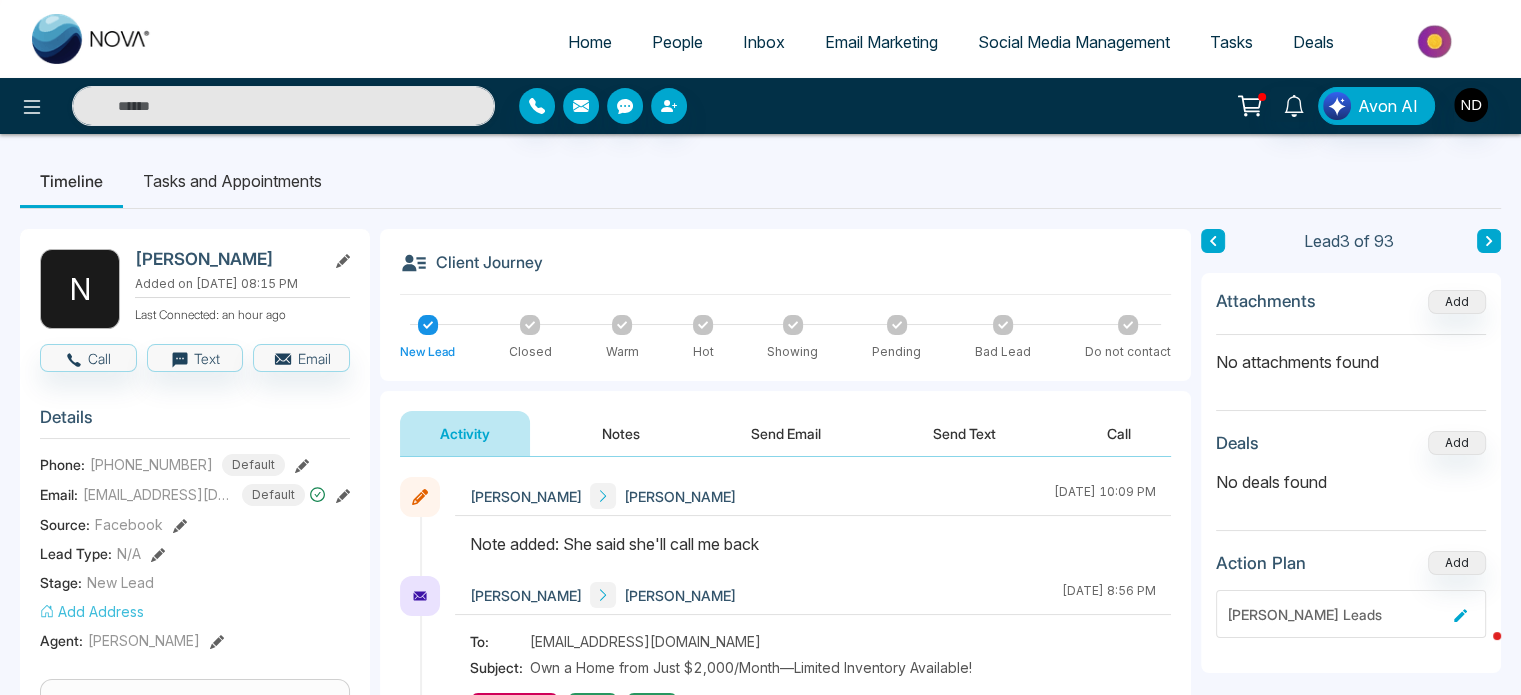 click 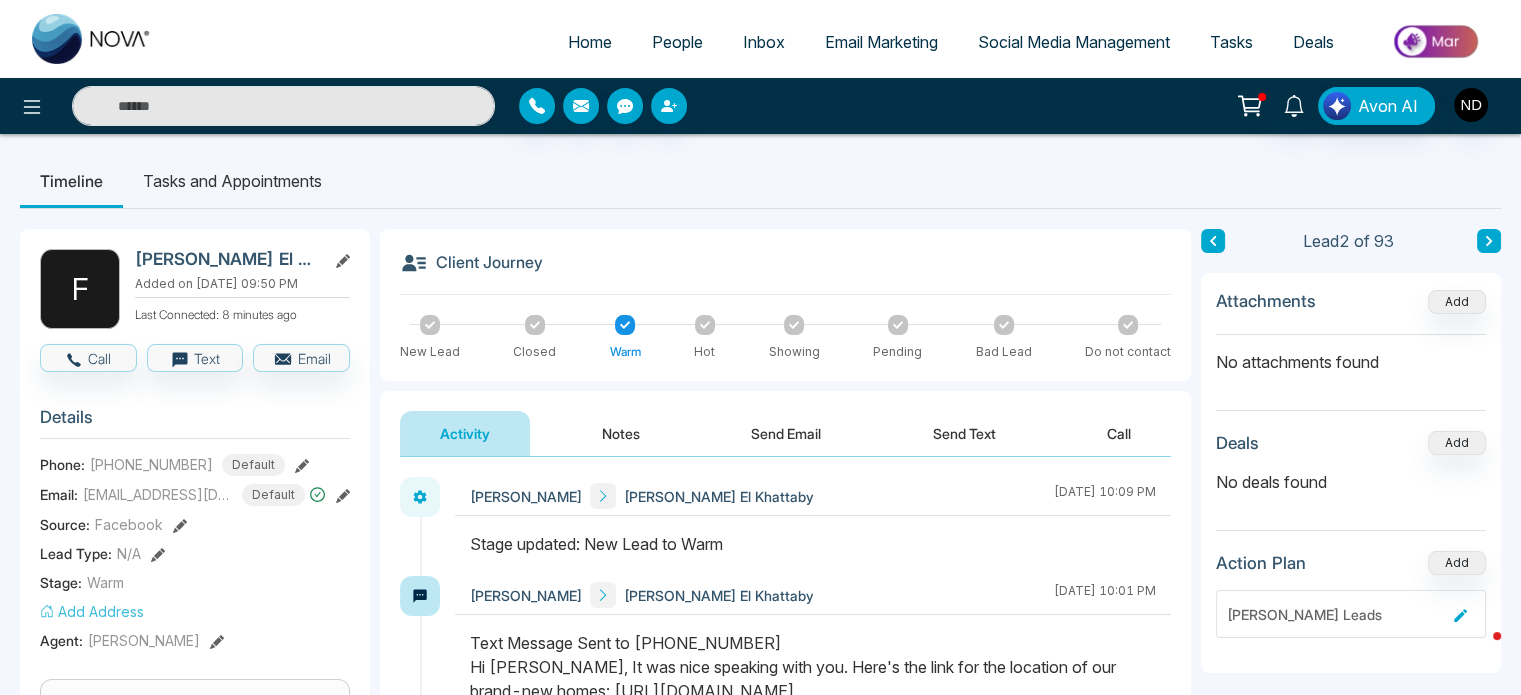click 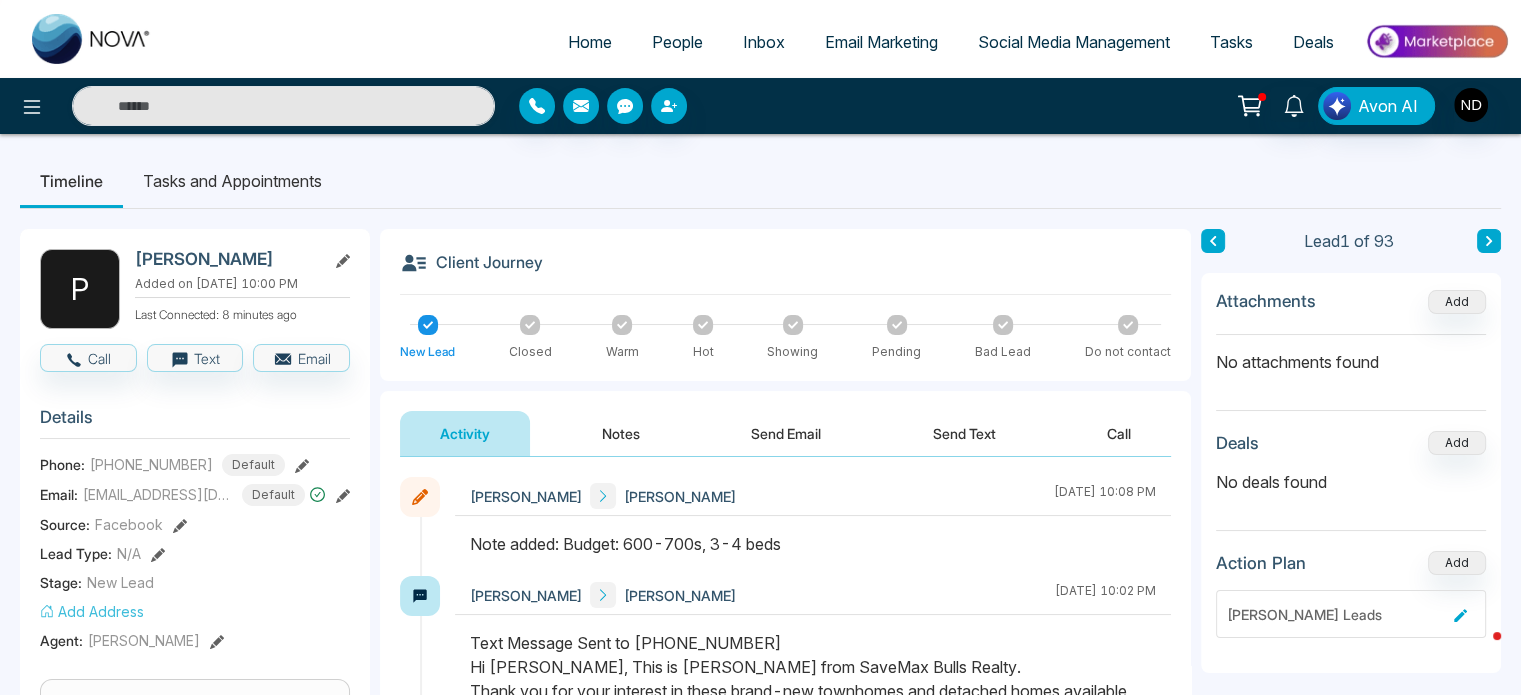 click 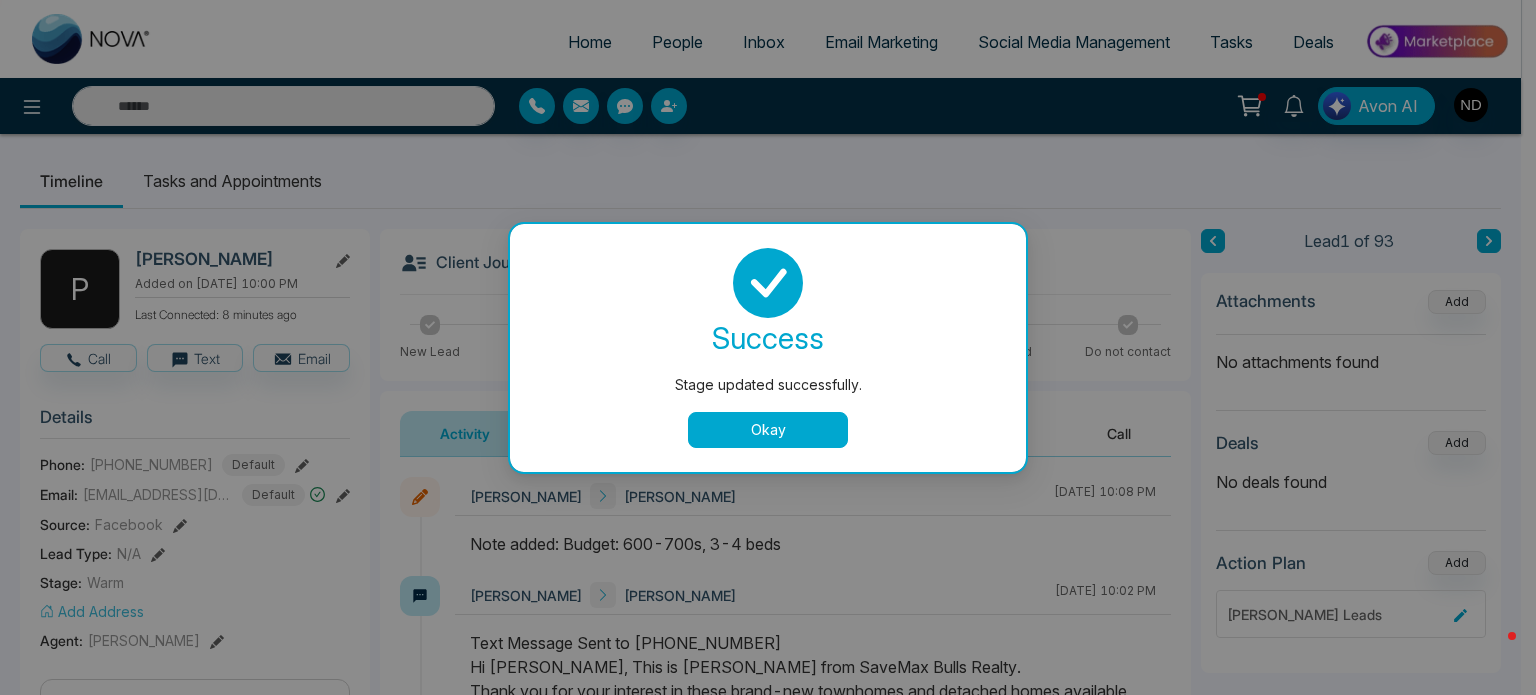 click on "Okay" at bounding box center (768, 430) 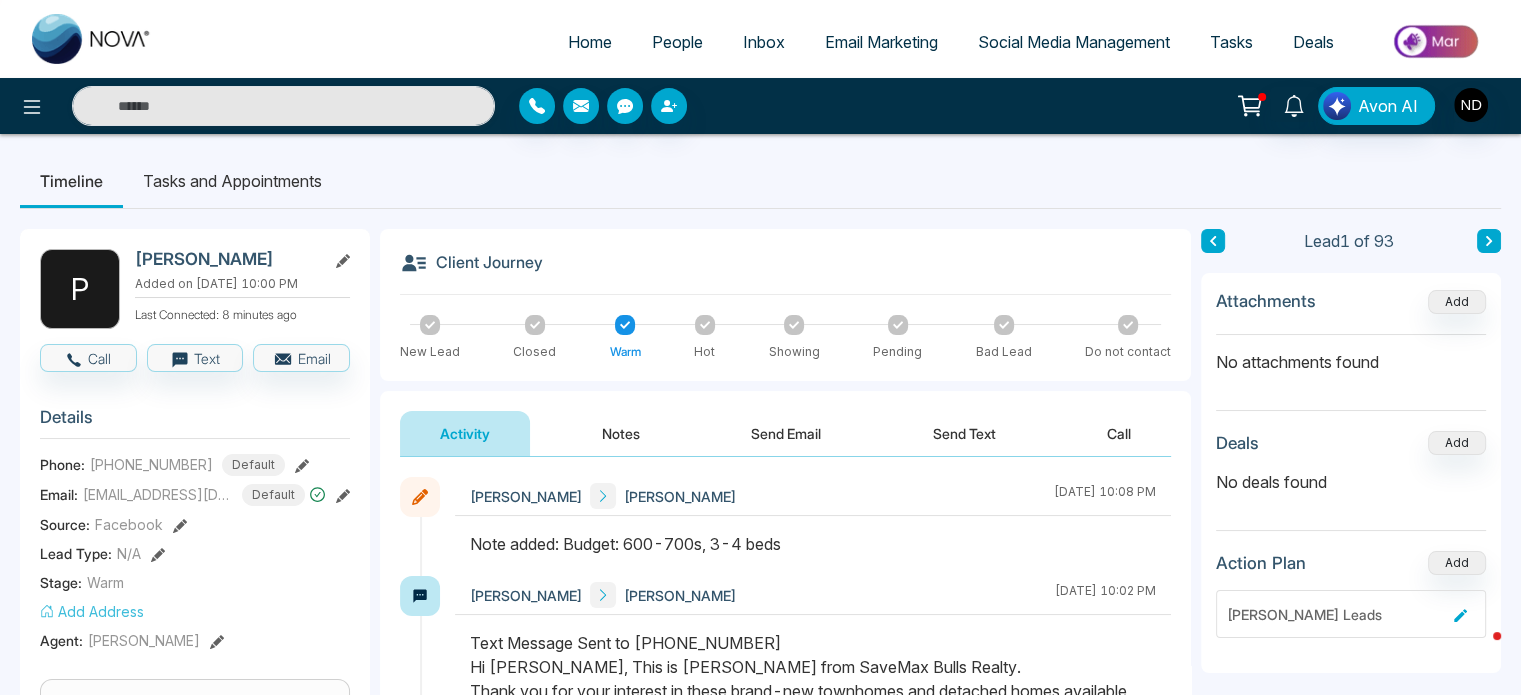 click on "Note added: Budget: 600-700s, 3-4 beds" at bounding box center (813, 544) 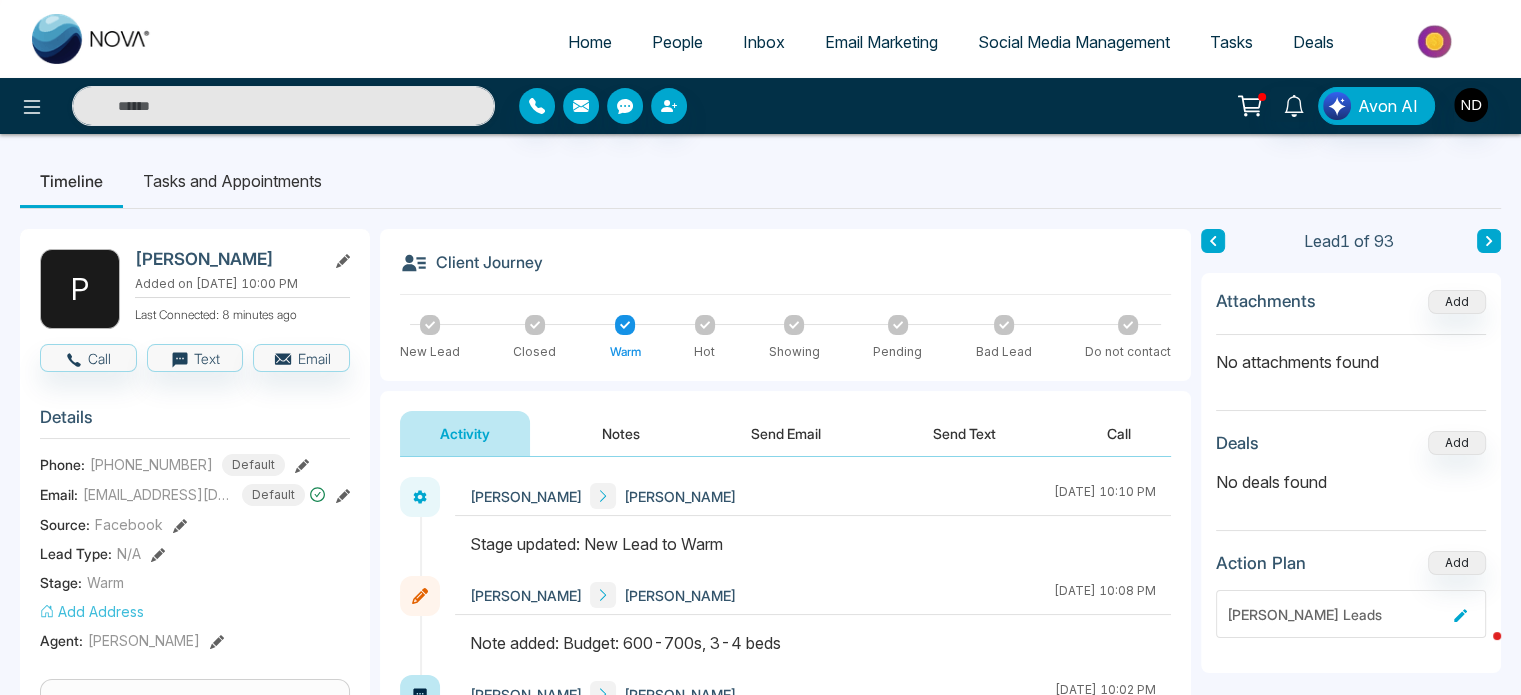 click on "Notes" at bounding box center [621, 433] 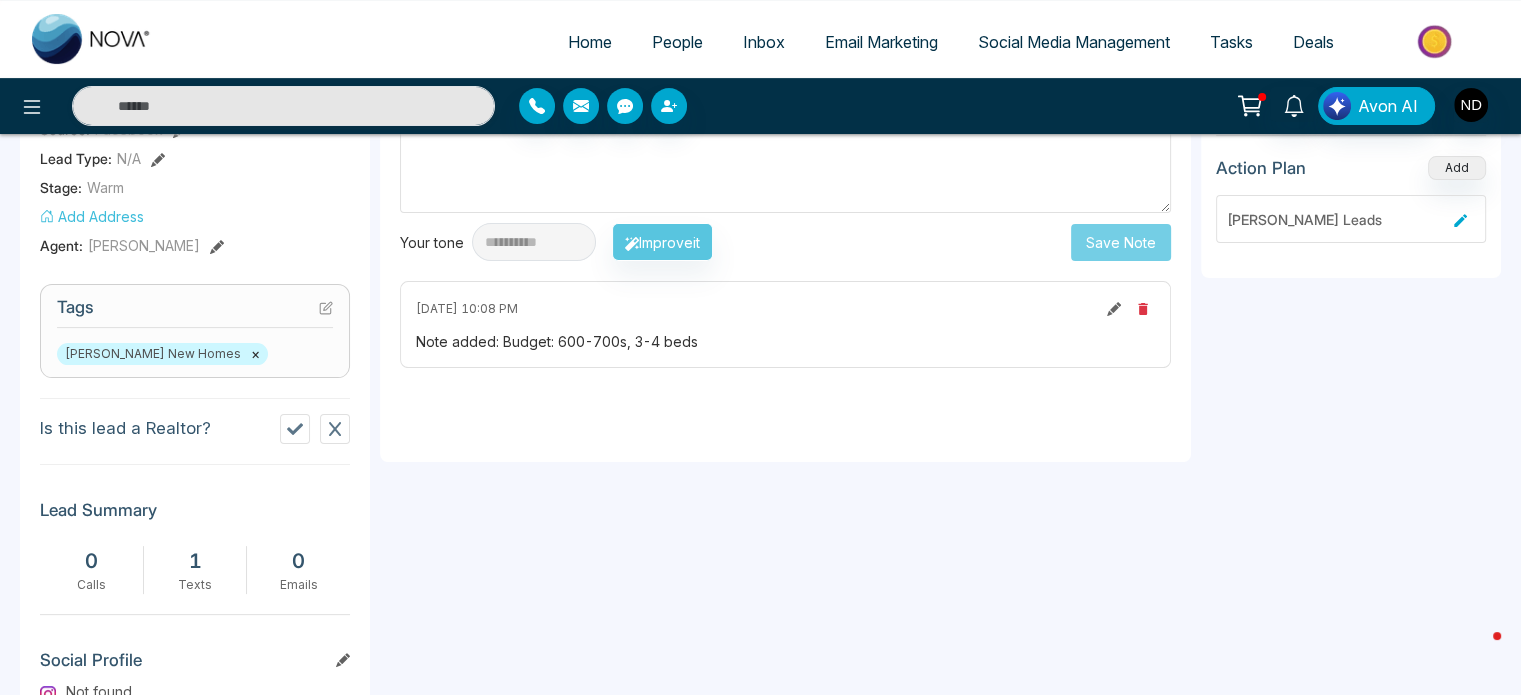 scroll, scrollTop: 400, scrollLeft: 0, axis: vertical 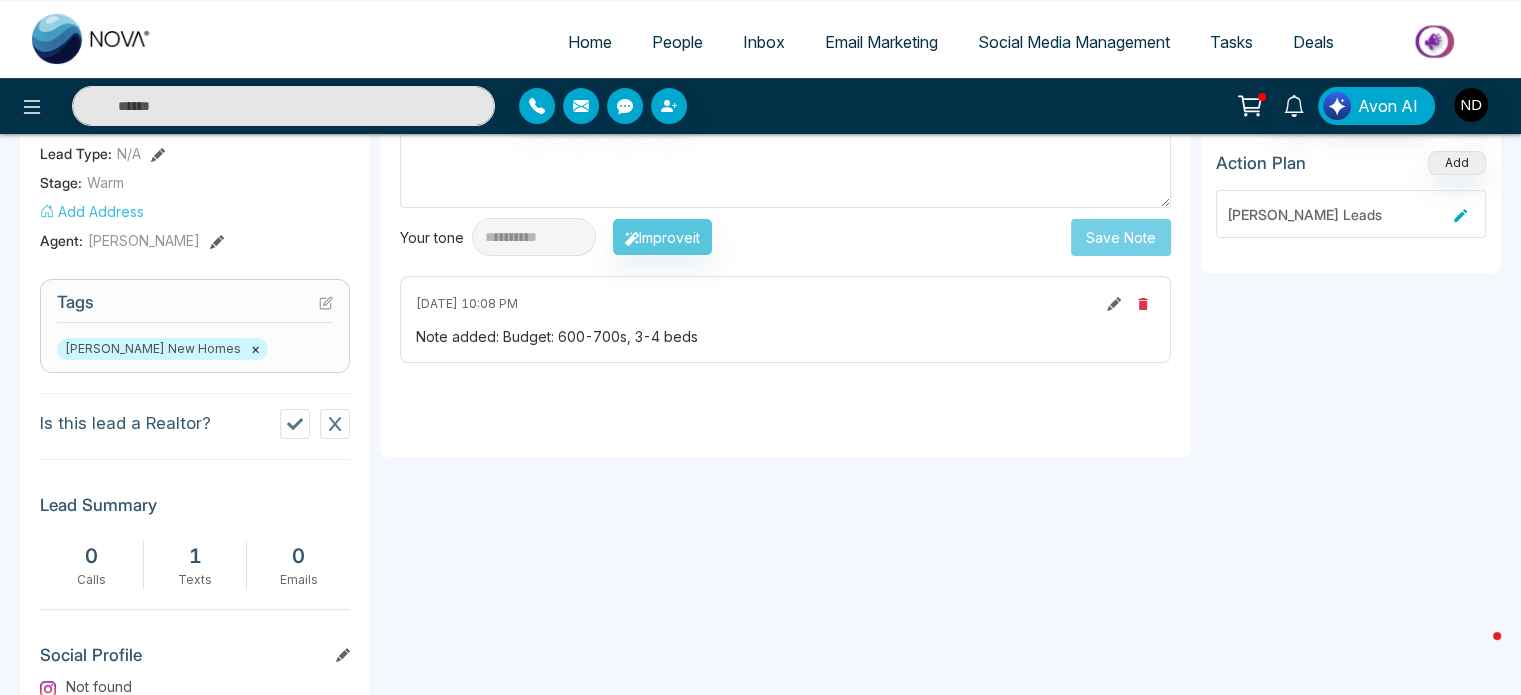 click 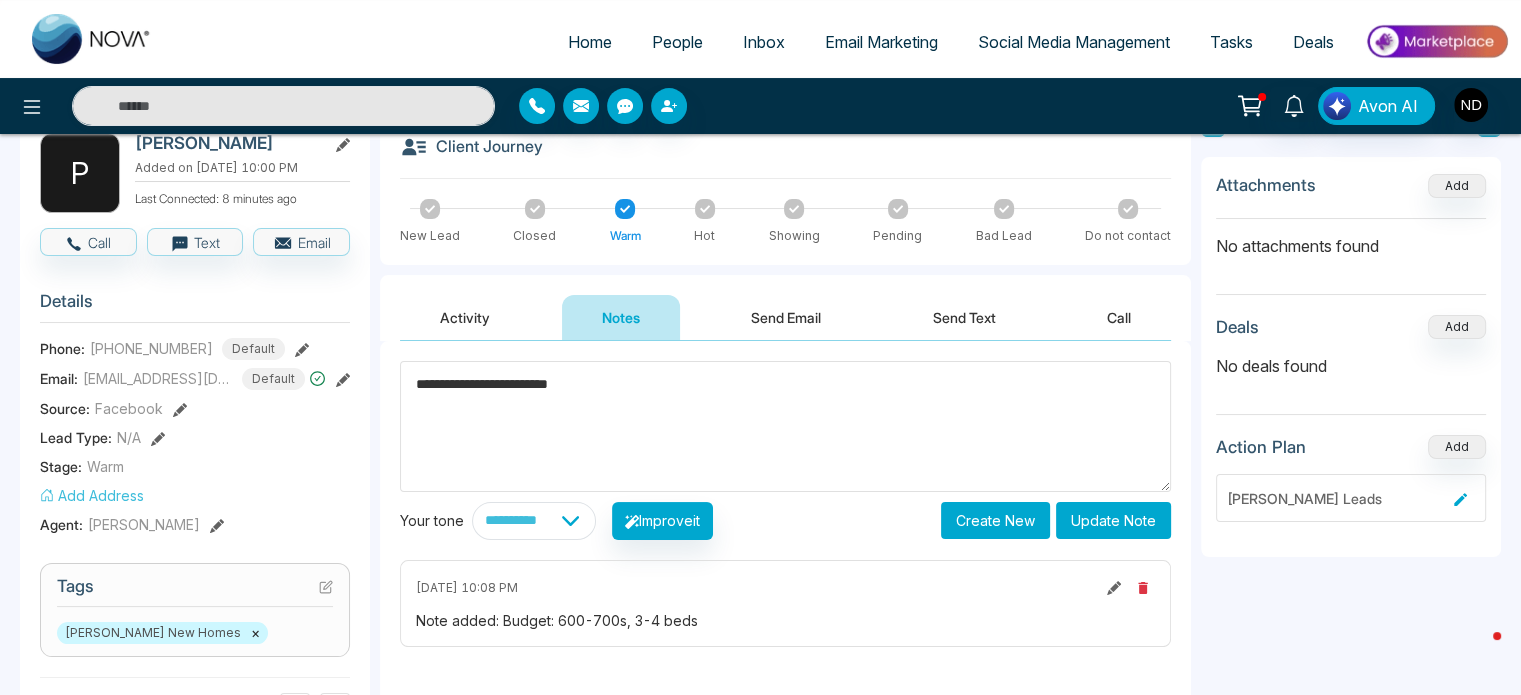 scroll, scrollTop: 0, scrollLeft: 0, axis: both 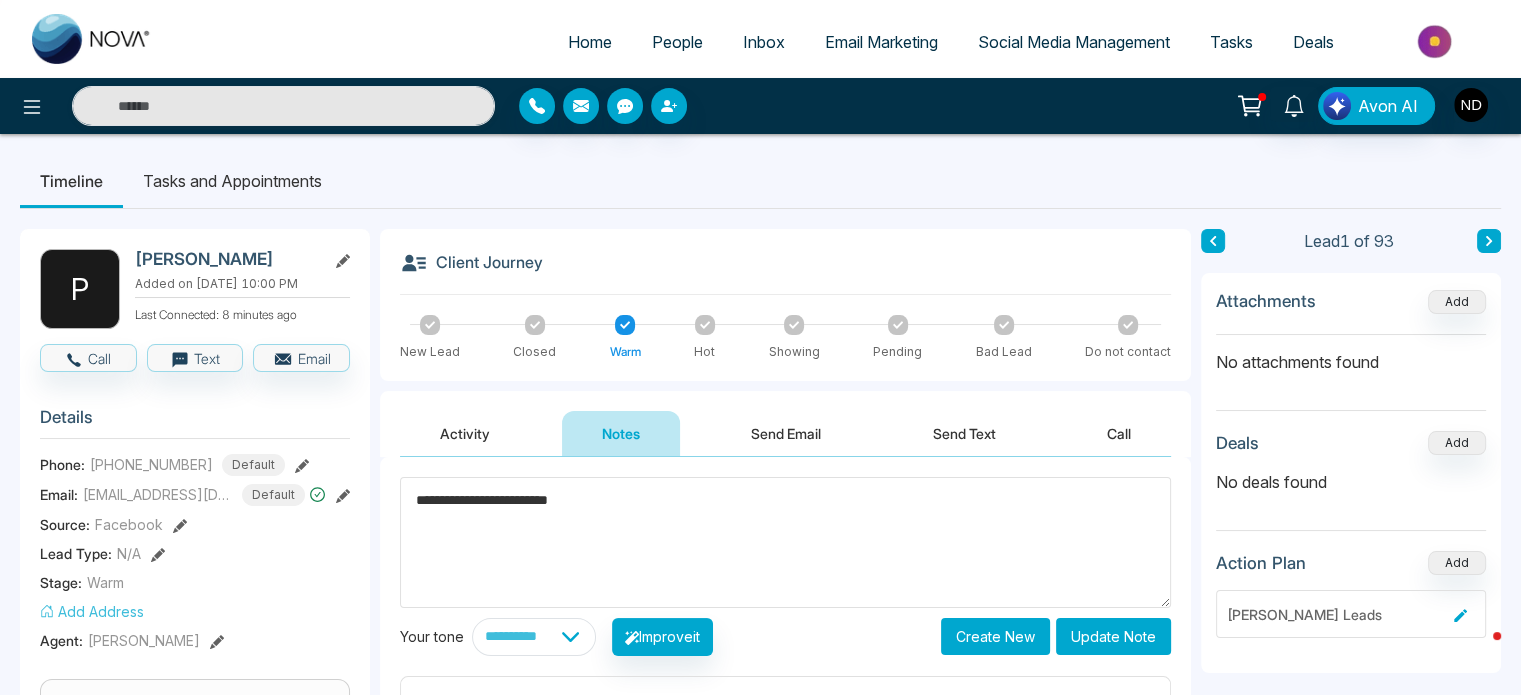 click on "**********" at bounding box center (785, 542) 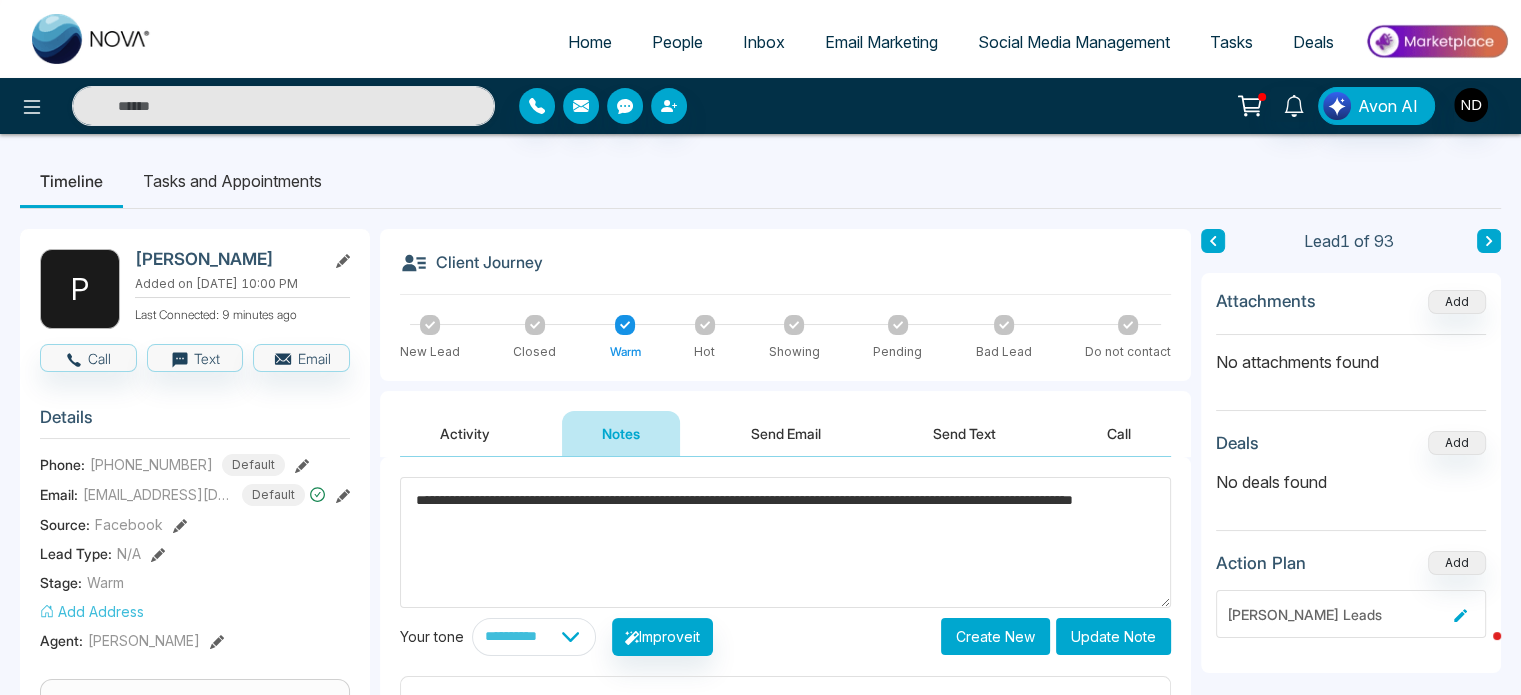 click on "**********" 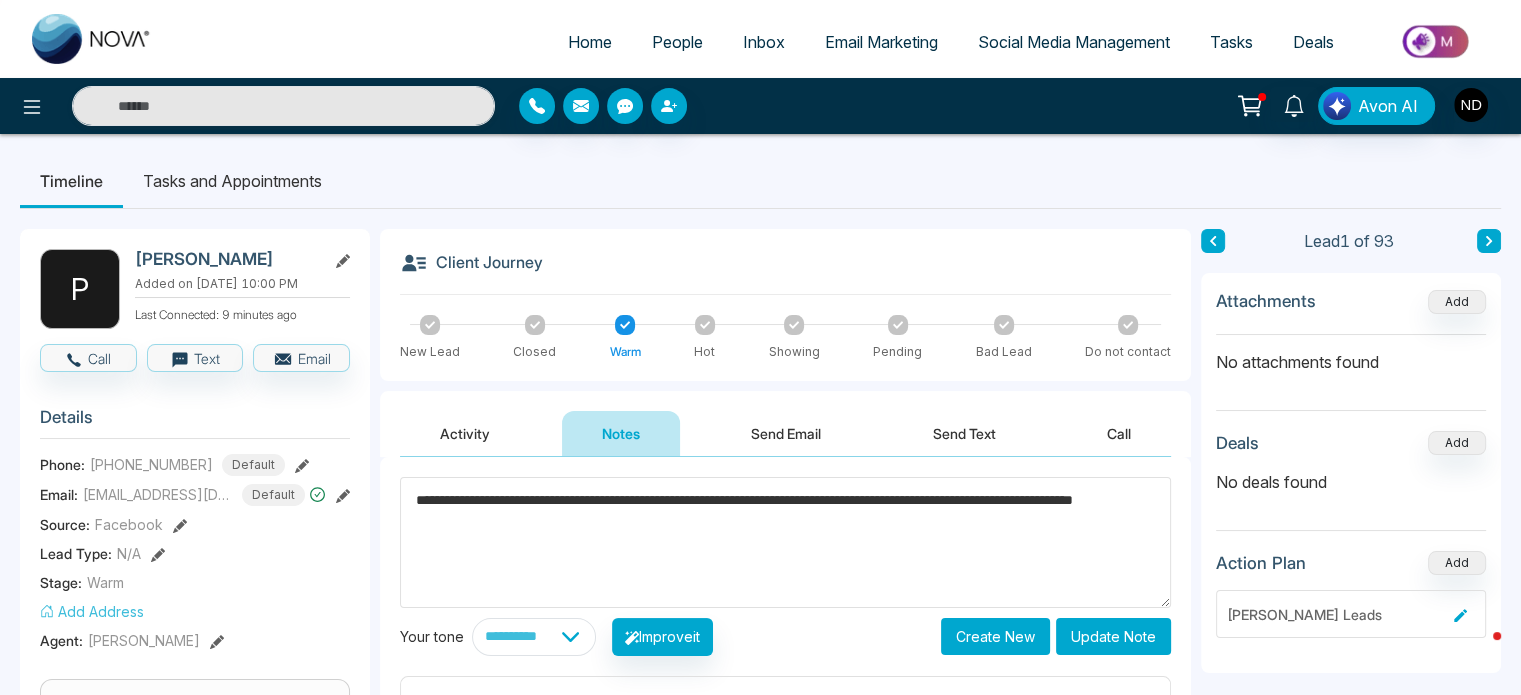 type on "**********" 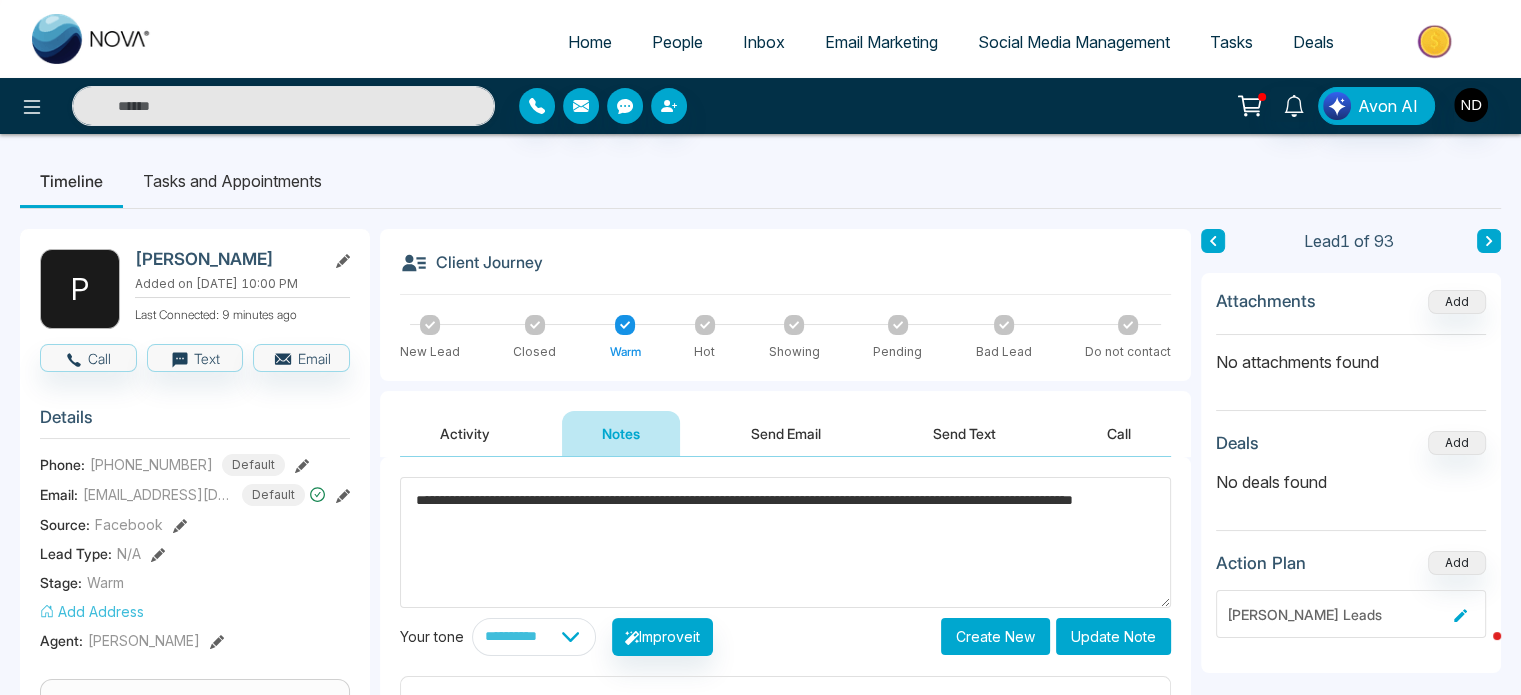 click on "Update Note" at bounding box center [1113, 636] 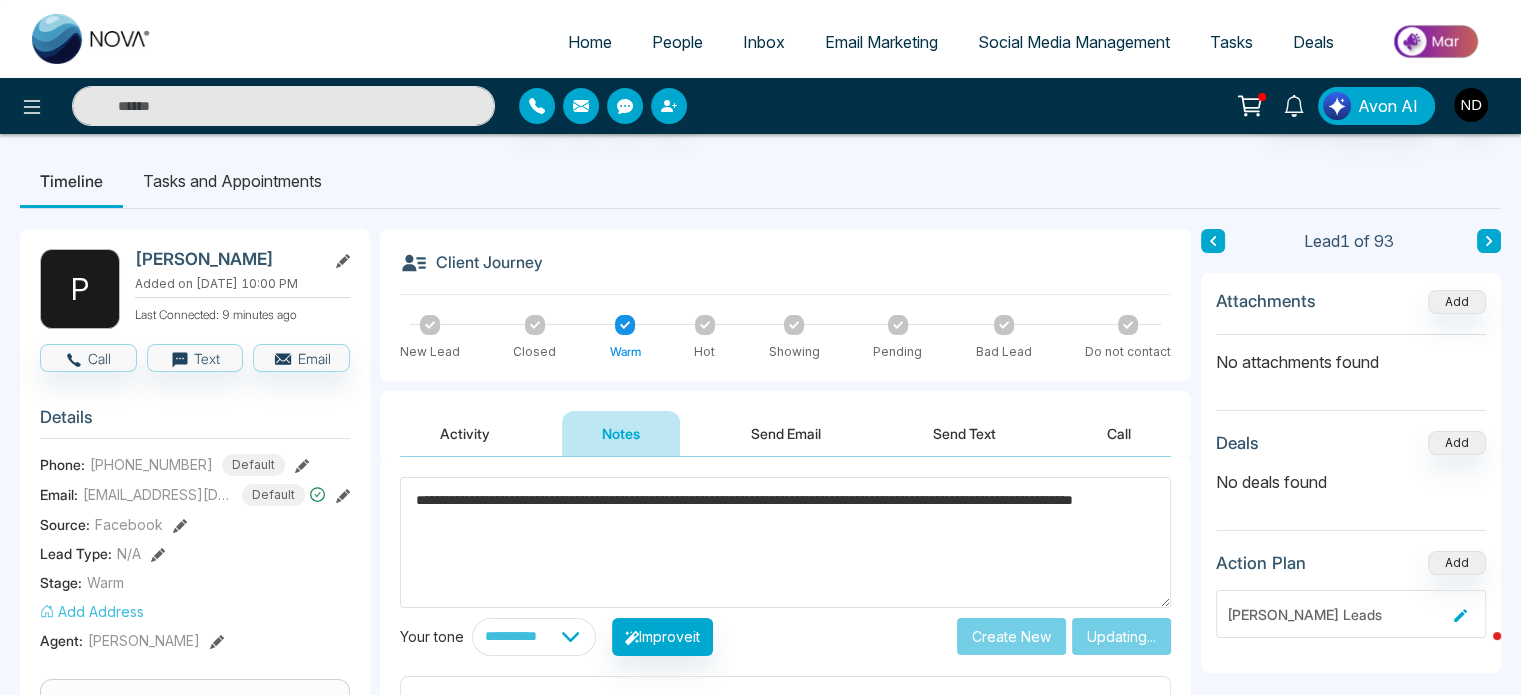 type 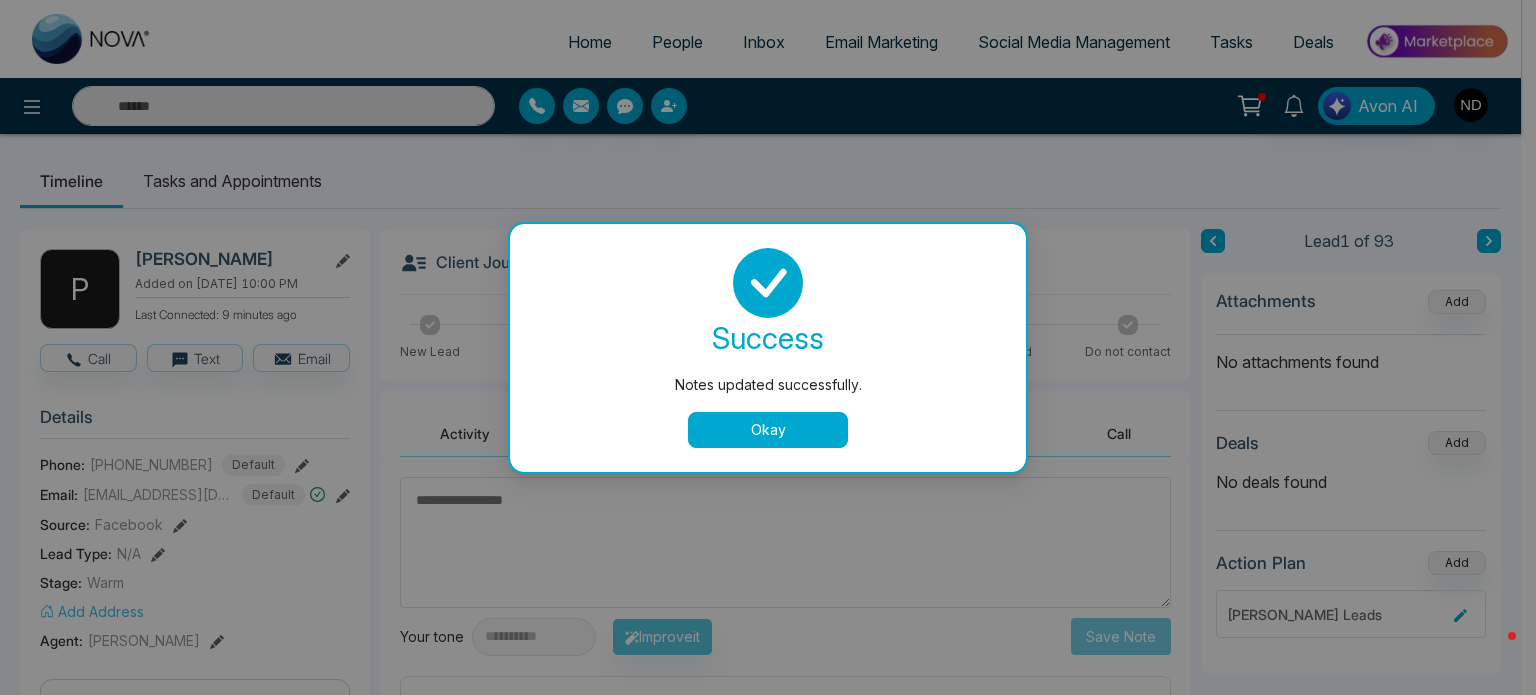 click on "Okay" at bounding box center [768, 430] 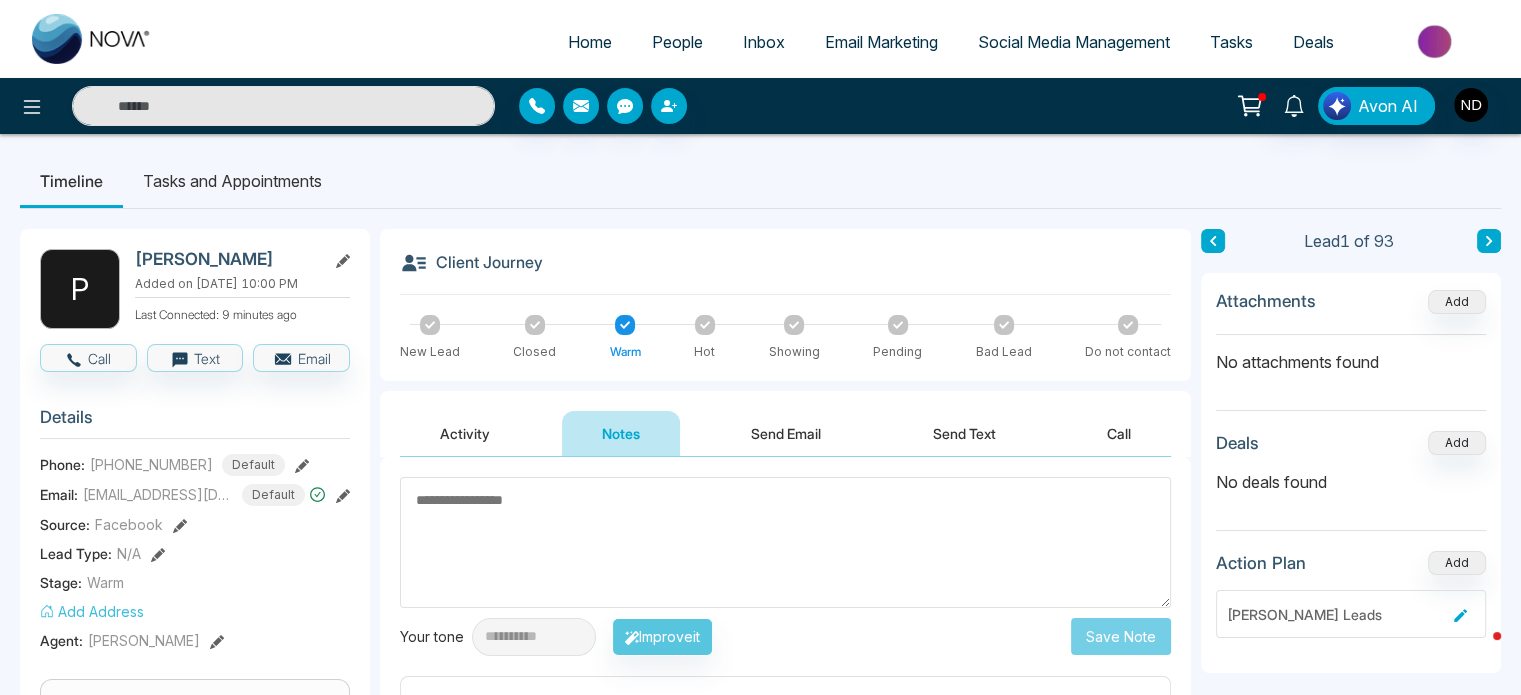 click at bounding box center (1489, 241) 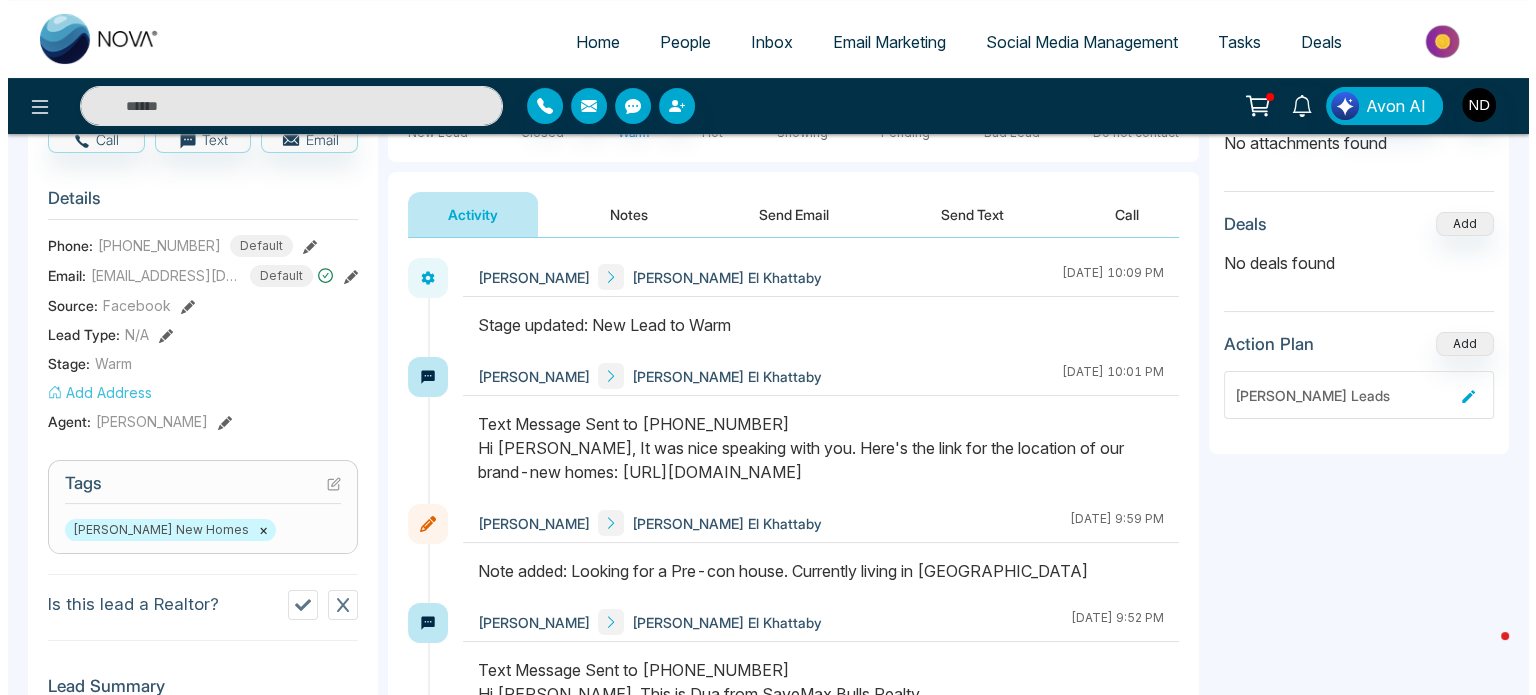 scroll, scrollTop: 0, scrollLeft: 0, axis: both 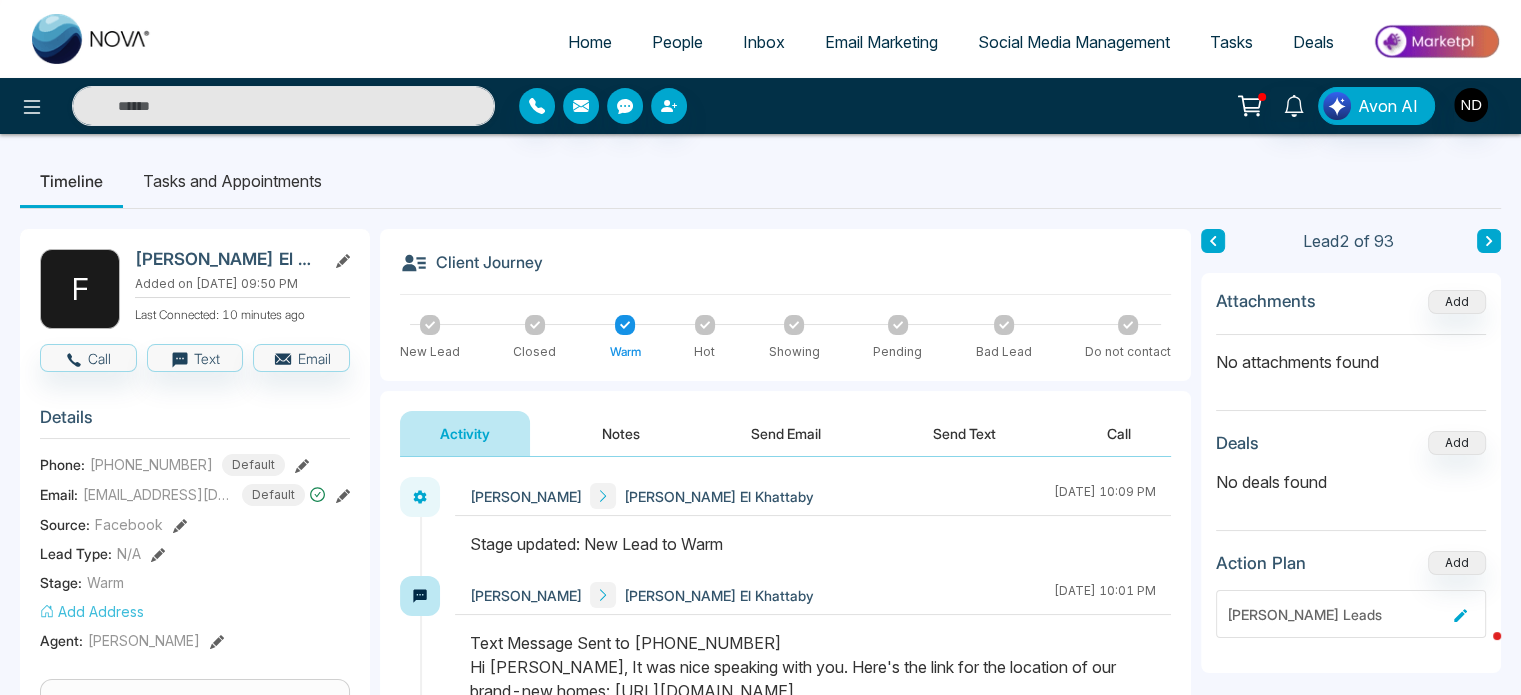 click on "Tasks and Appointments" at bounding box center (232, 181) 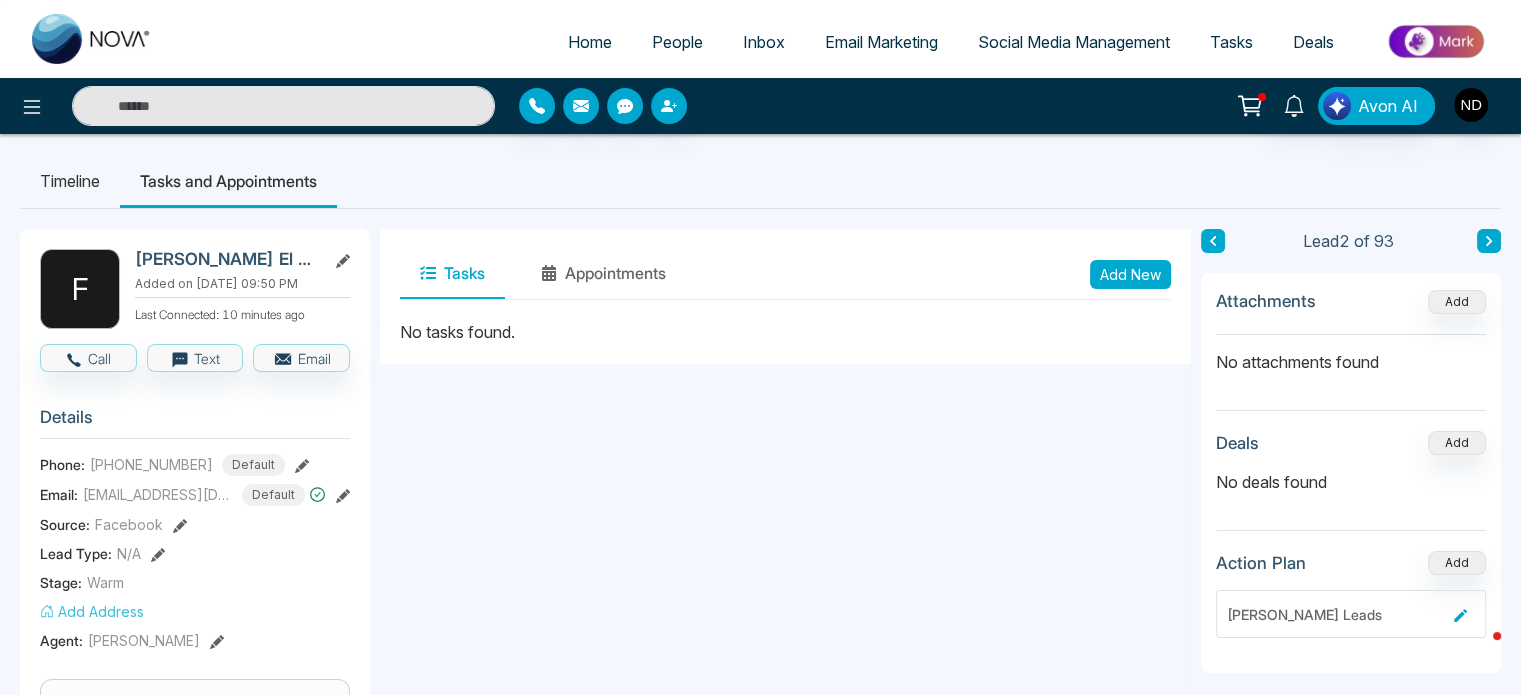 click on "Add New" at bounding box center [1130, 274] 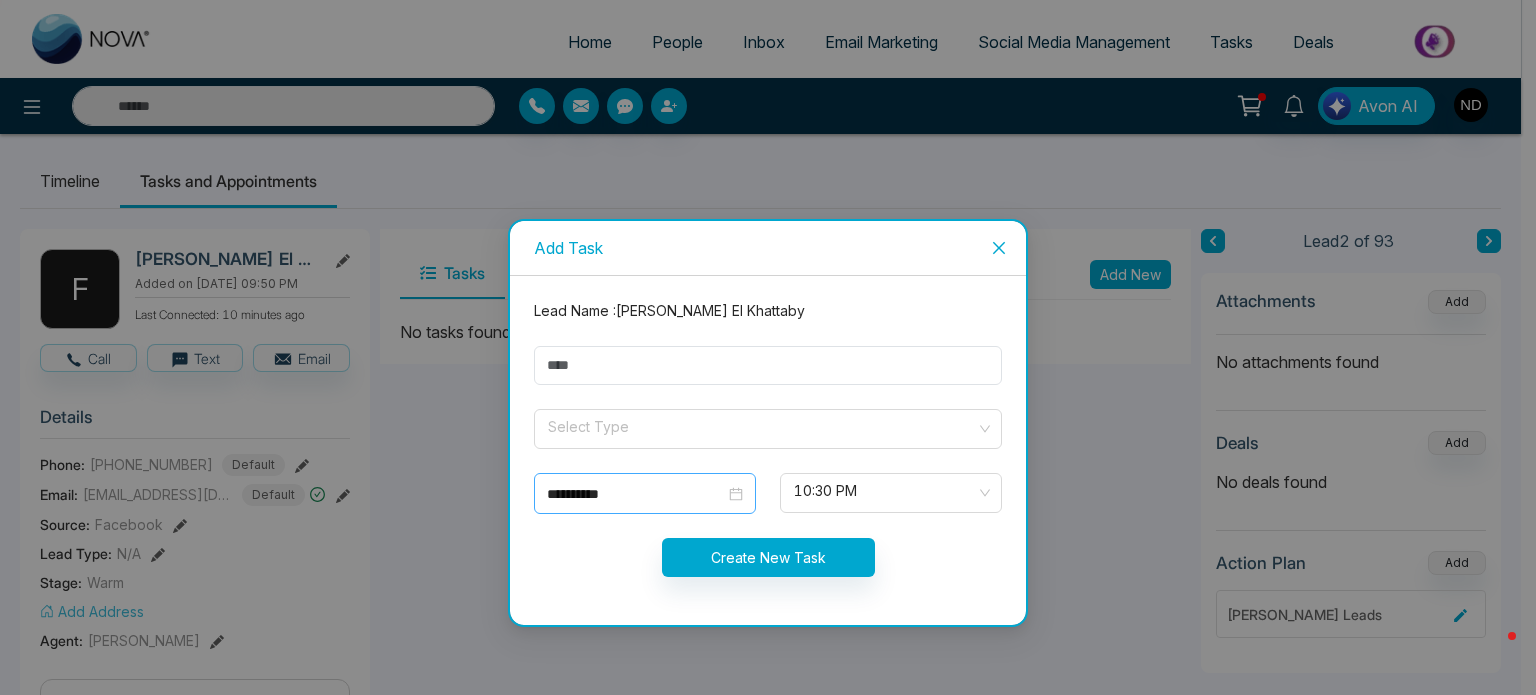 click on "**********" at bounding box center [636, 494] 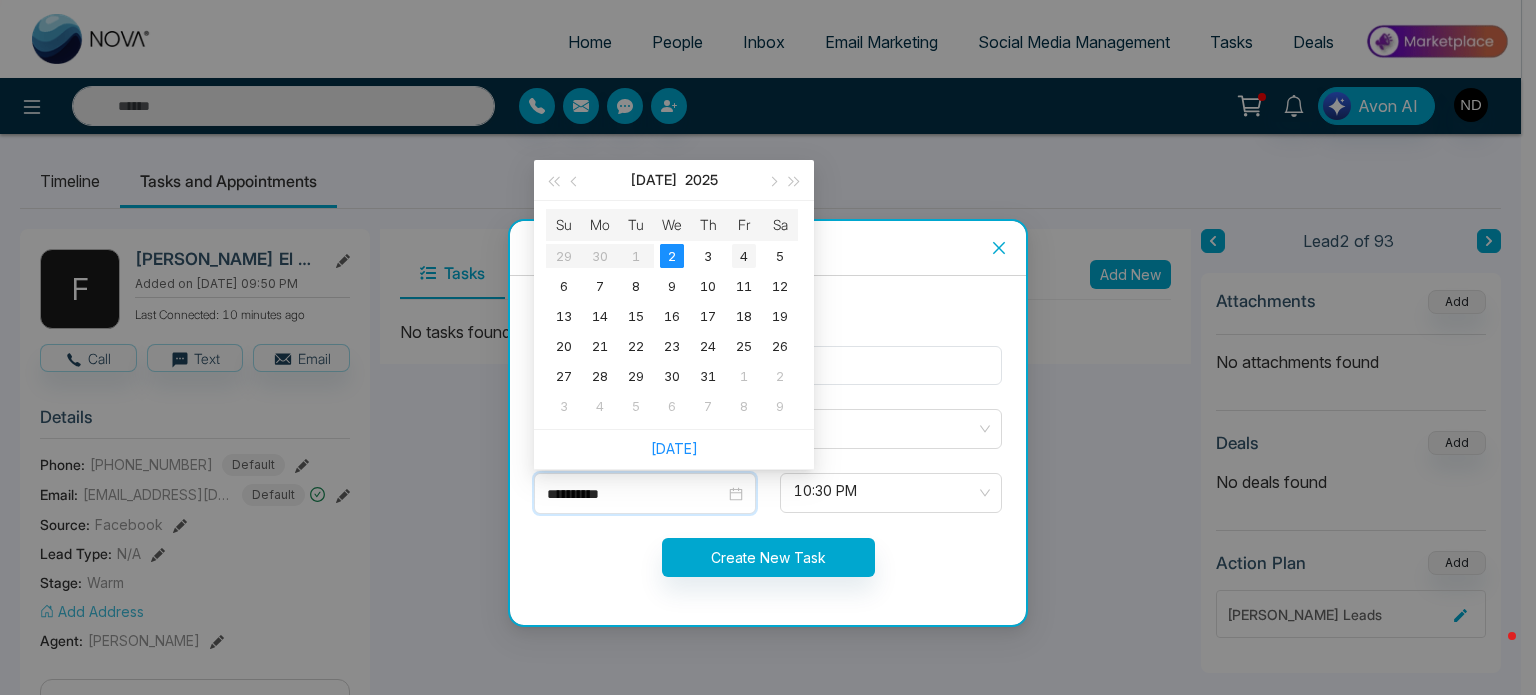 type on "**********" 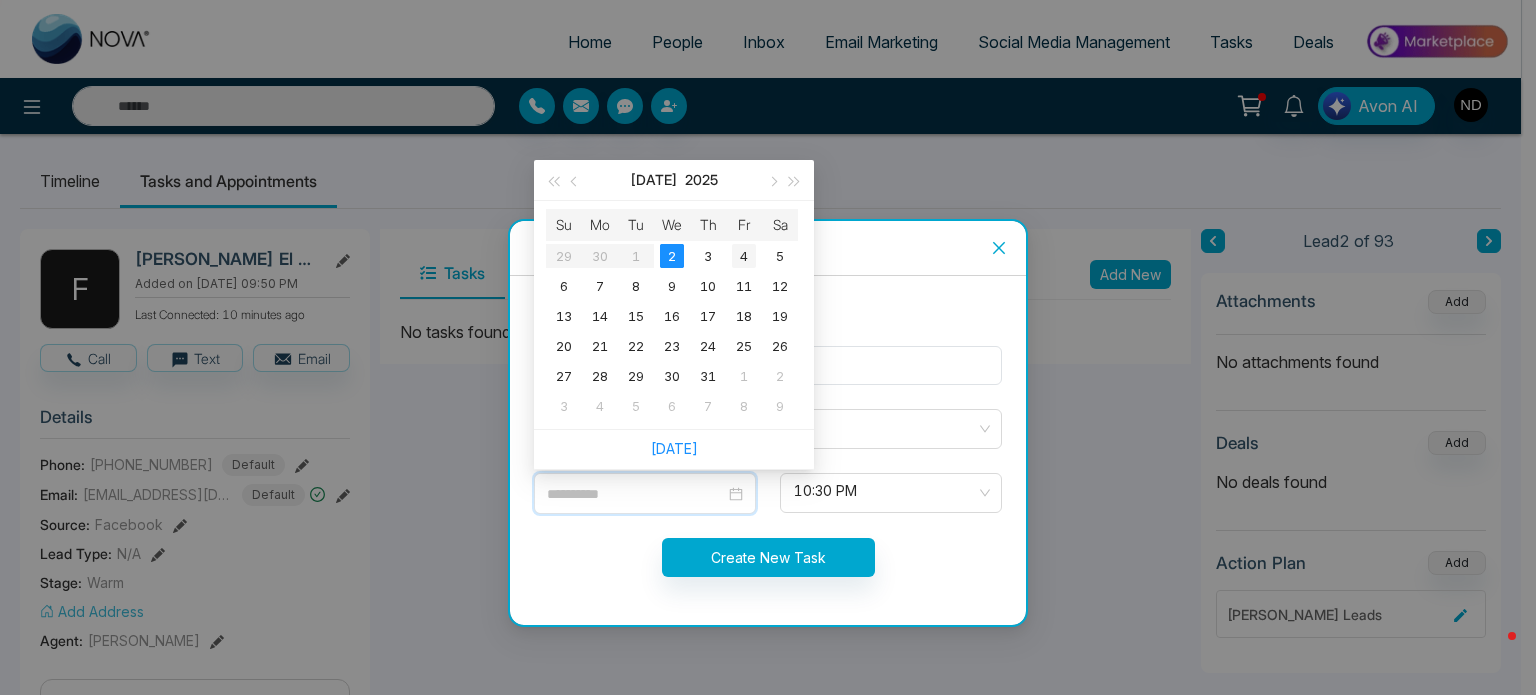 click on "4" at bounding box center [744, 256] 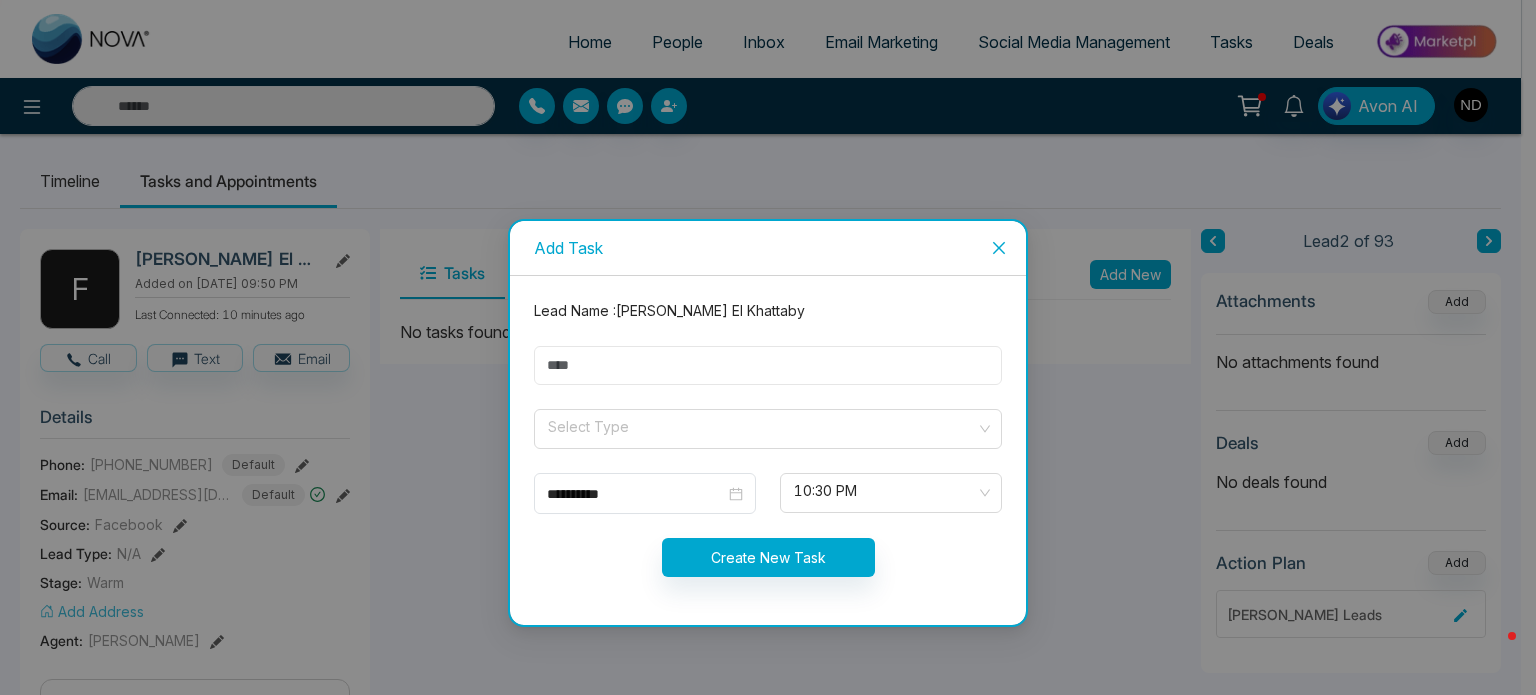 click at bounding box center [768, 365] 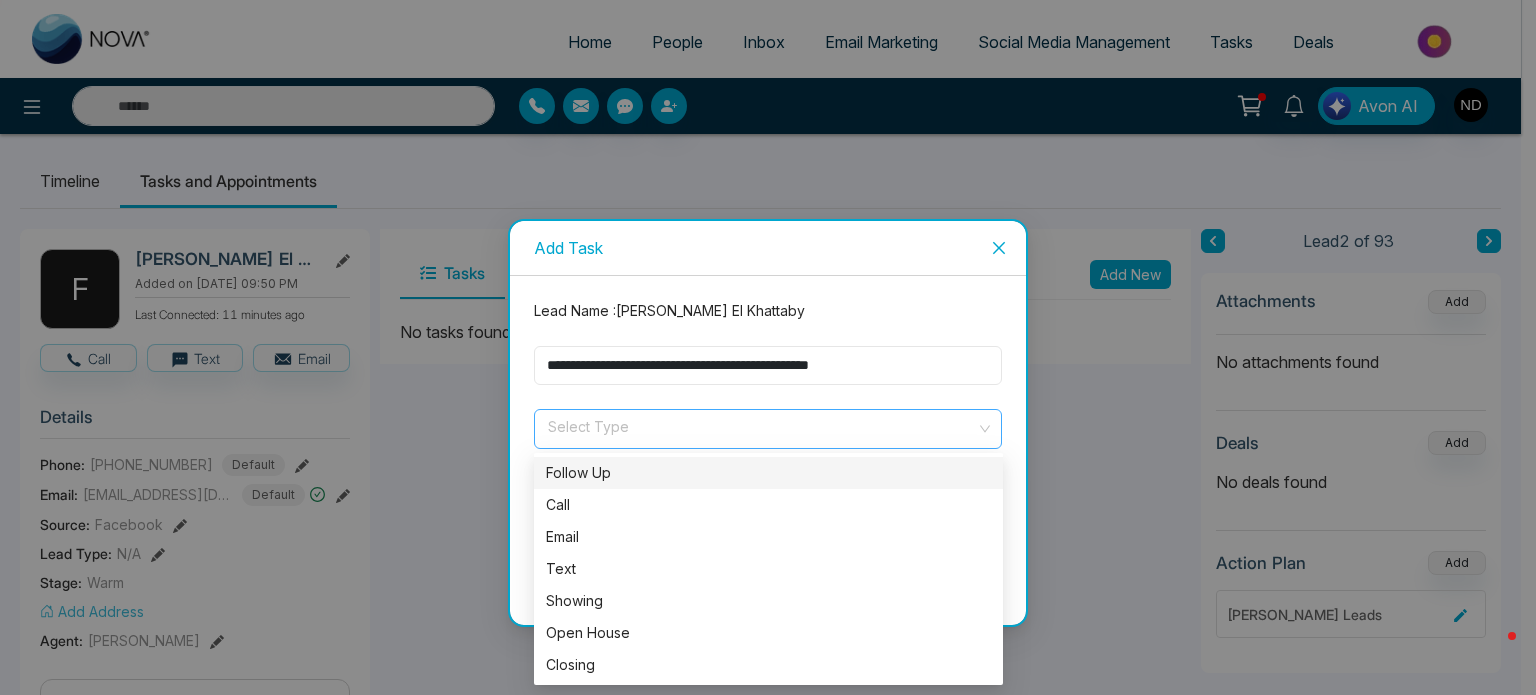 click at bounding box center [761, 429] 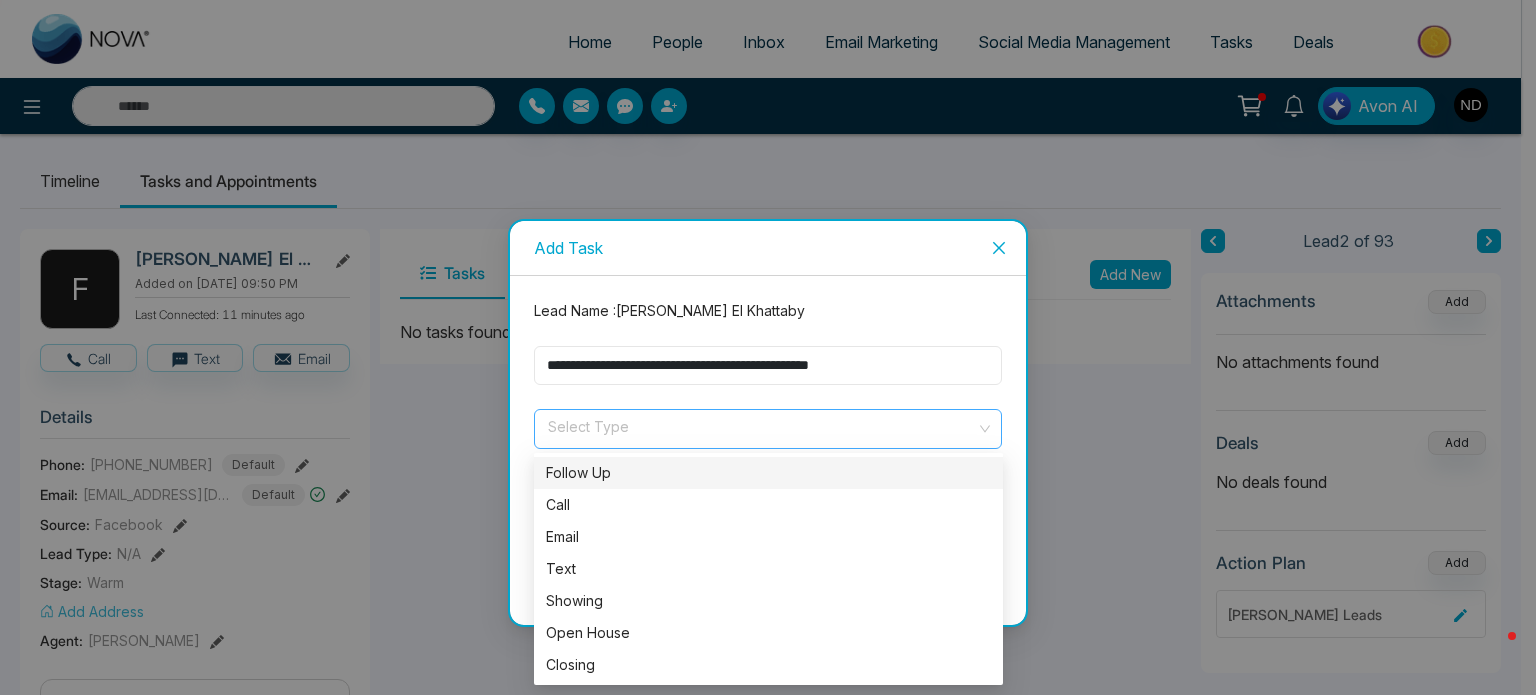 type on "**********" 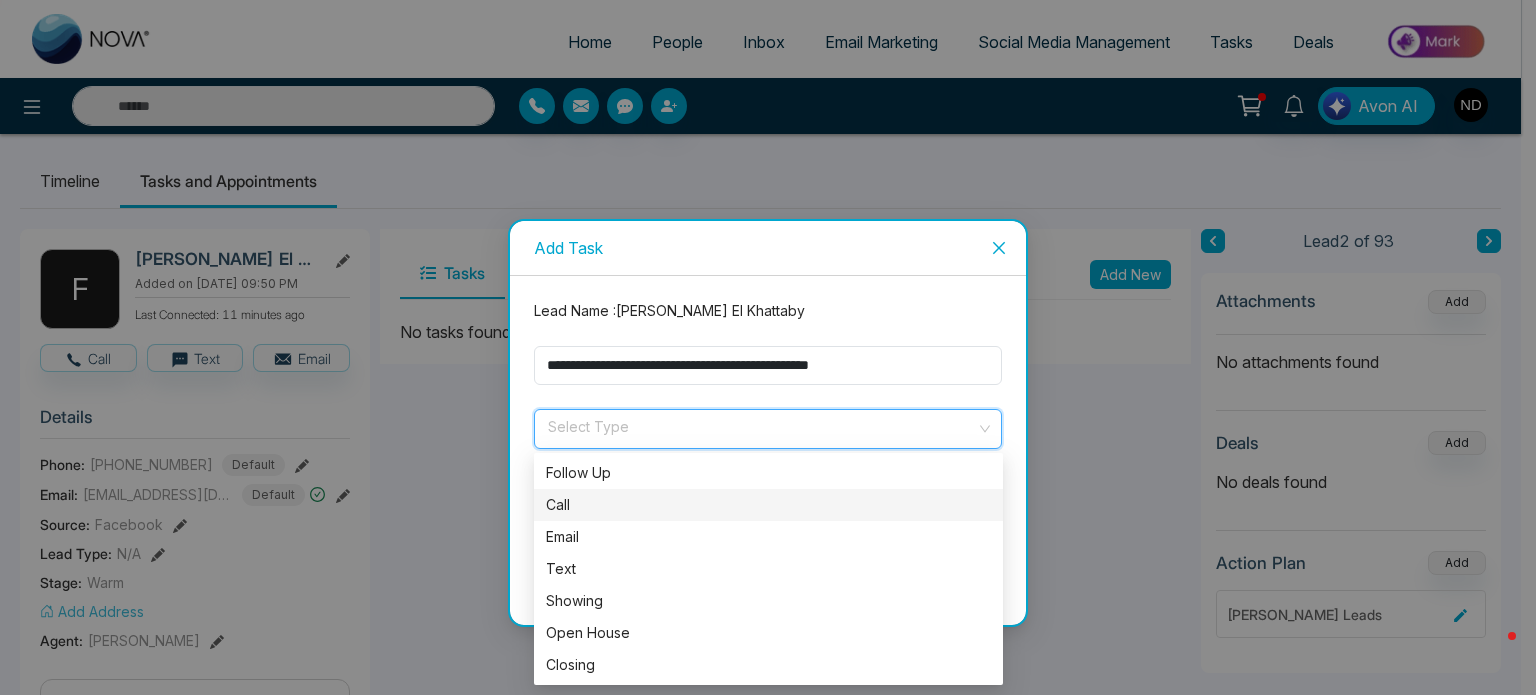 click on "Call" at bounding box center (768, 505) 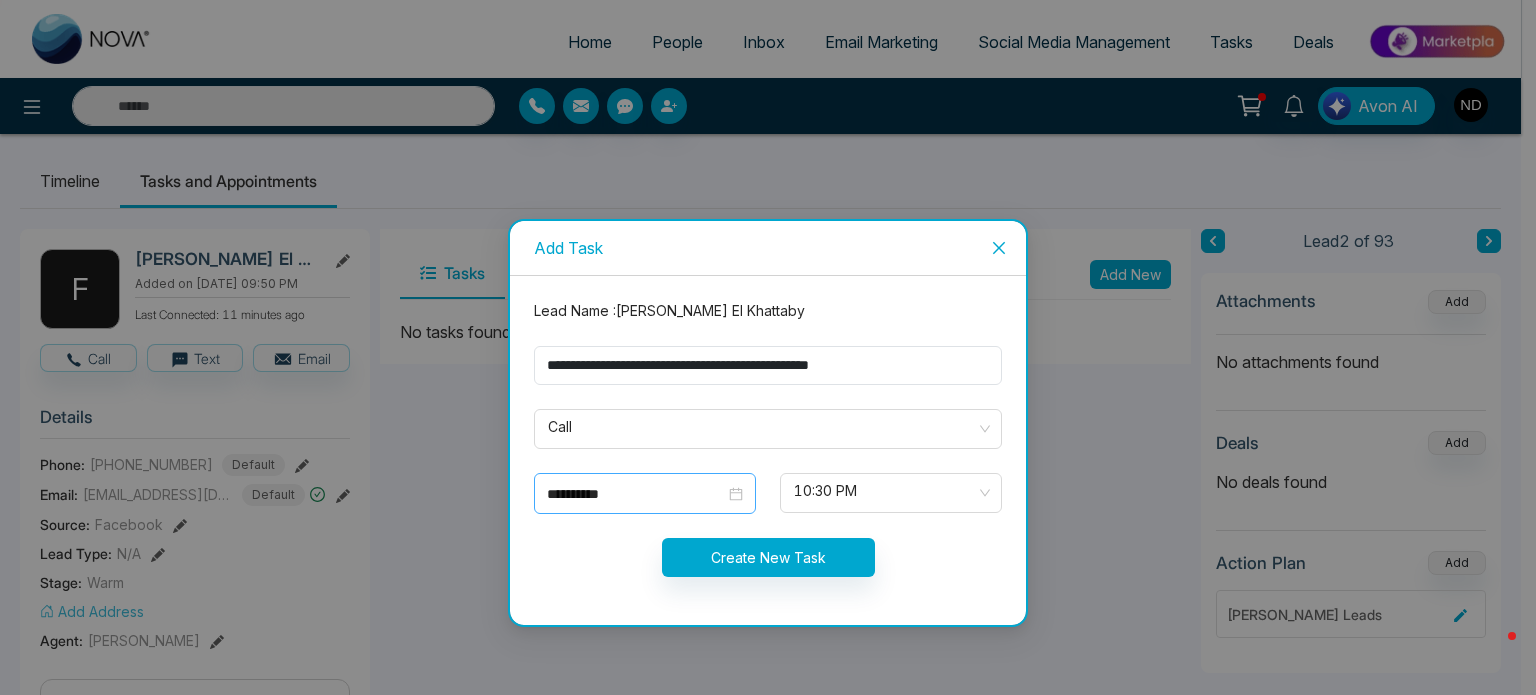 click on "**********" at bounding box center [645, 494] 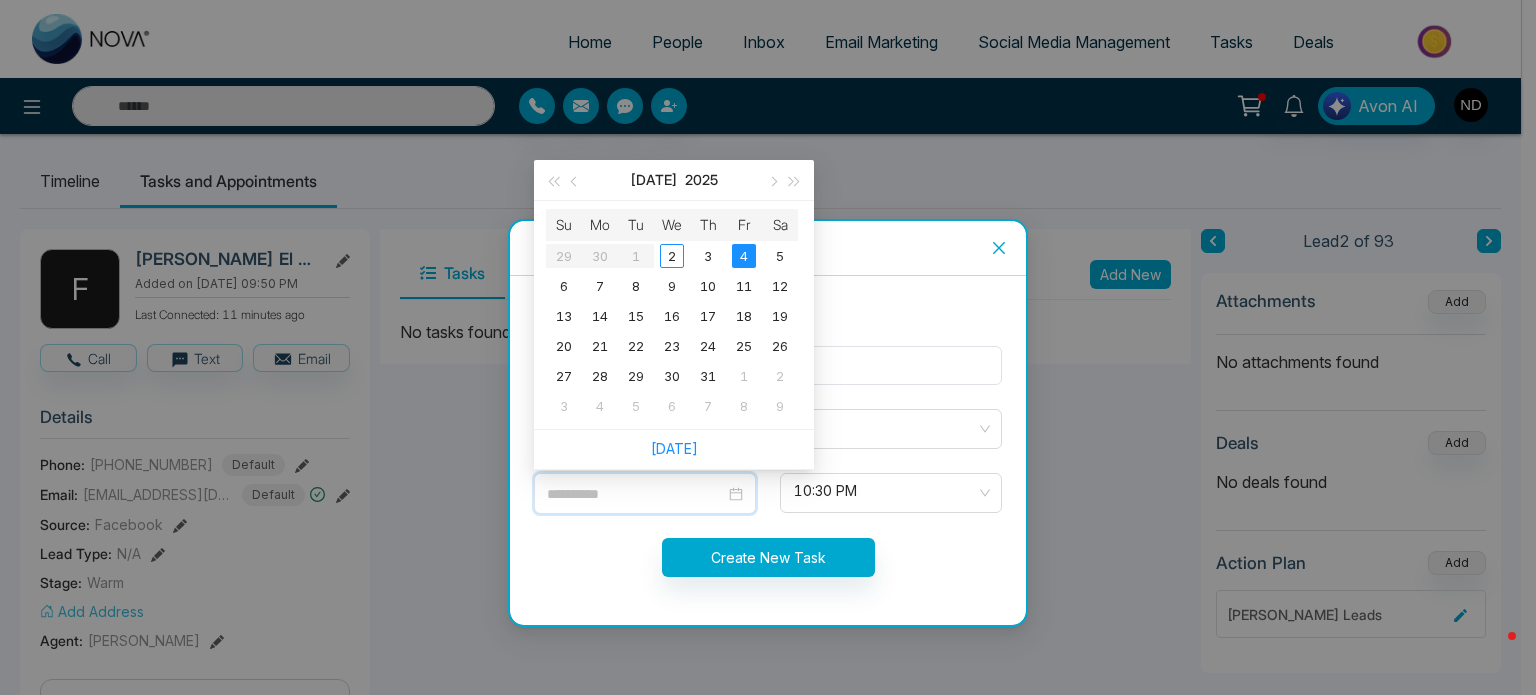 type on "**********" 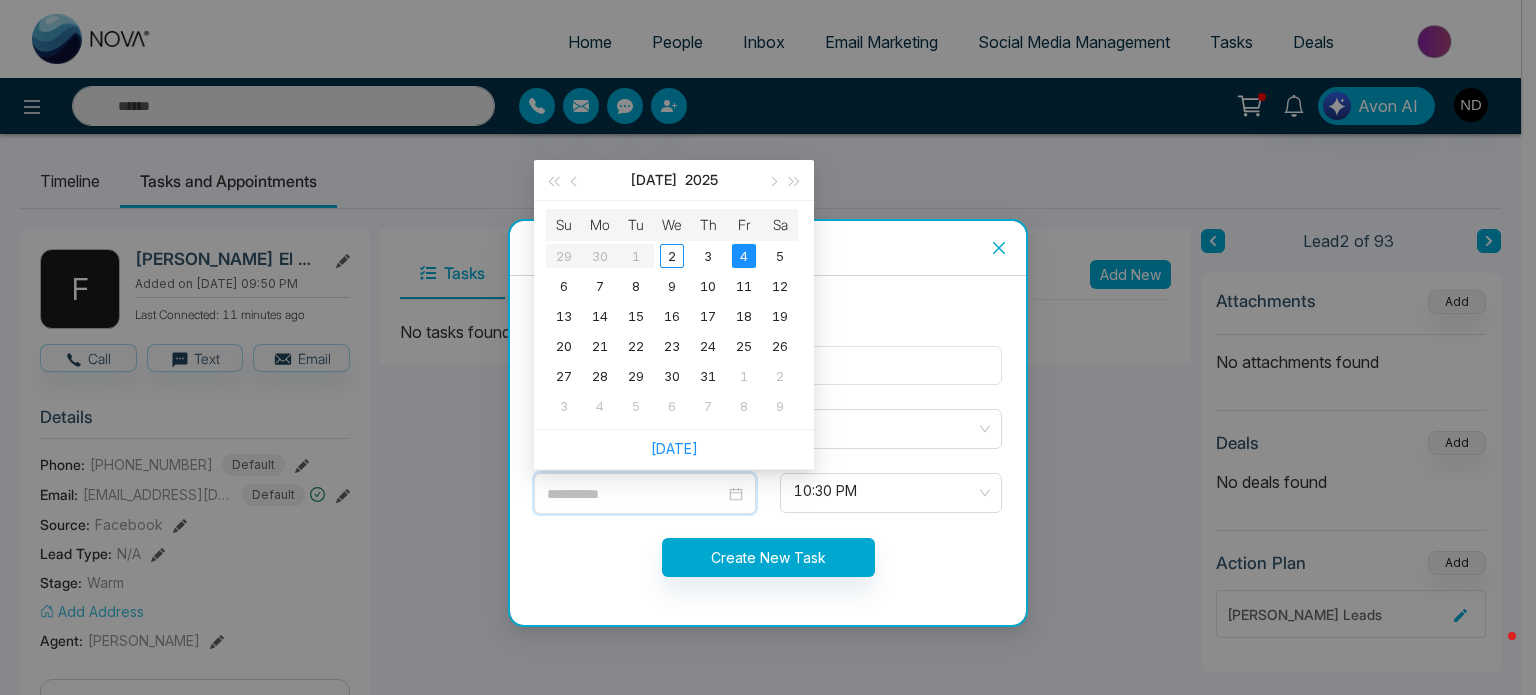 click on "4" at bounding box center [744, 256] 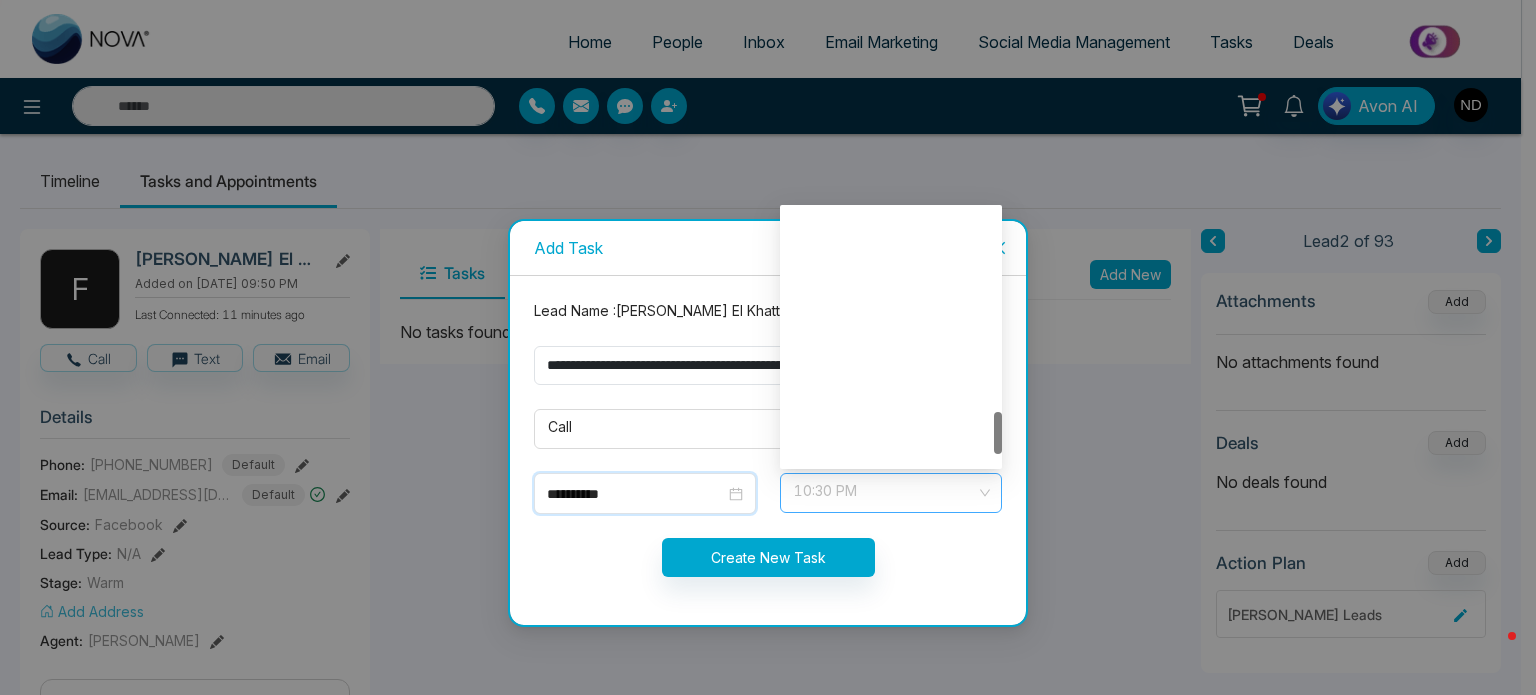 click on "10:30 PM" at bounding box center [891, 493] 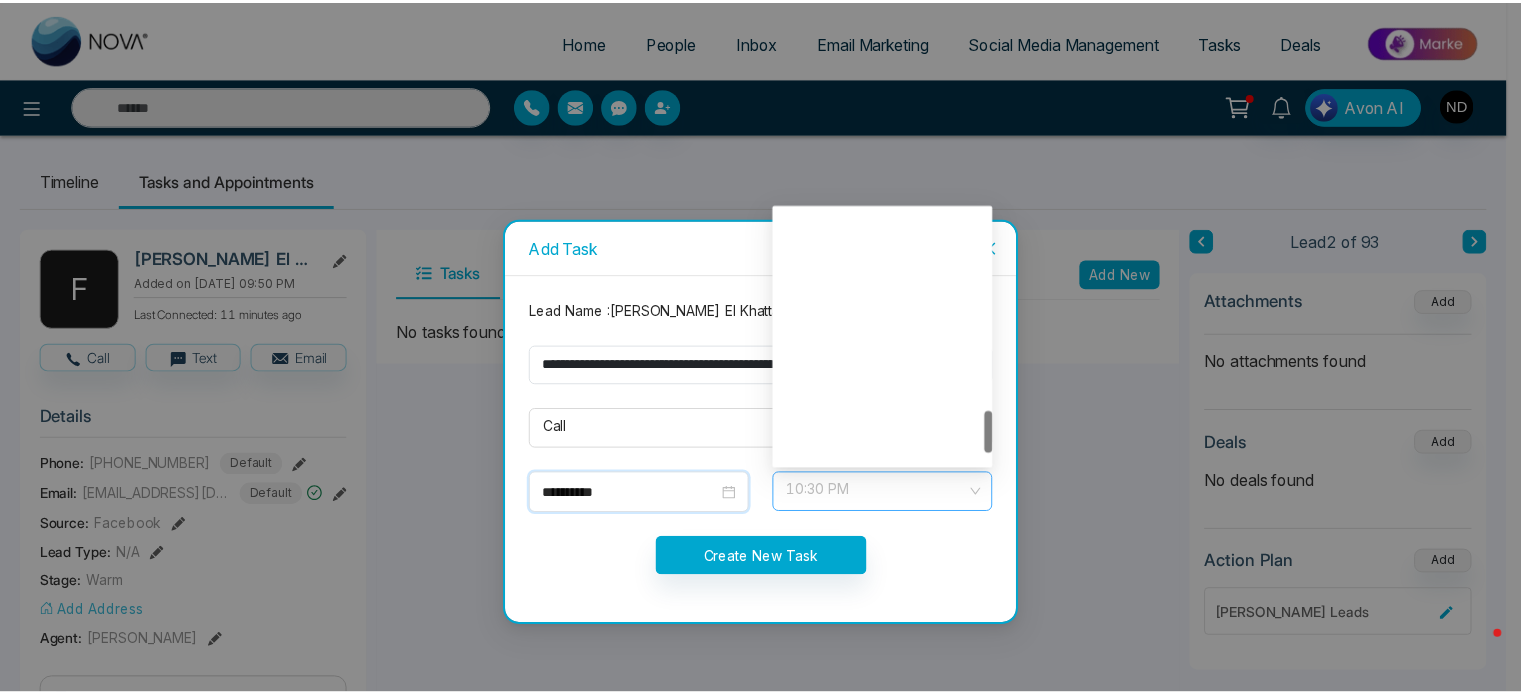 scroll, scrollTop: 1216, scrollLeft: 0, axis: vertical 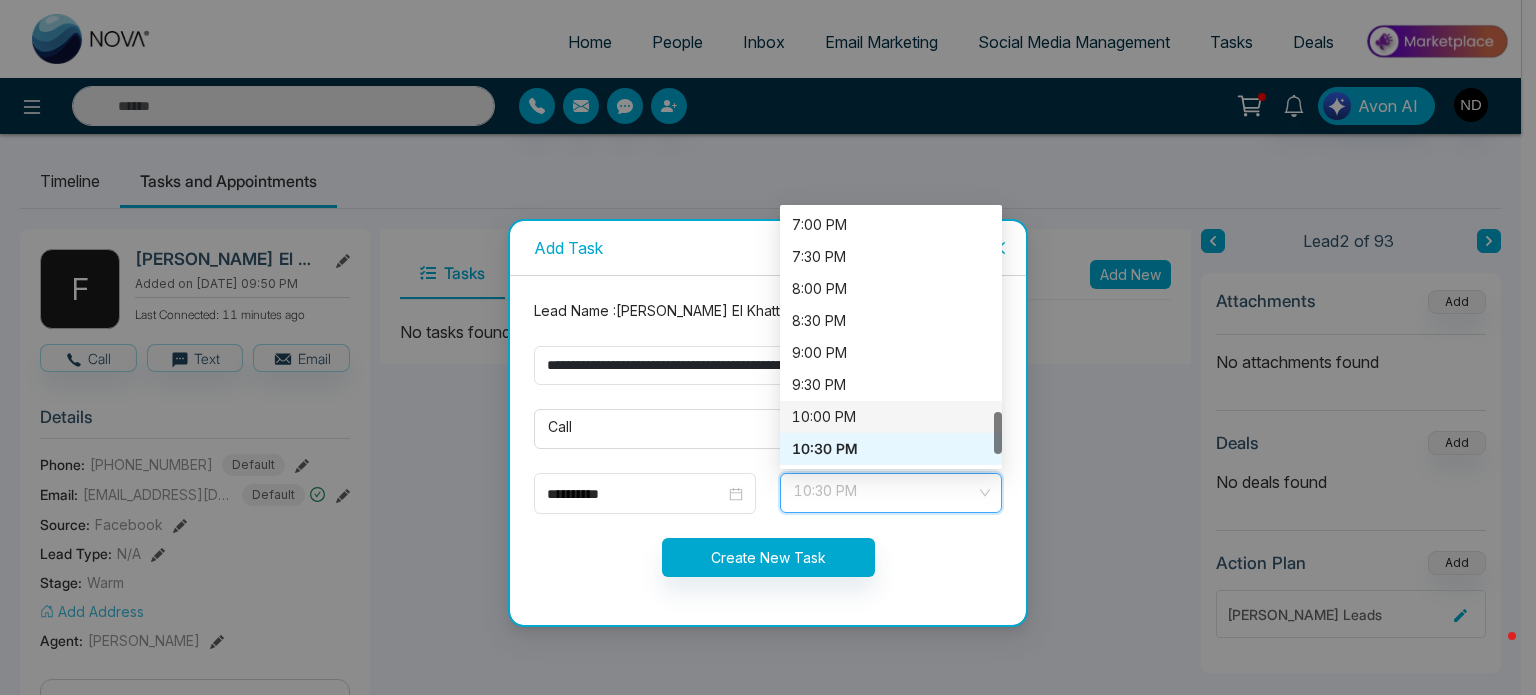 click on "10:00 PM" at bounding box center (891, 417) 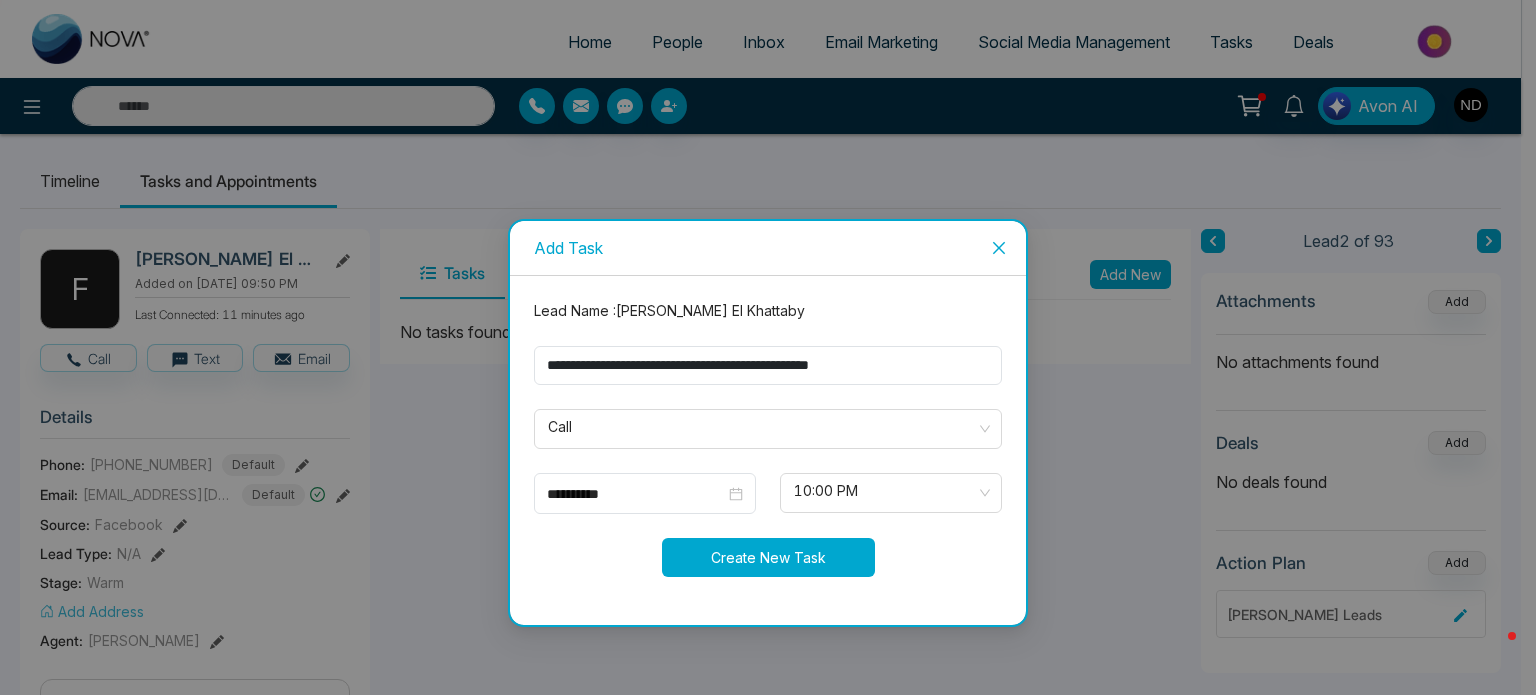 click on "Create New Task" at bounding box center (768, 557) 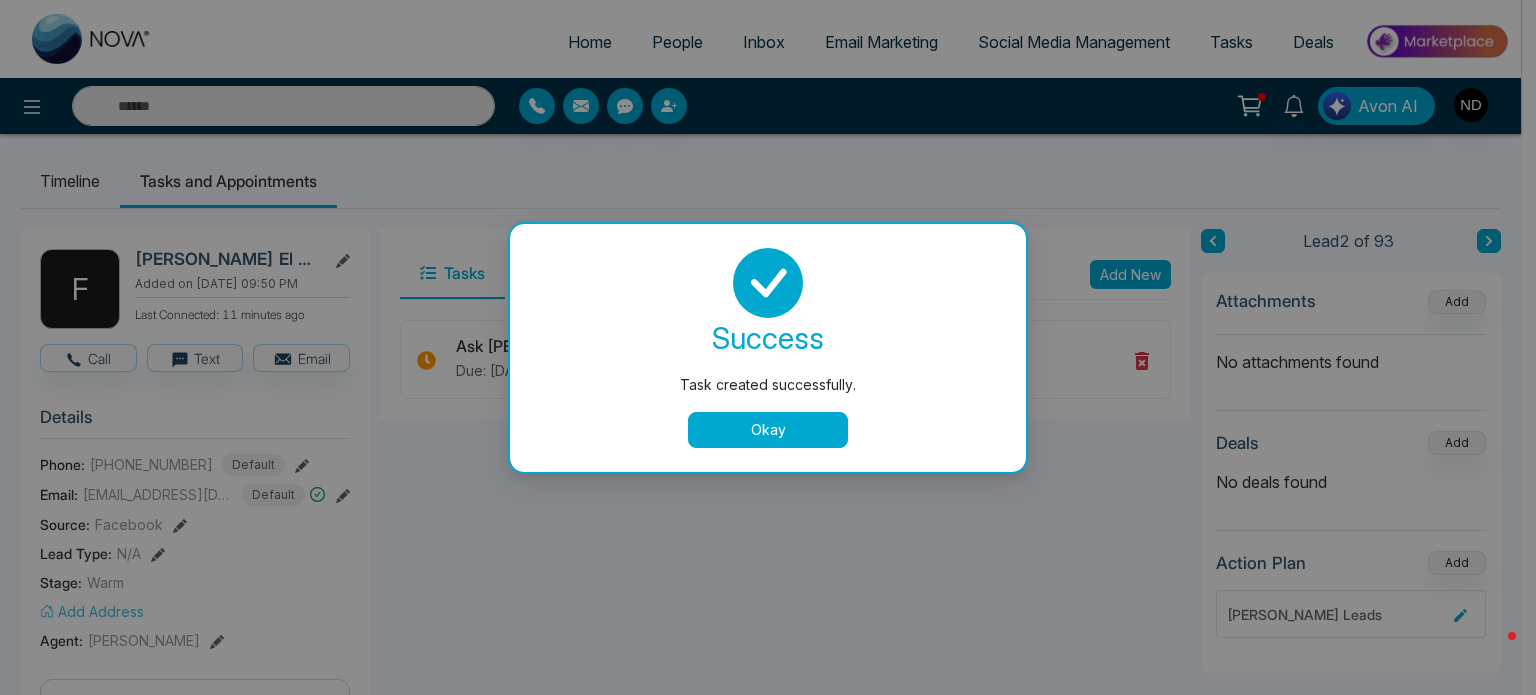 click on "Okay" at bounding box center [768, 430] 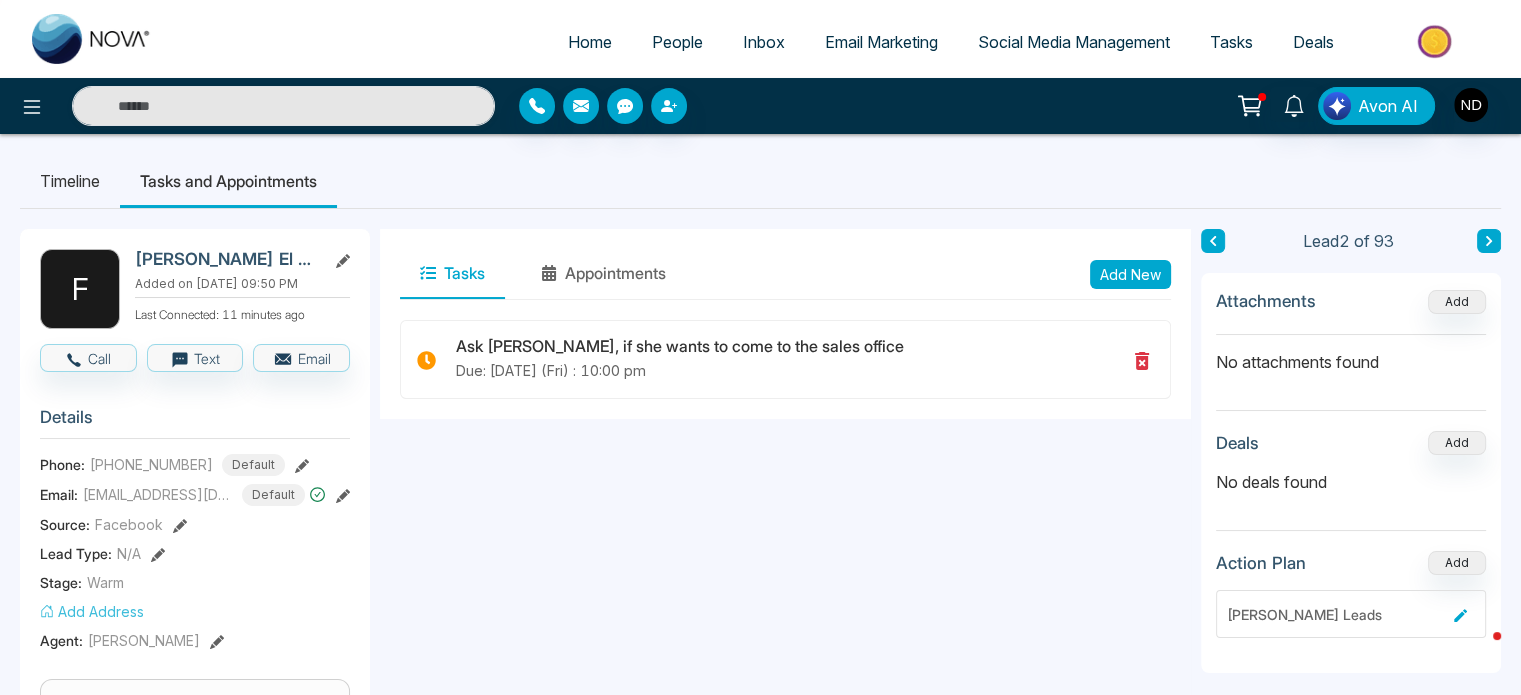 click 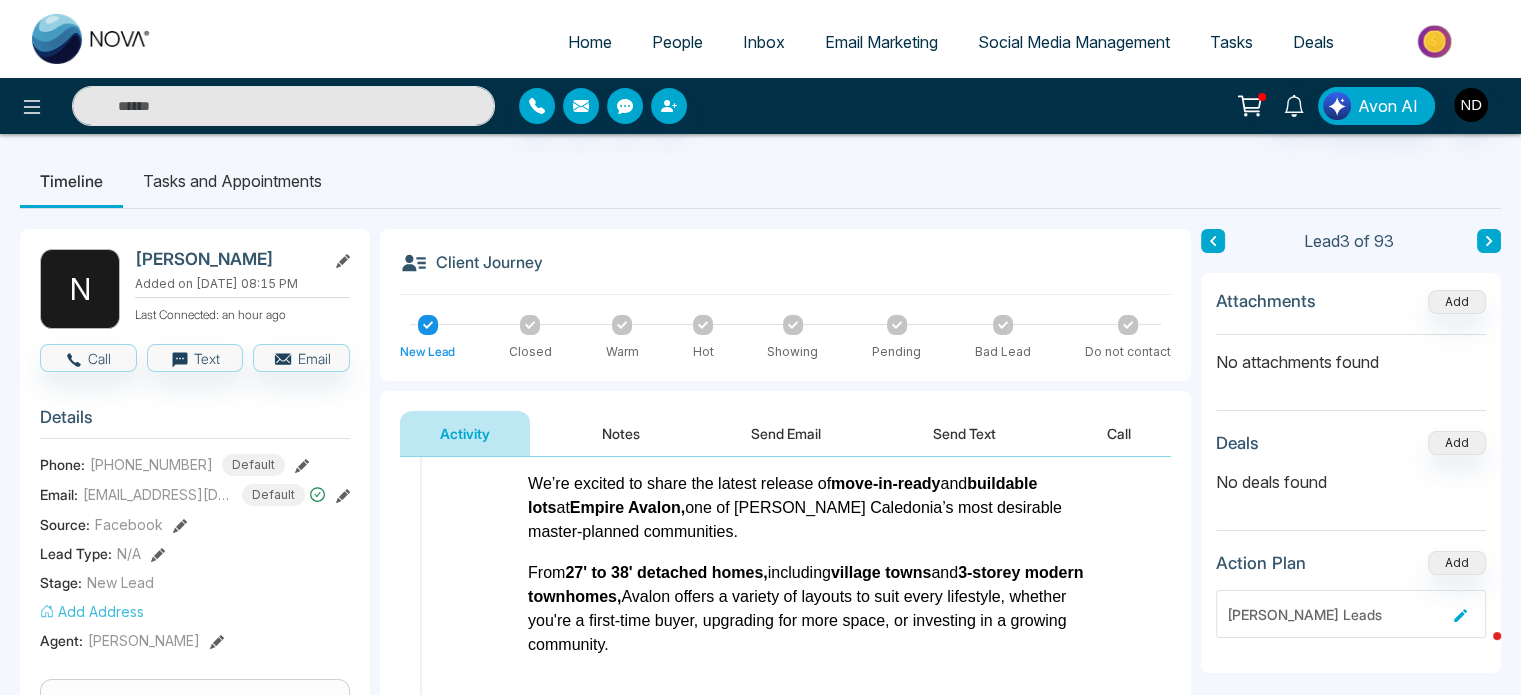 scroll, scrollTop: 394, scrollLeft: 0, axis: vertical 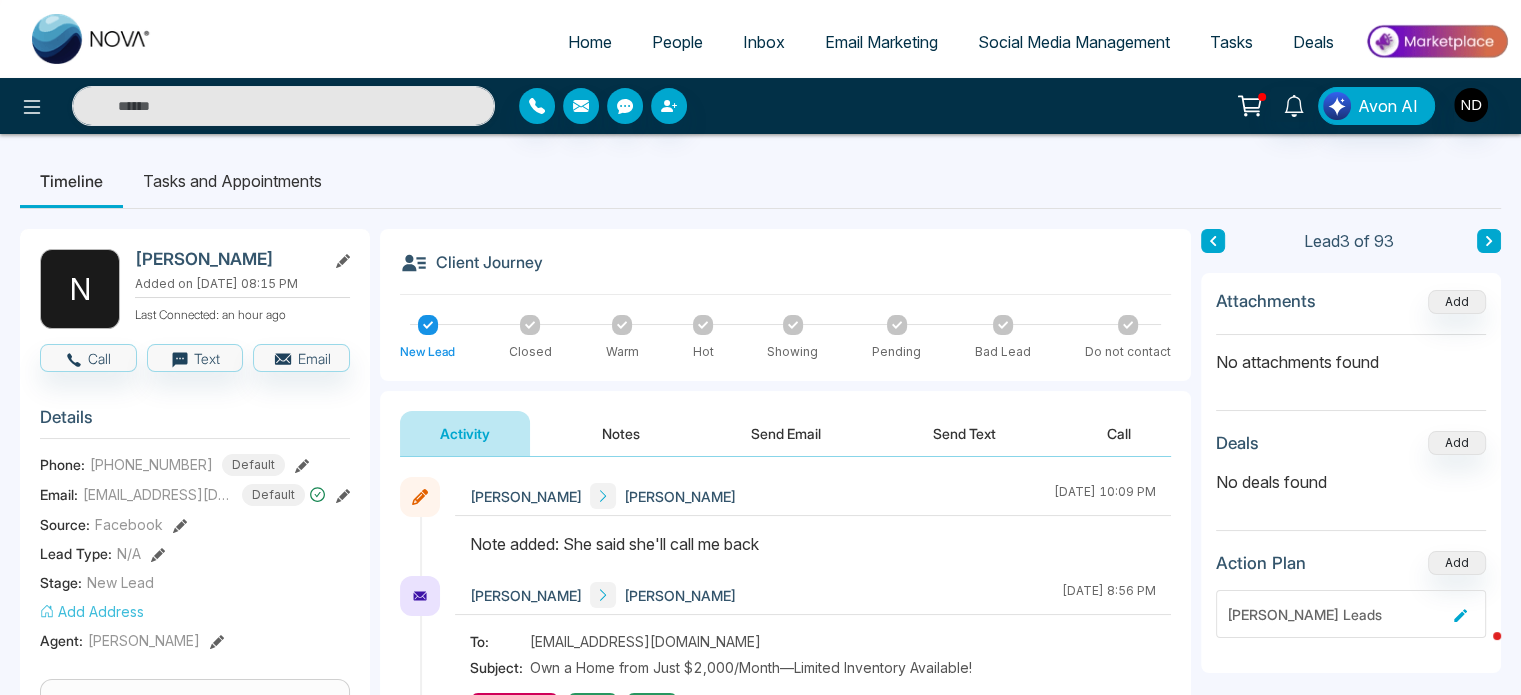 click on "Tasks and Appointments" at bounding box center (232, 181) 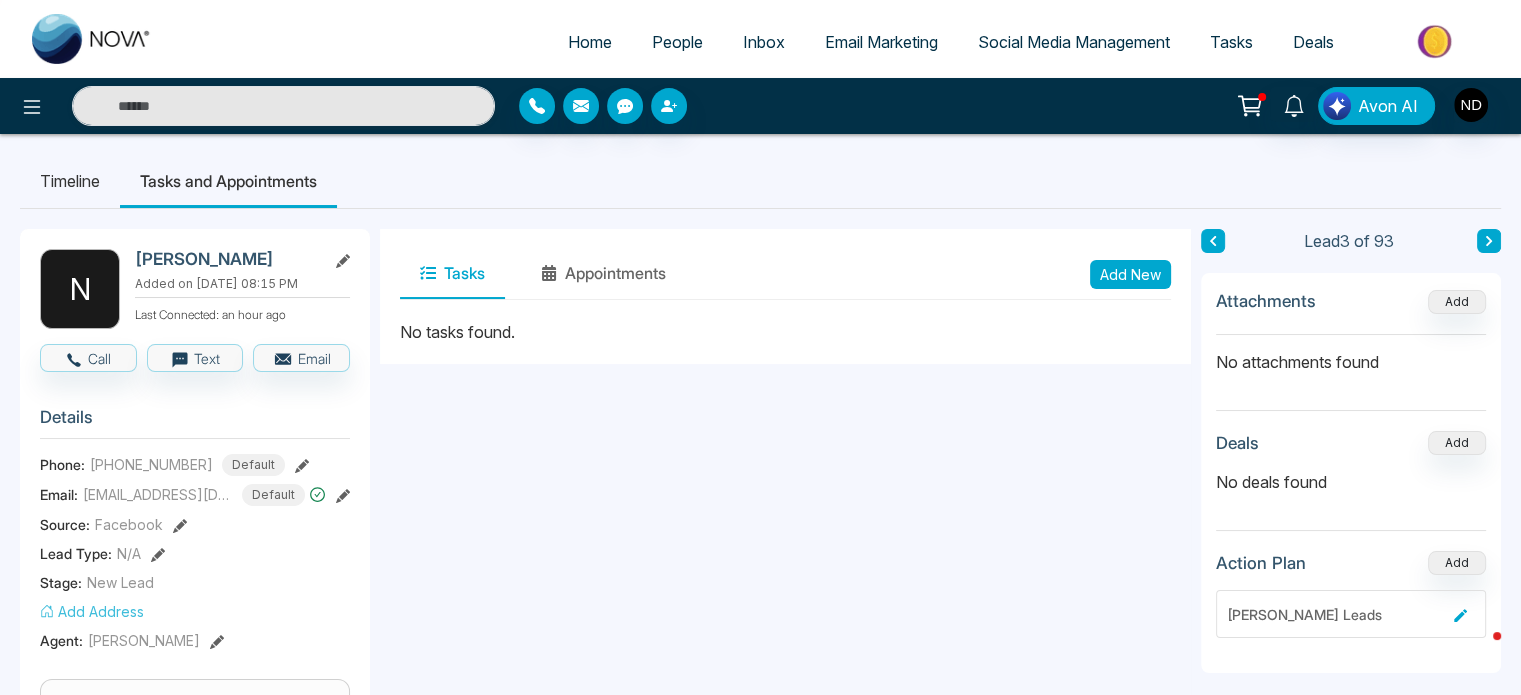 click on "Add New" at bounding box center (1130, 274) 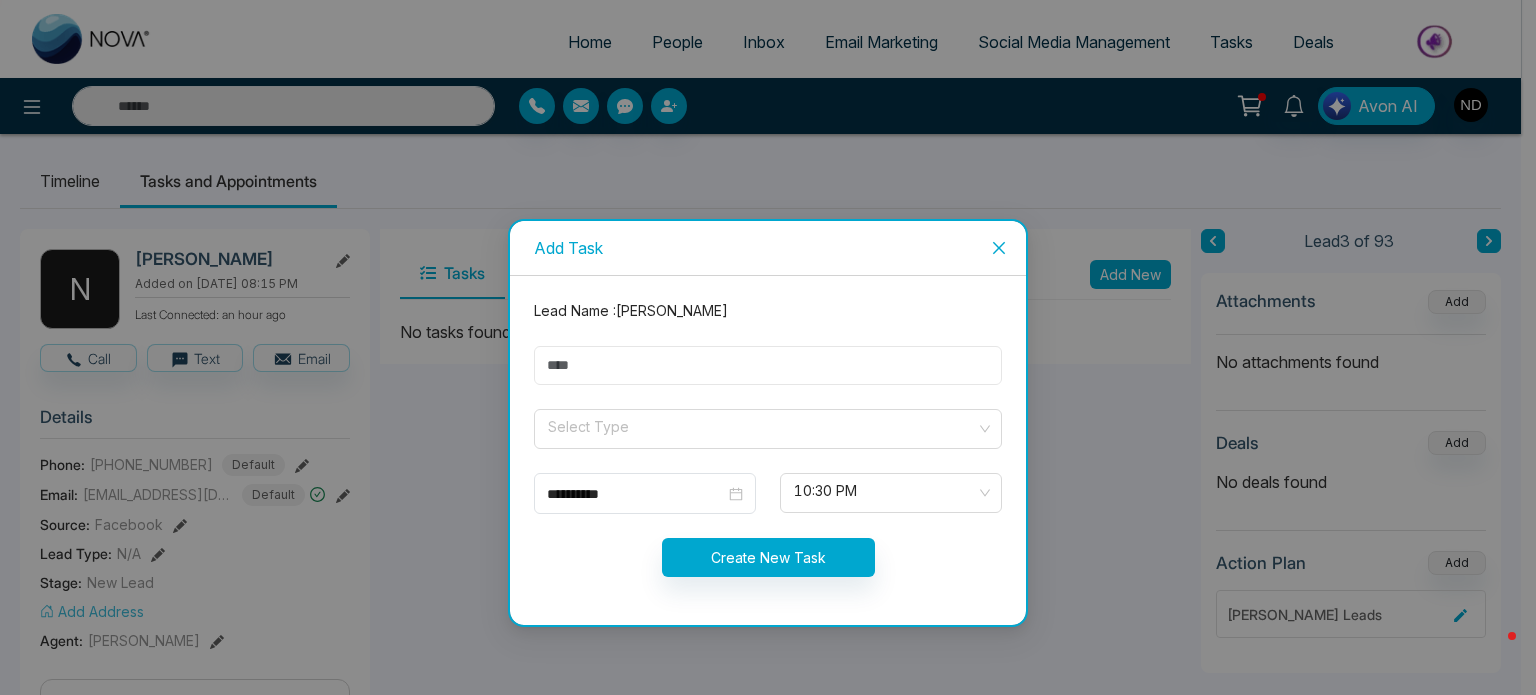 click at bounding box center (768, 365) 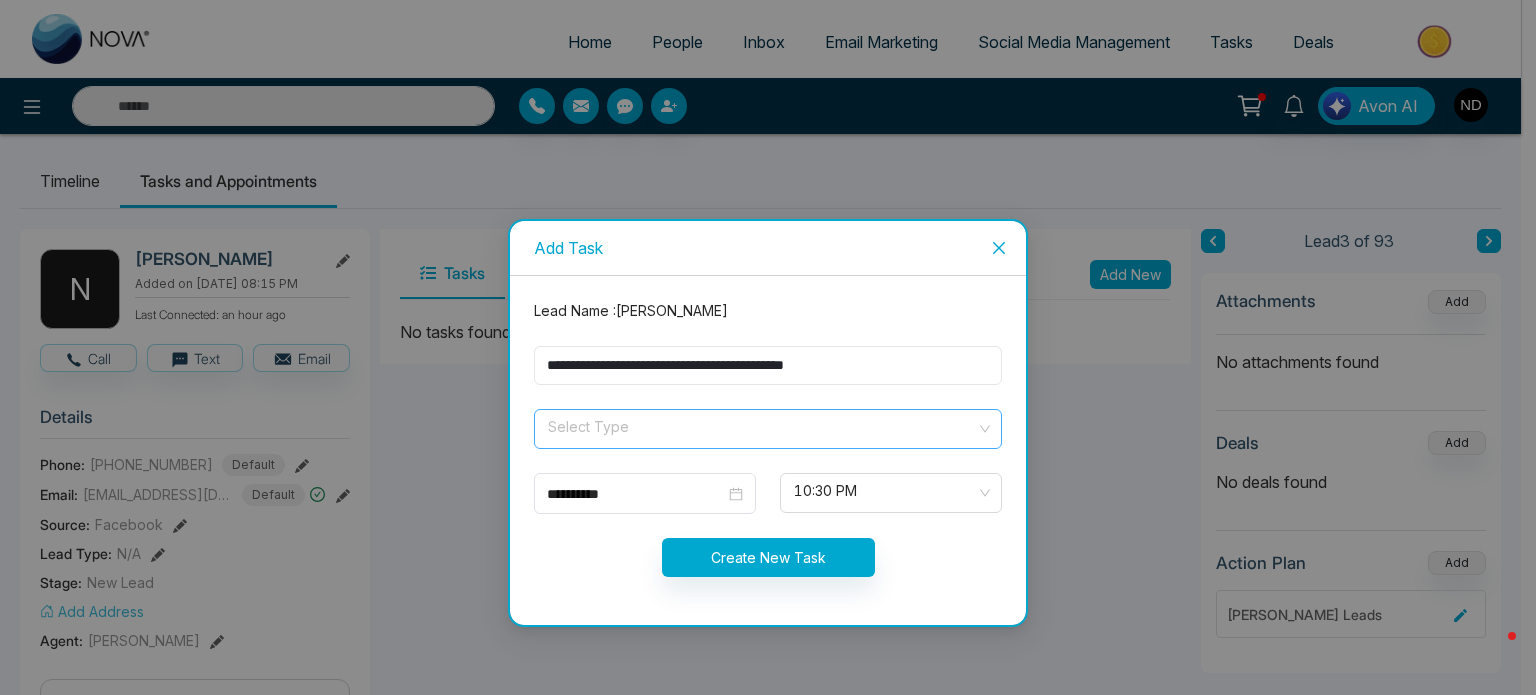 type on "**********" 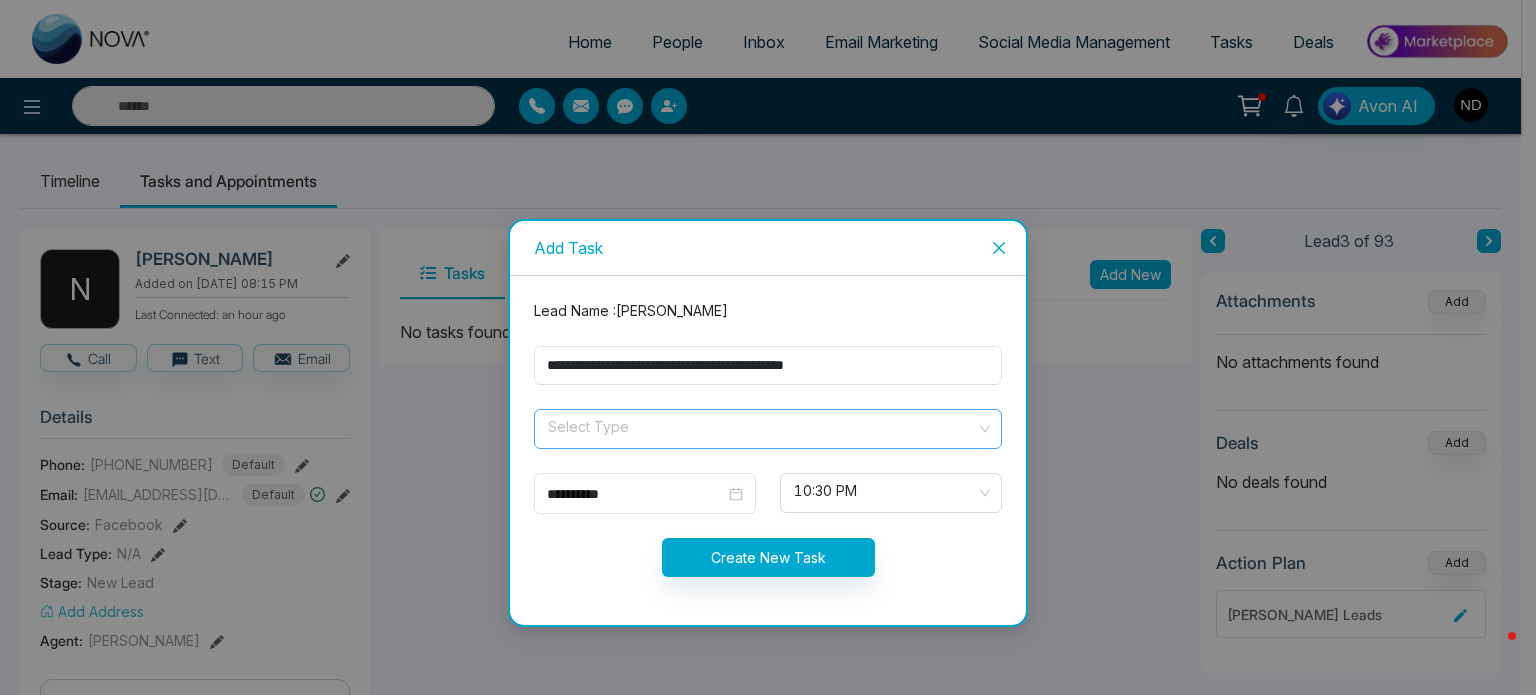 click at bounding box center [761, 425] 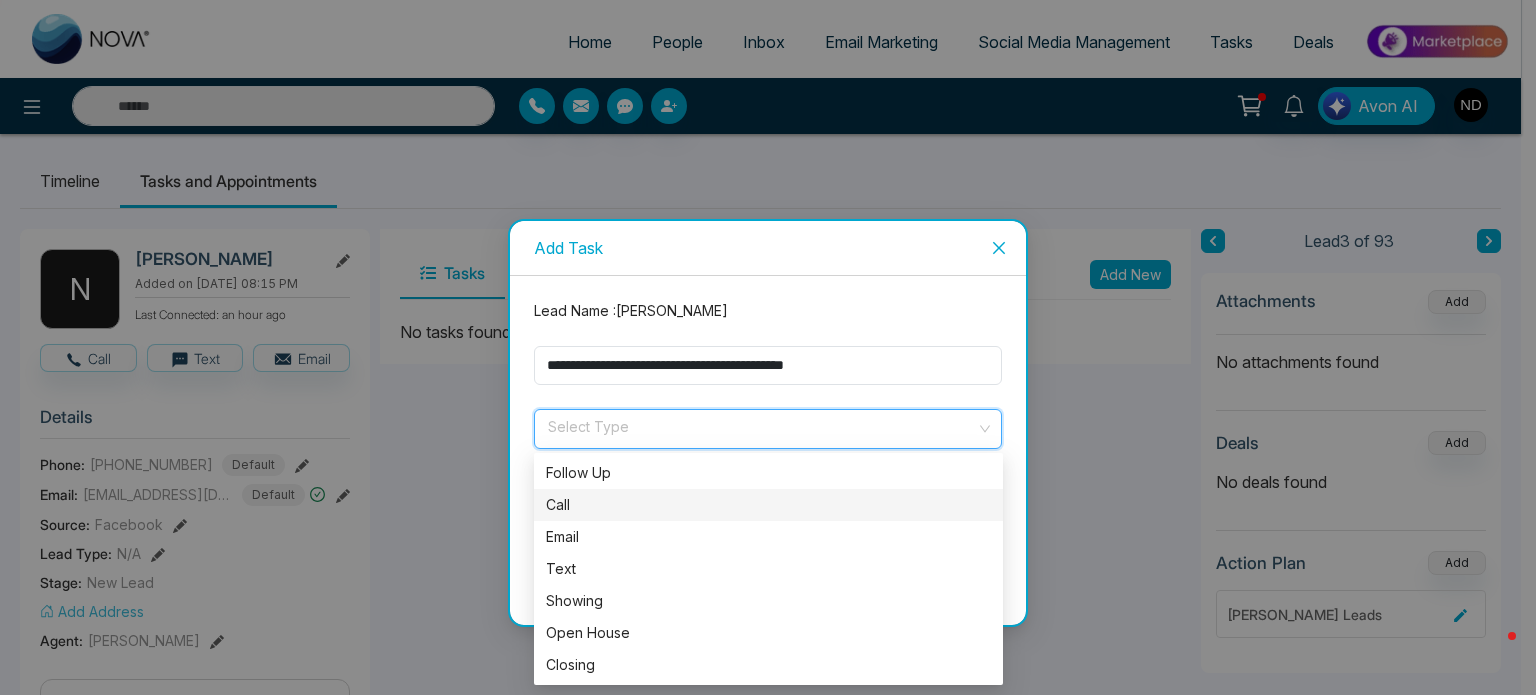 click on "Call" at bounding box center [768, 505] 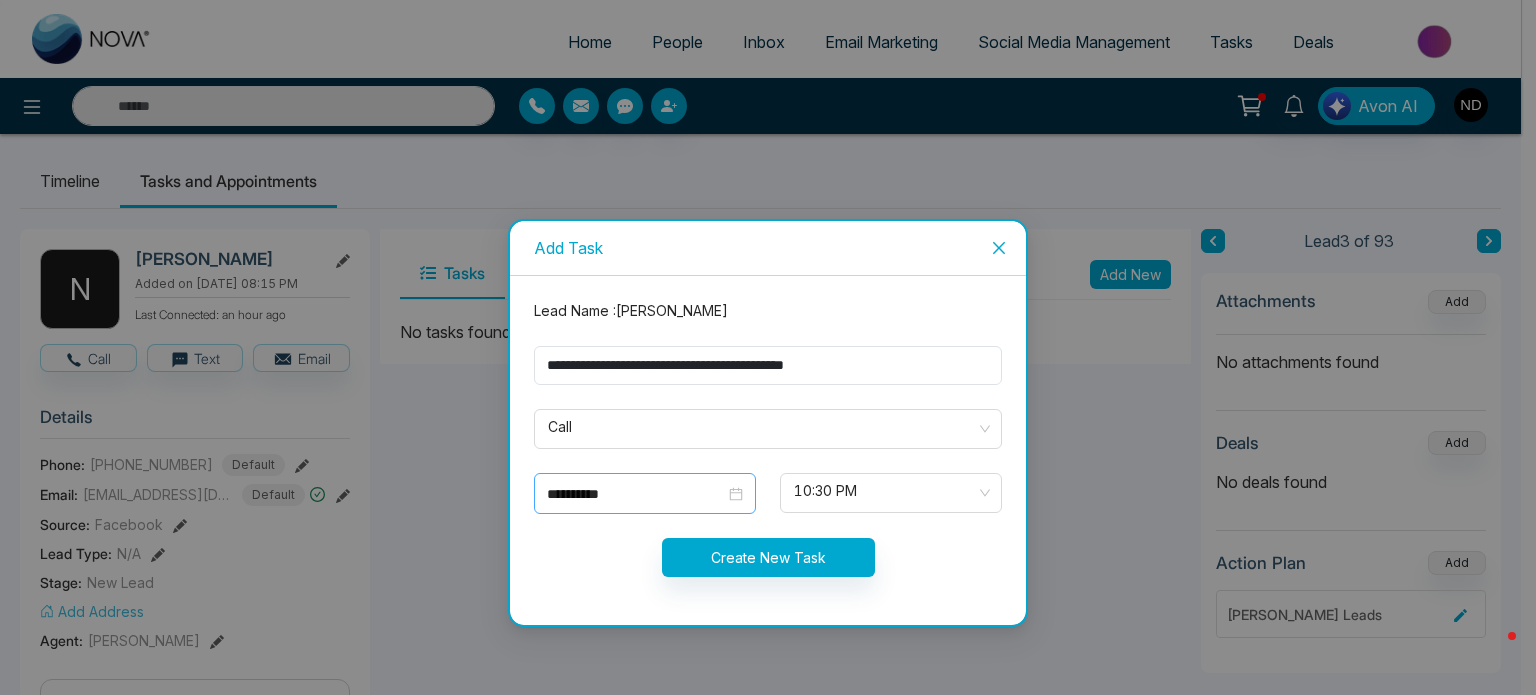 click on "**********" at bounding box center (645, 494) 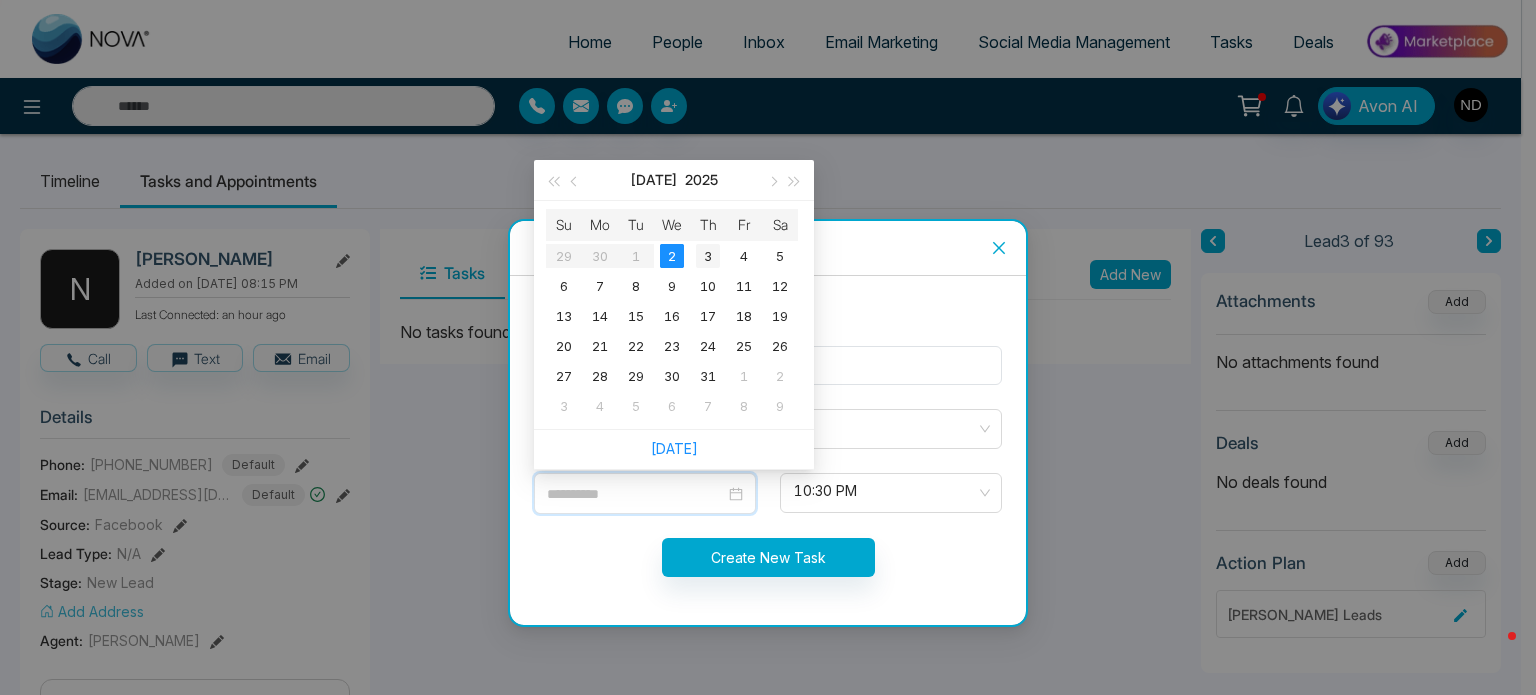 type on "**********" 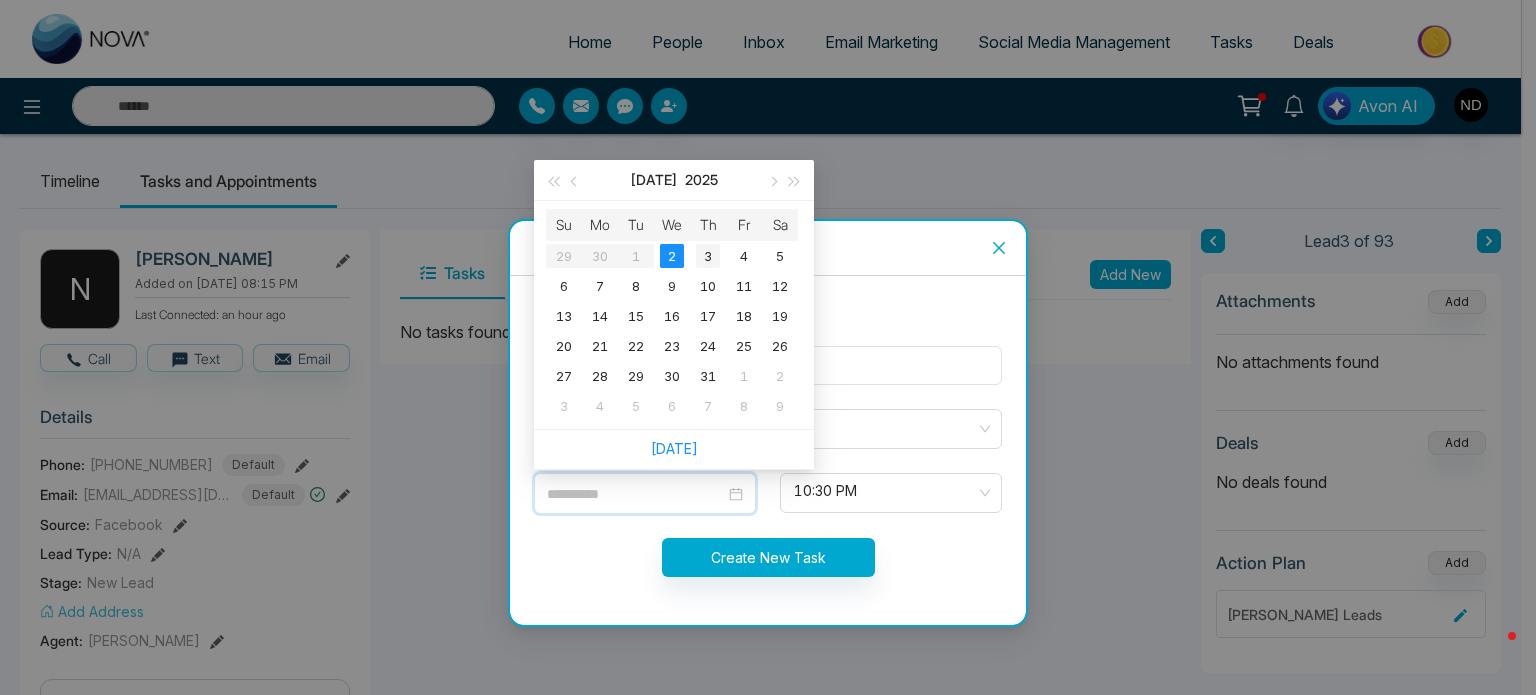 click on "3" at bounding box center (708, 256) 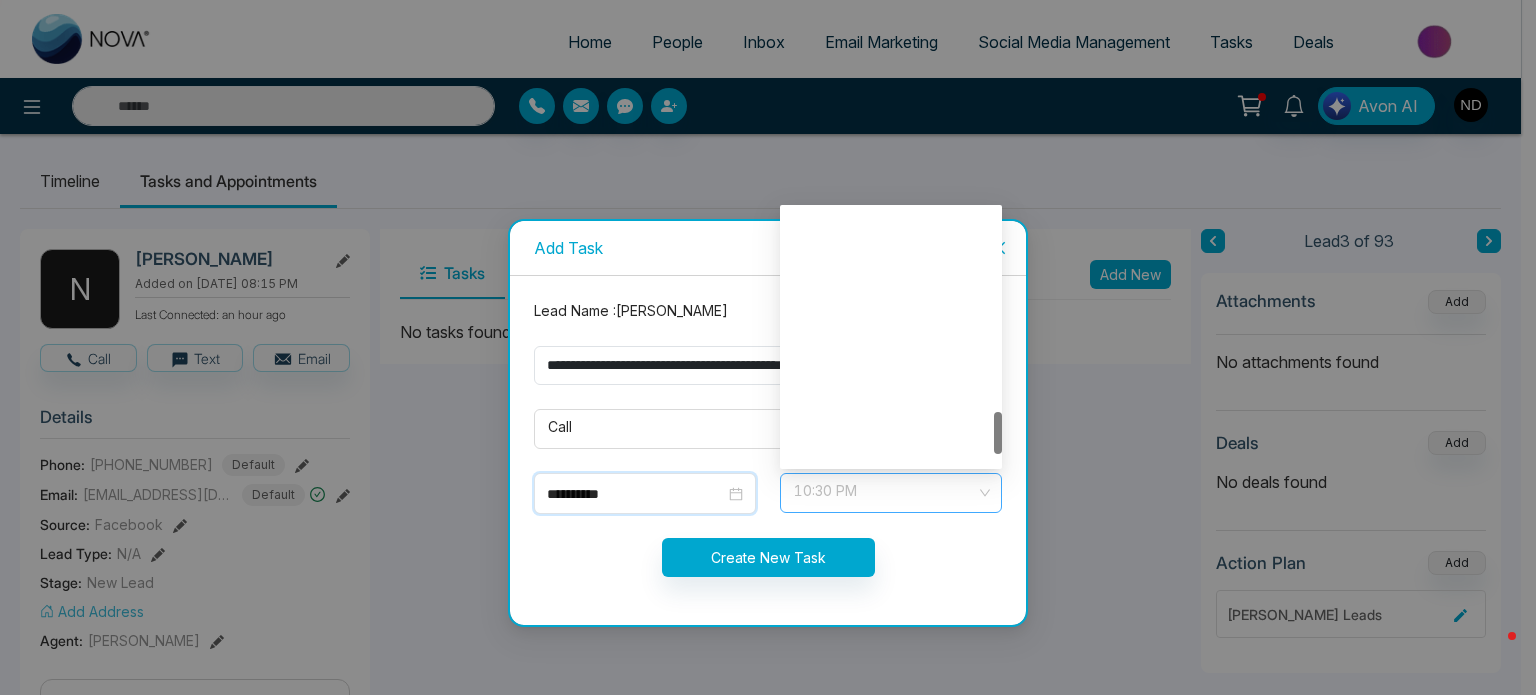 click on "10:30 PM" at bounding box center (891, 493) 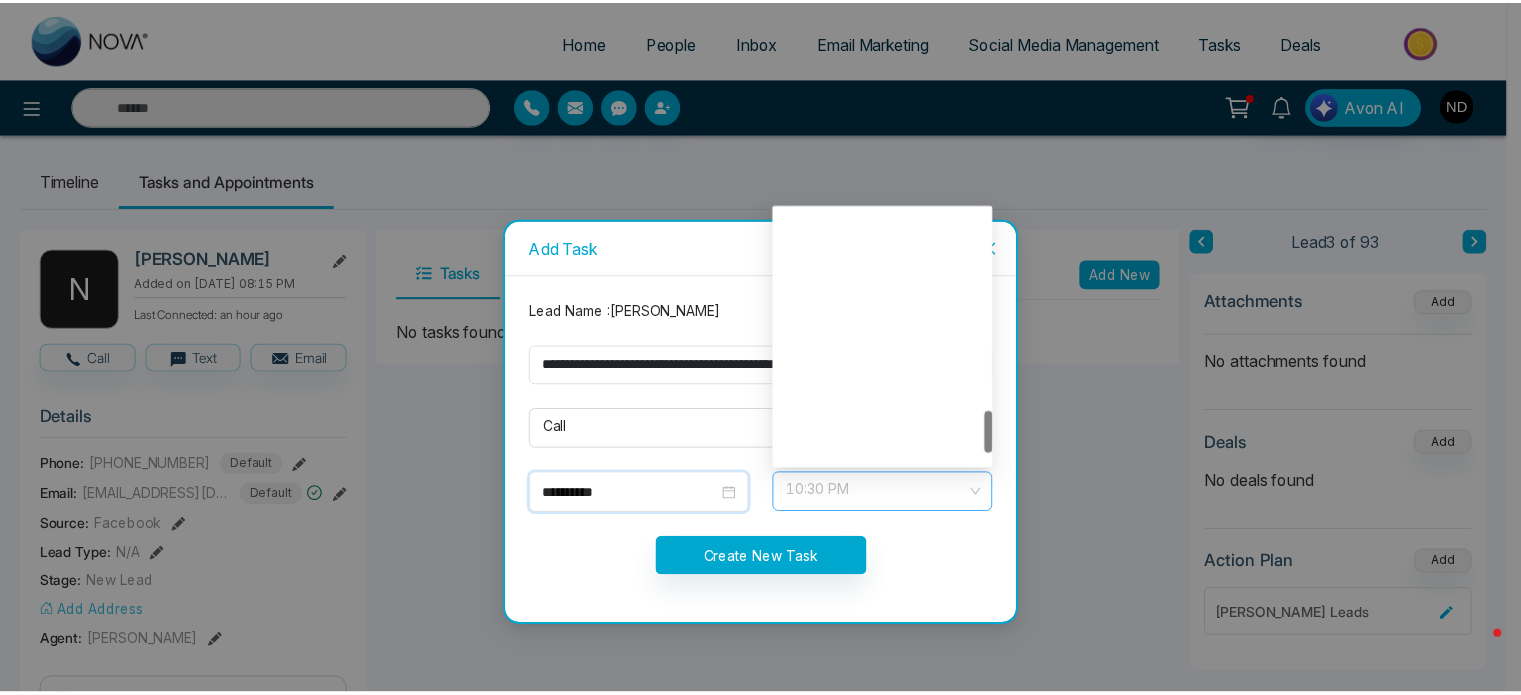 scroll, scrollTop: 1216, scrollLeft: 0, axis: vertical 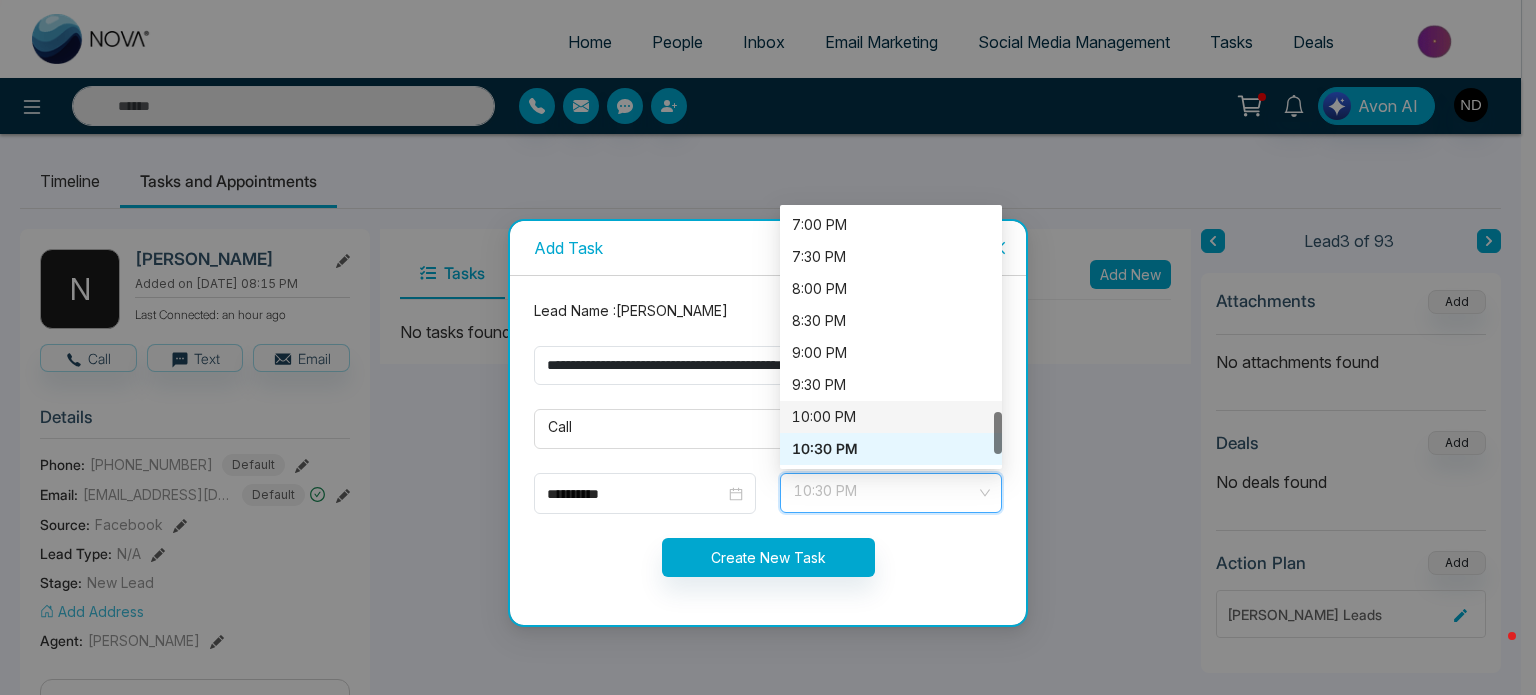 click on "10:00 PM" at bounding box center (891, 417) 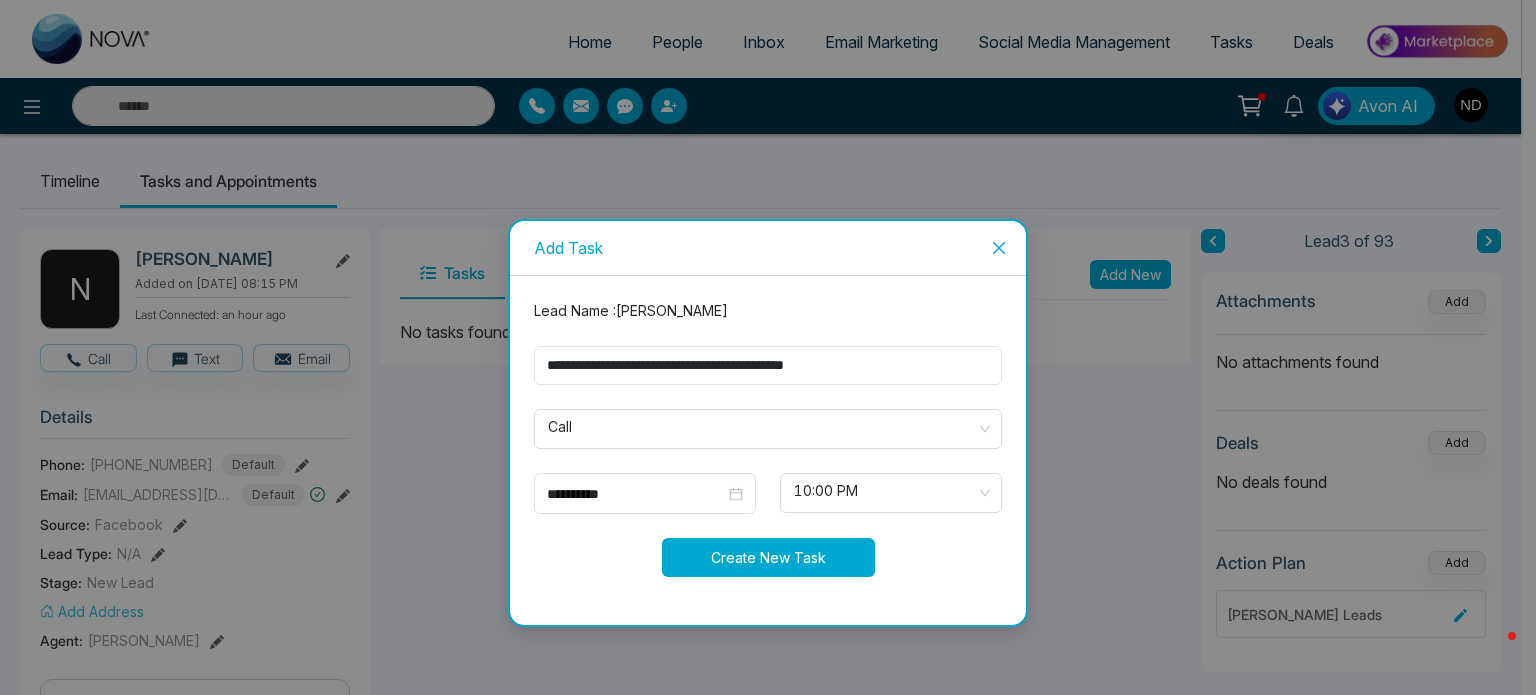 click on "Create New Task" at bounding box center (768, 557) 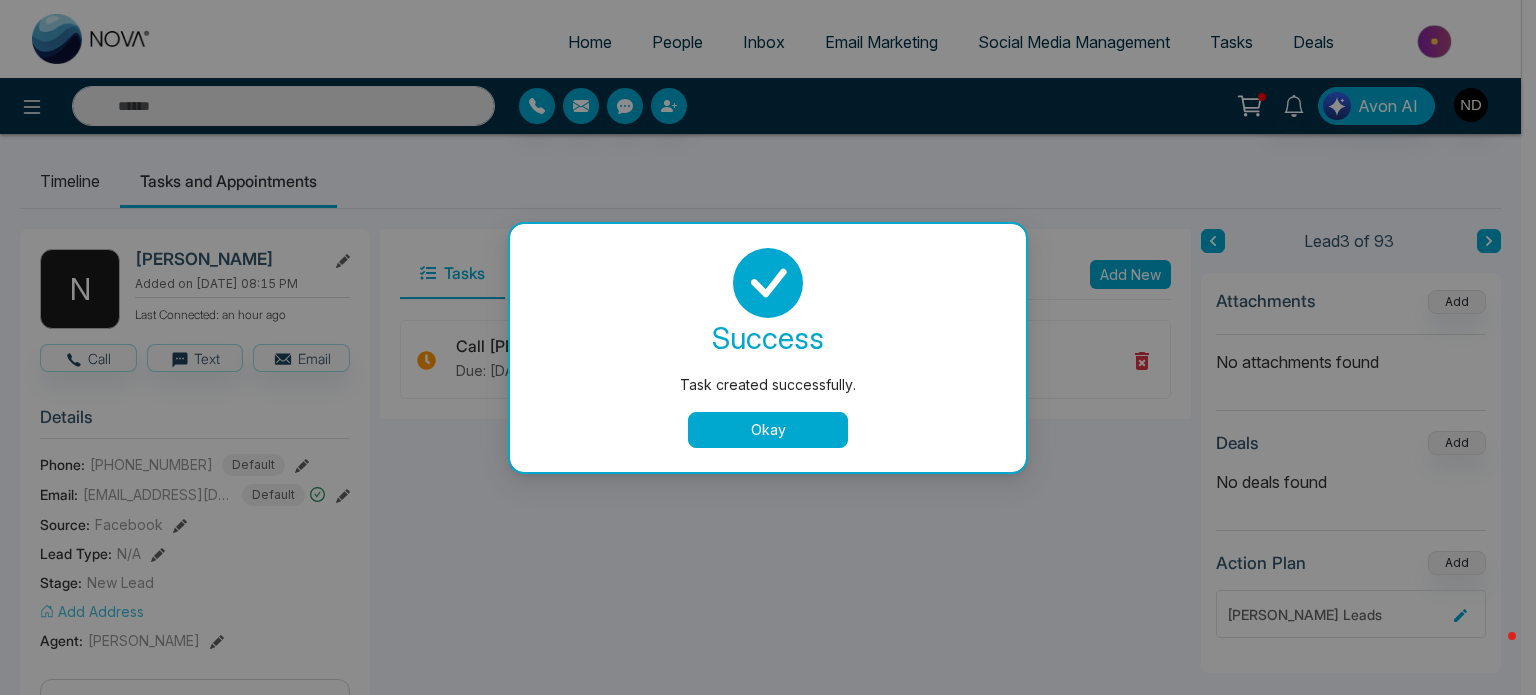 click on "Okay" at bounding box center [768, 430] 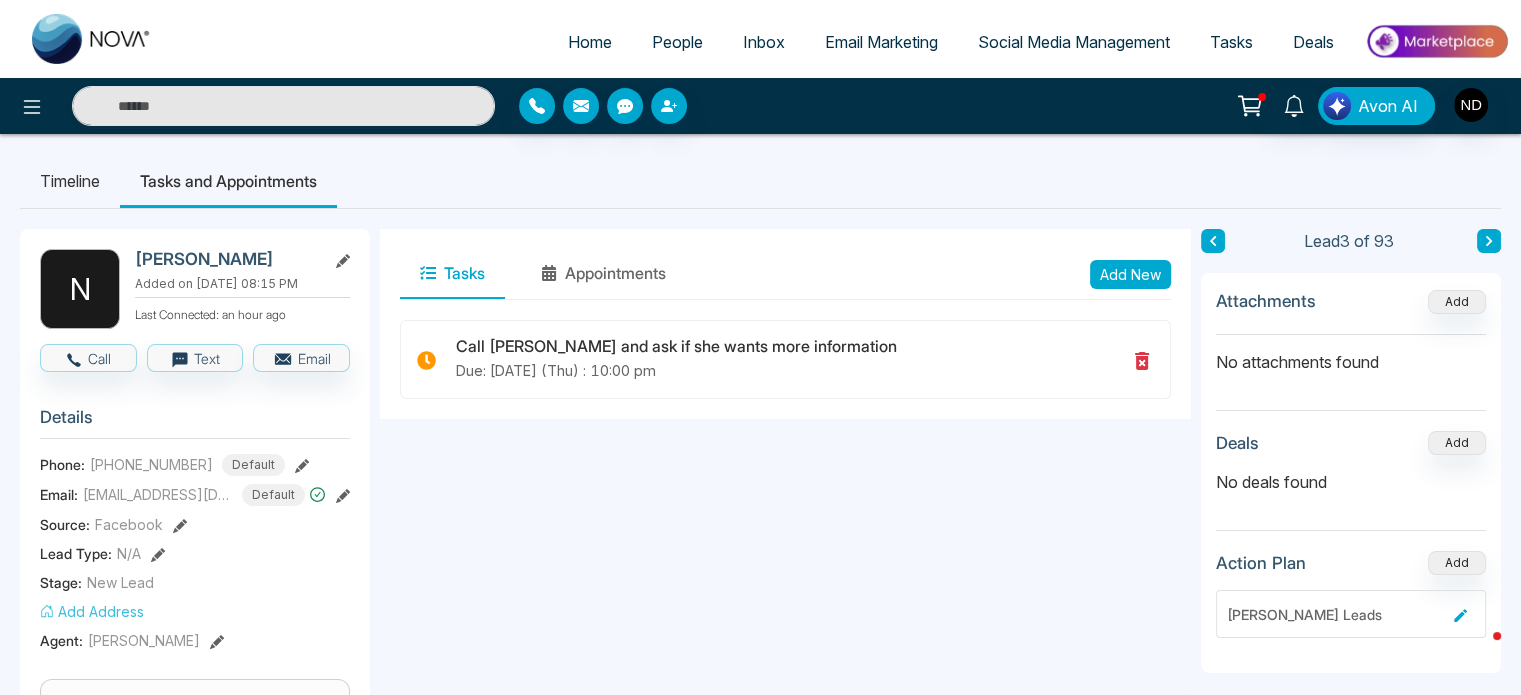 click 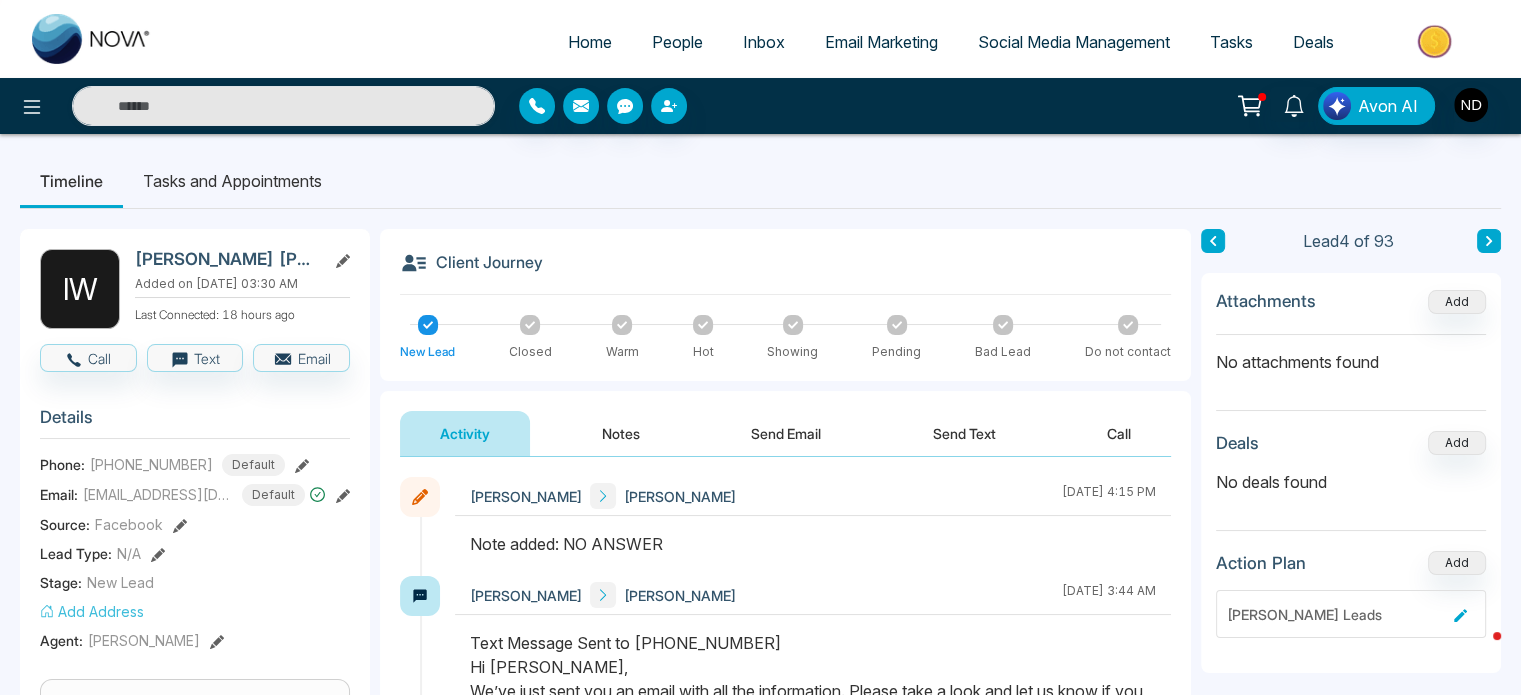 click 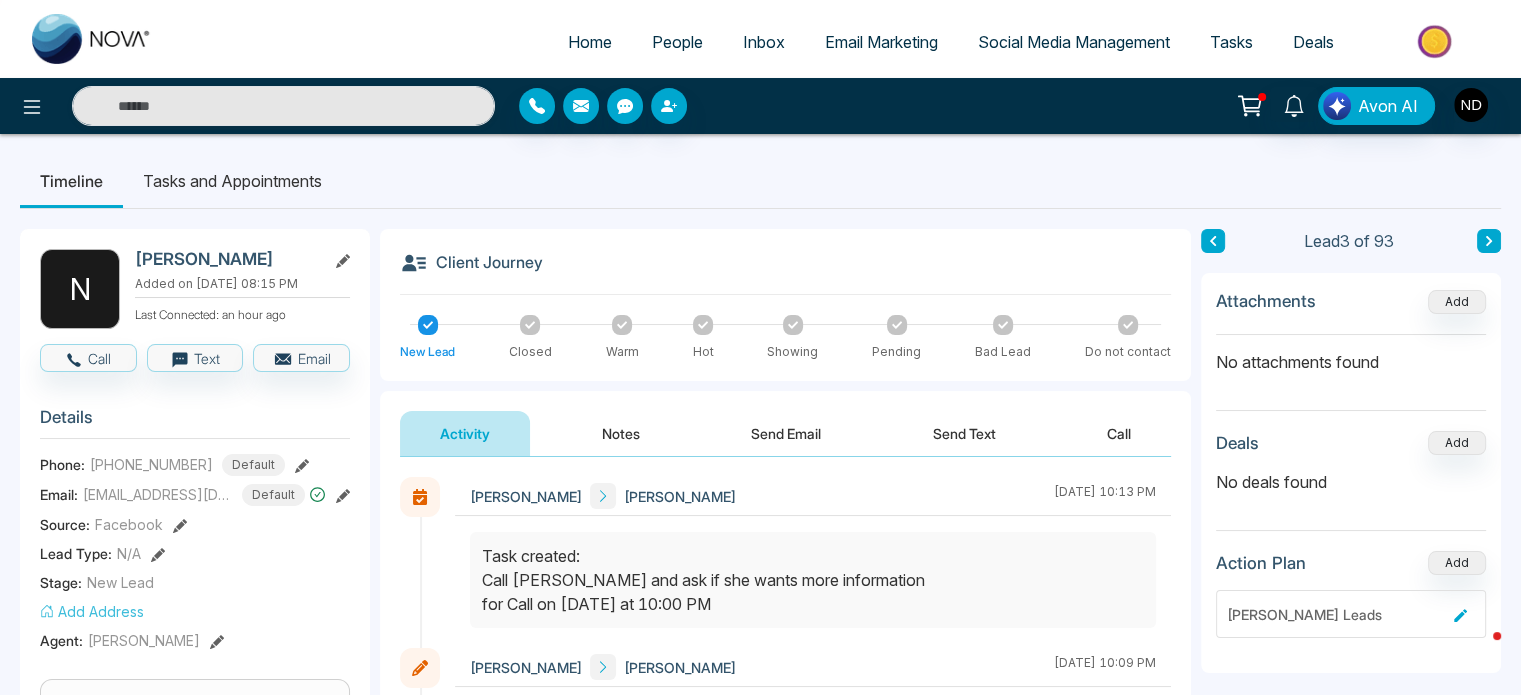 scroll, scrollTop: 171, scrollLeft: 0, axis: vertical 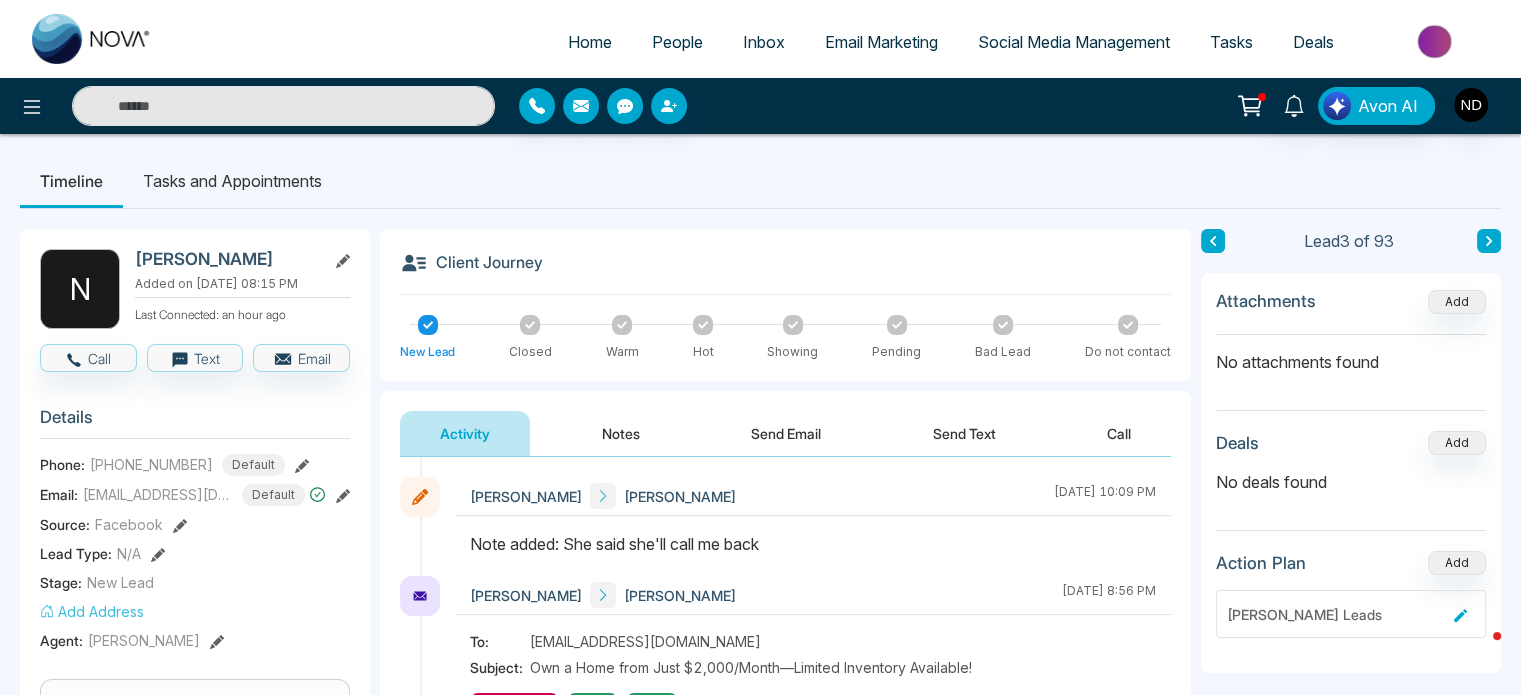 click at bounding box center (1213, 241) 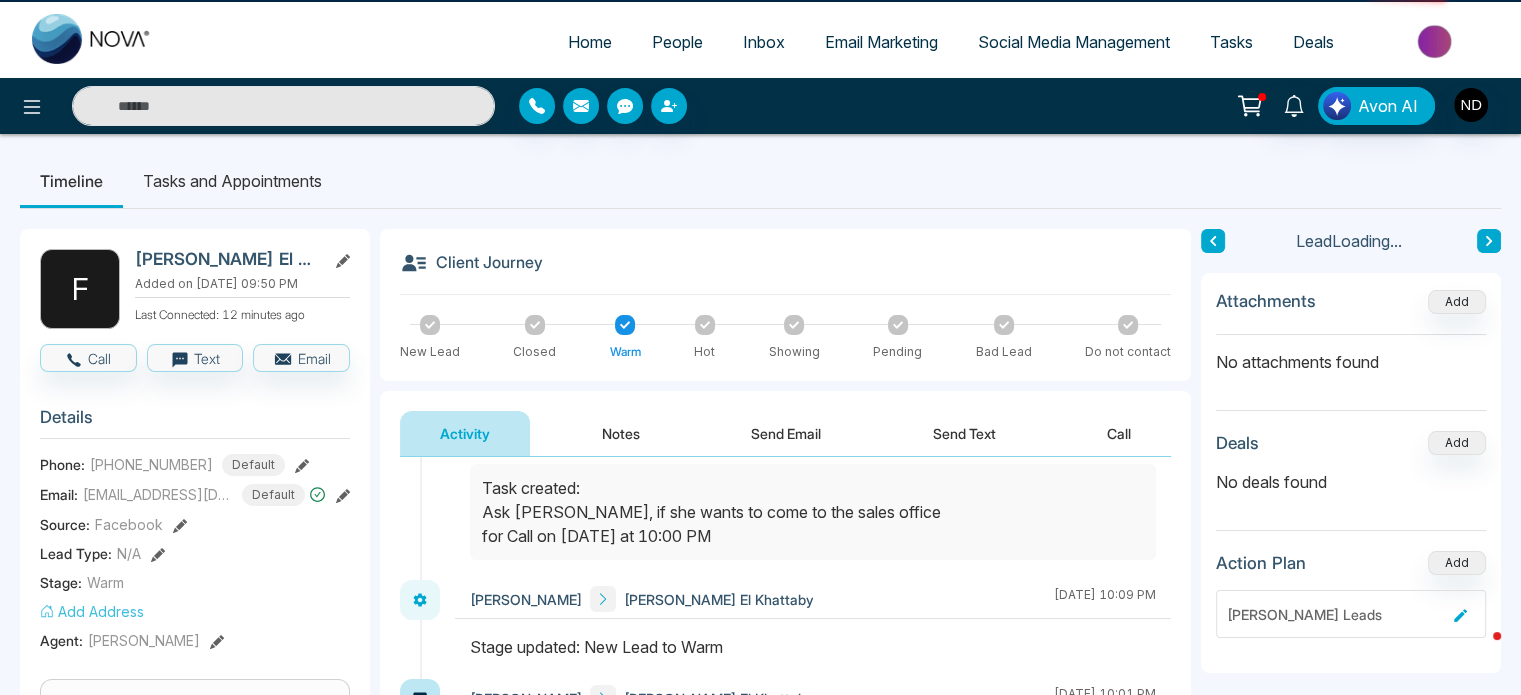 scroll, scrollTop: 0, scrollLeft: 0, axis: both 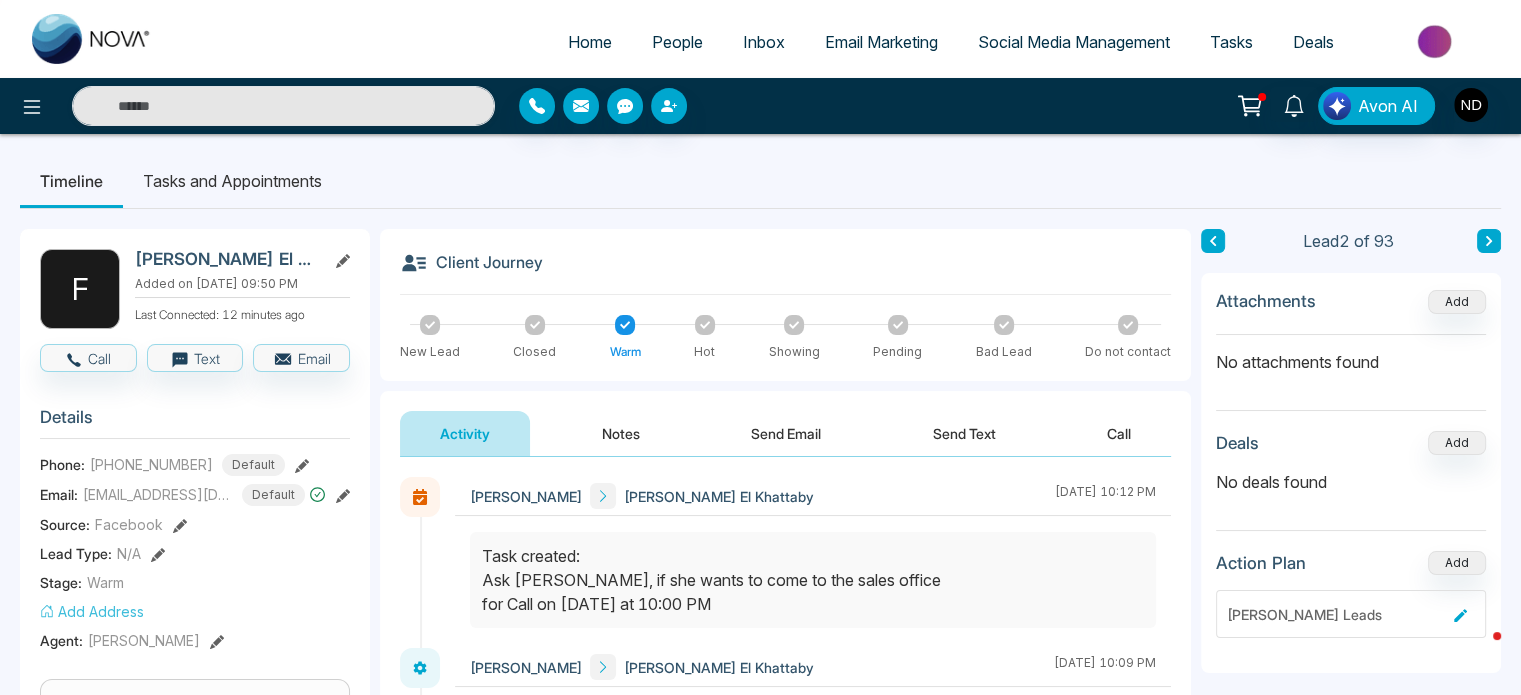 click at bounding box center [1213, 241] 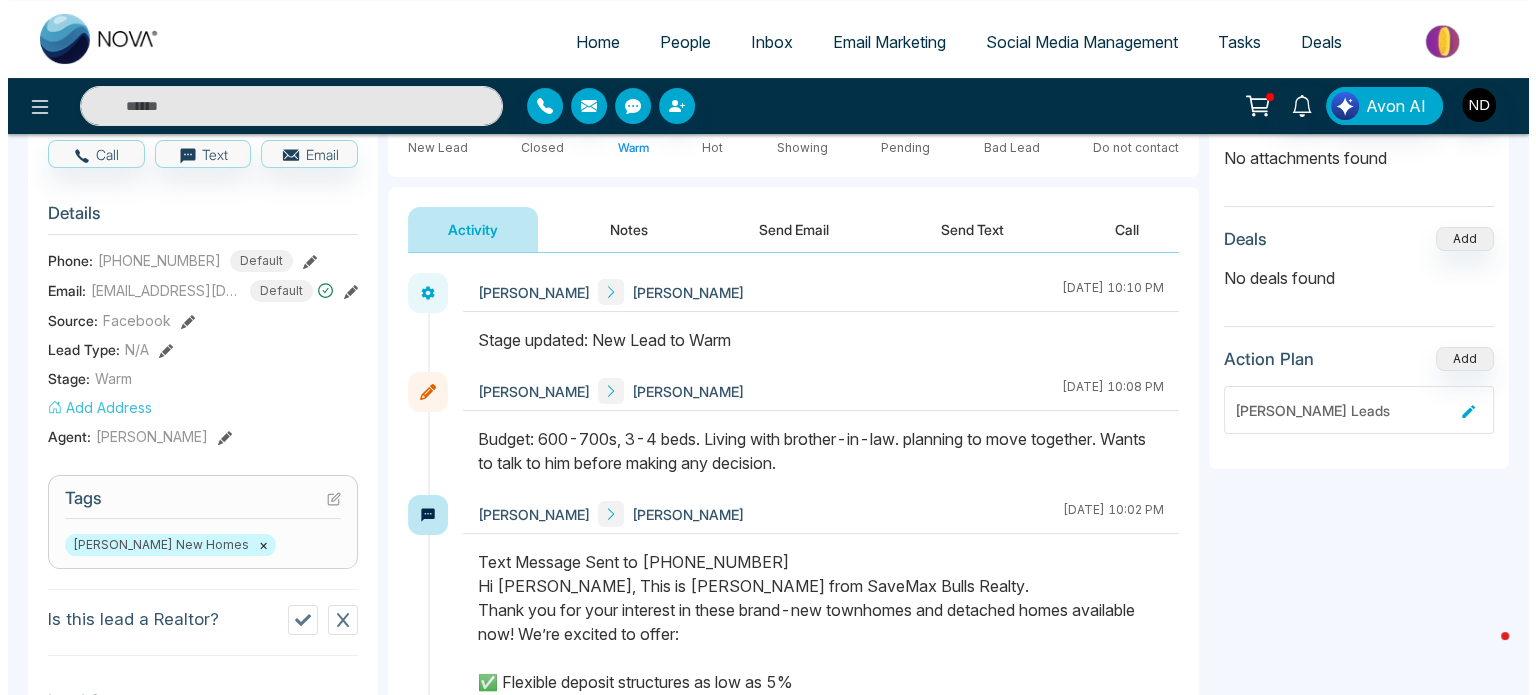 scroll, scrollTop: 0, scrollLeft: 0, axis: both 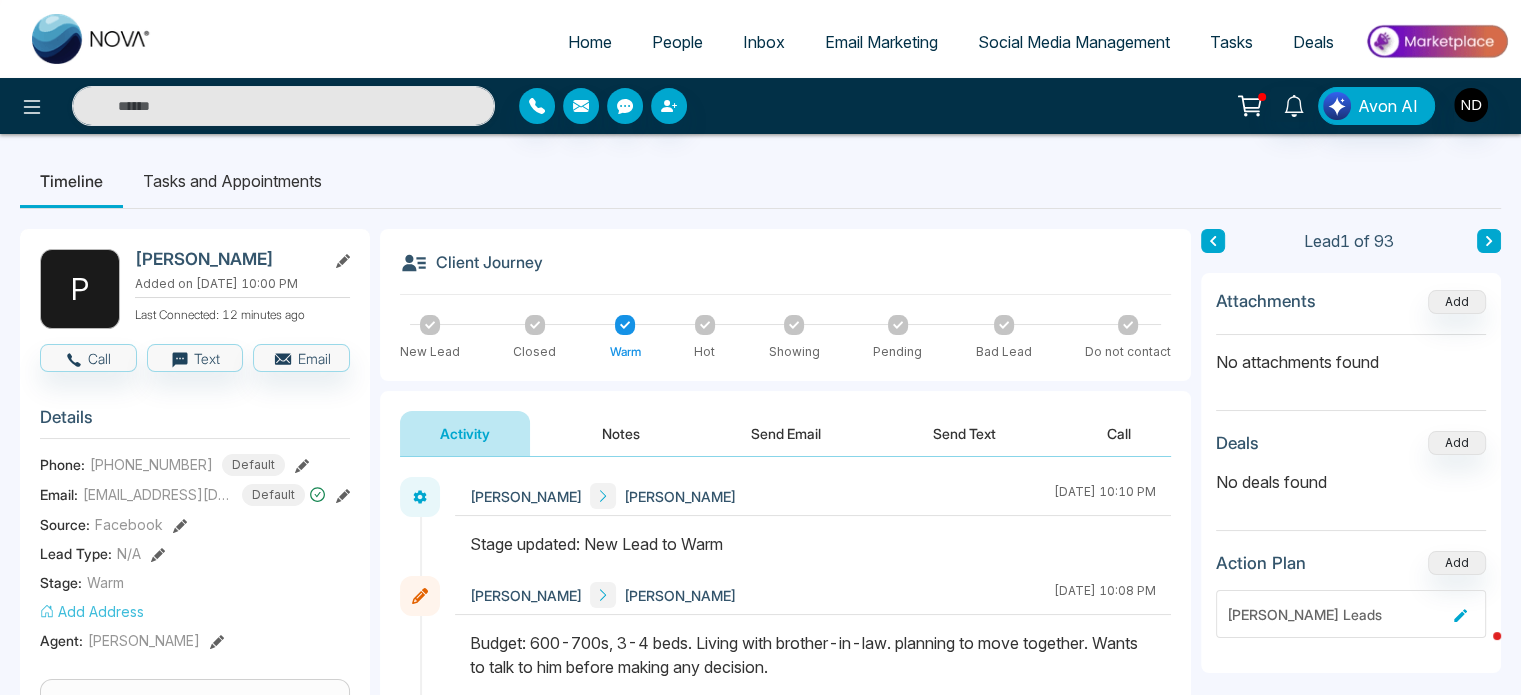 click on "Tasks and Appointments" at bounding box center [232, 181] 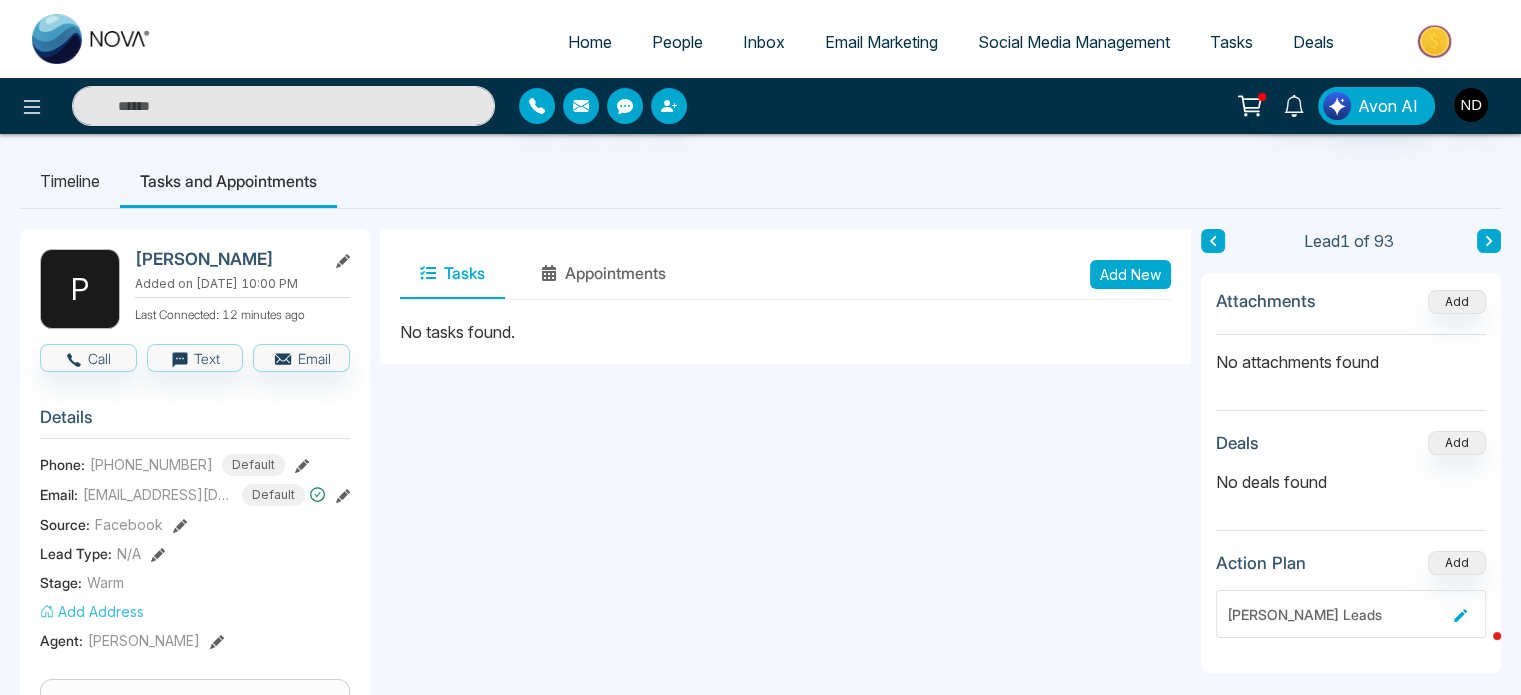 click on "Add New" at bounding box center (1130, 274) 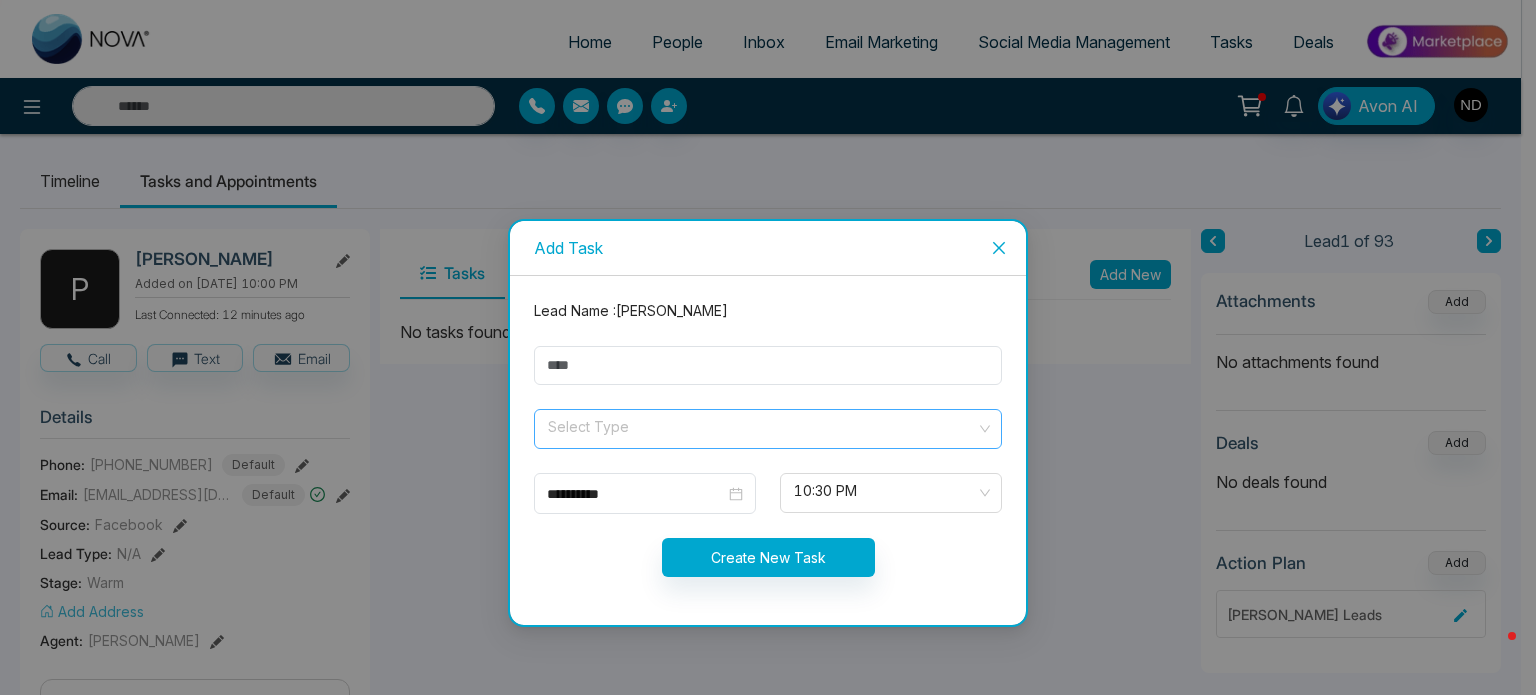 click at bounding box center (761, 425) 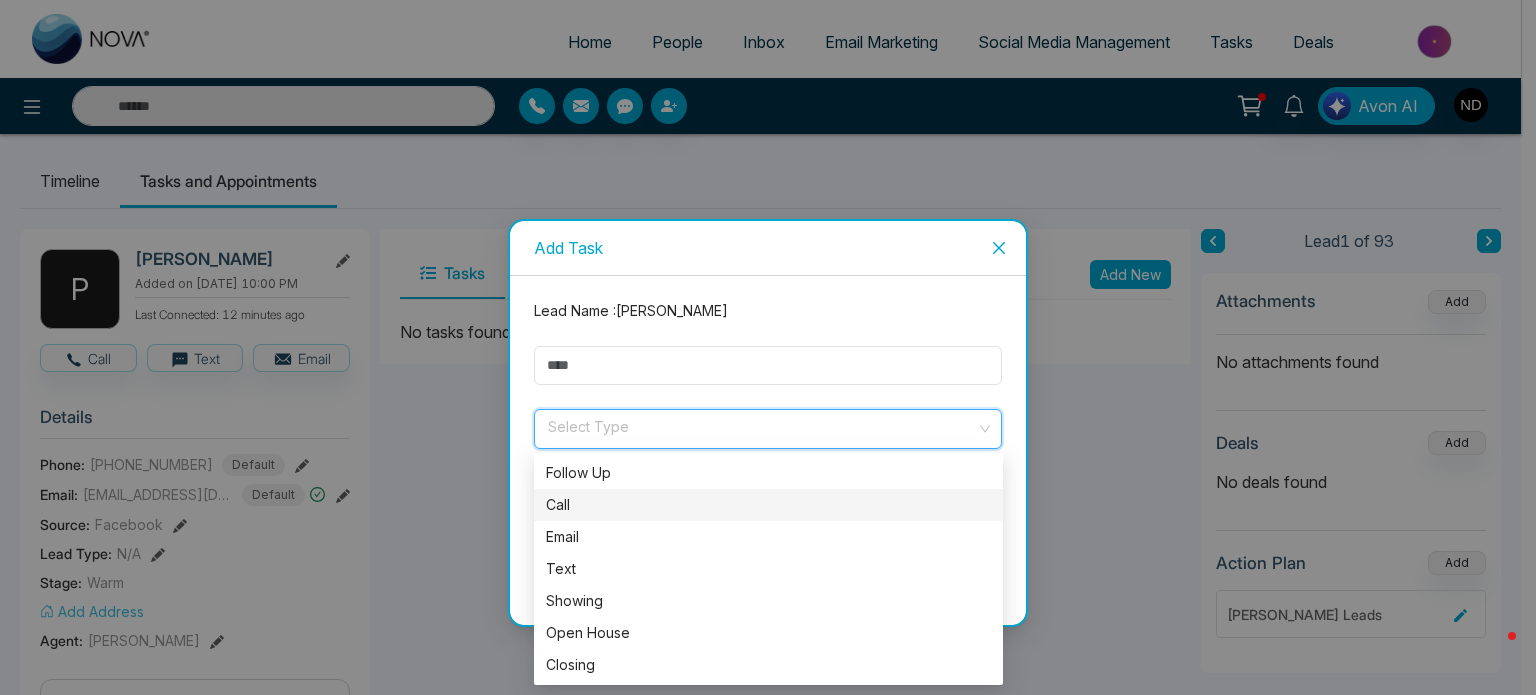 click on "Call" at bounding box center [768, 505] 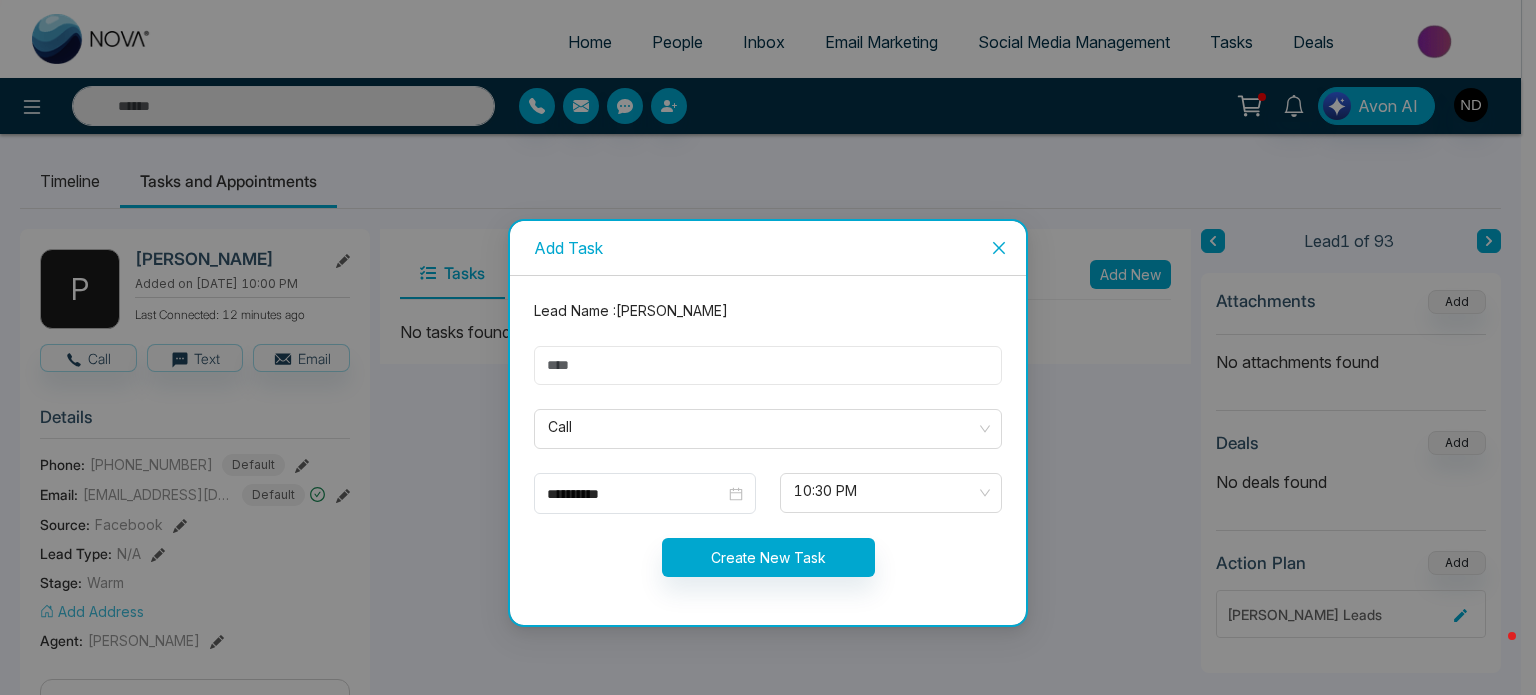 click at bounding box center (768, 365) 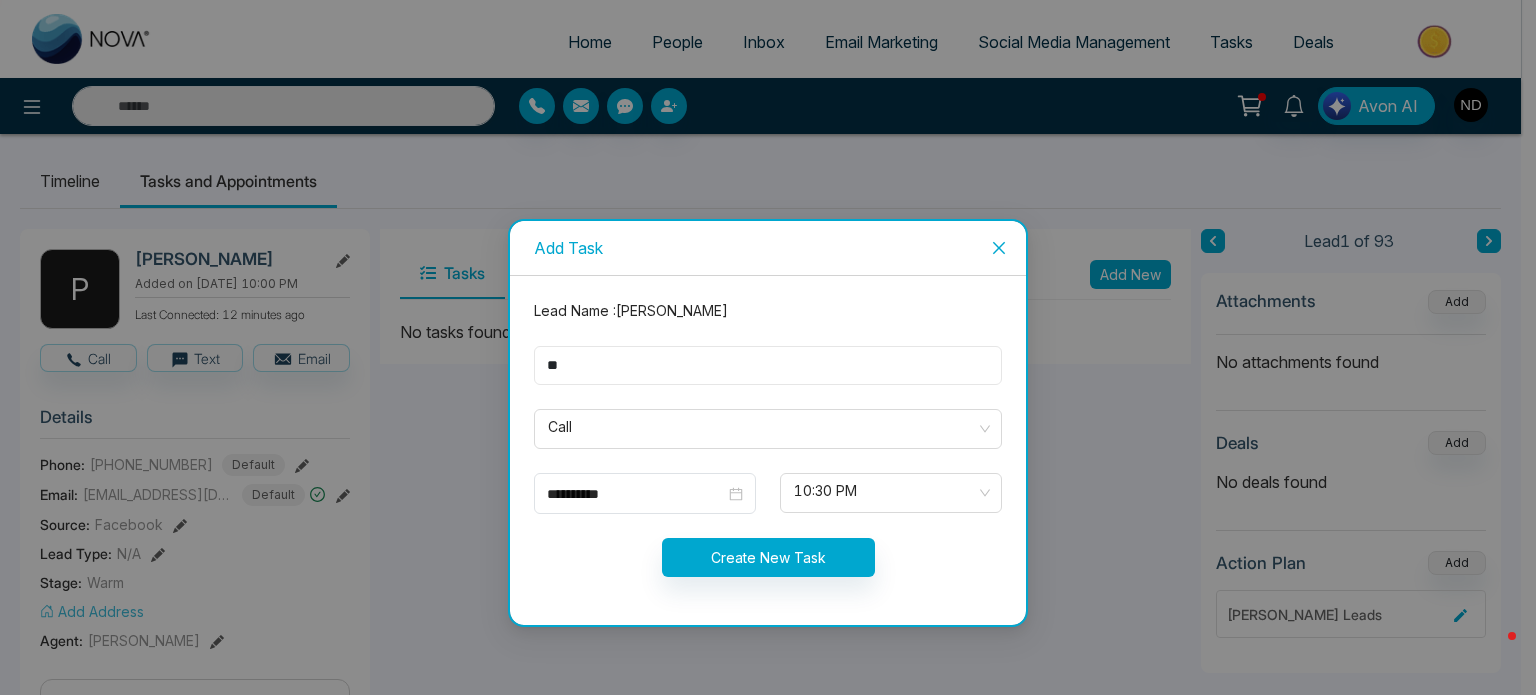type on "*" 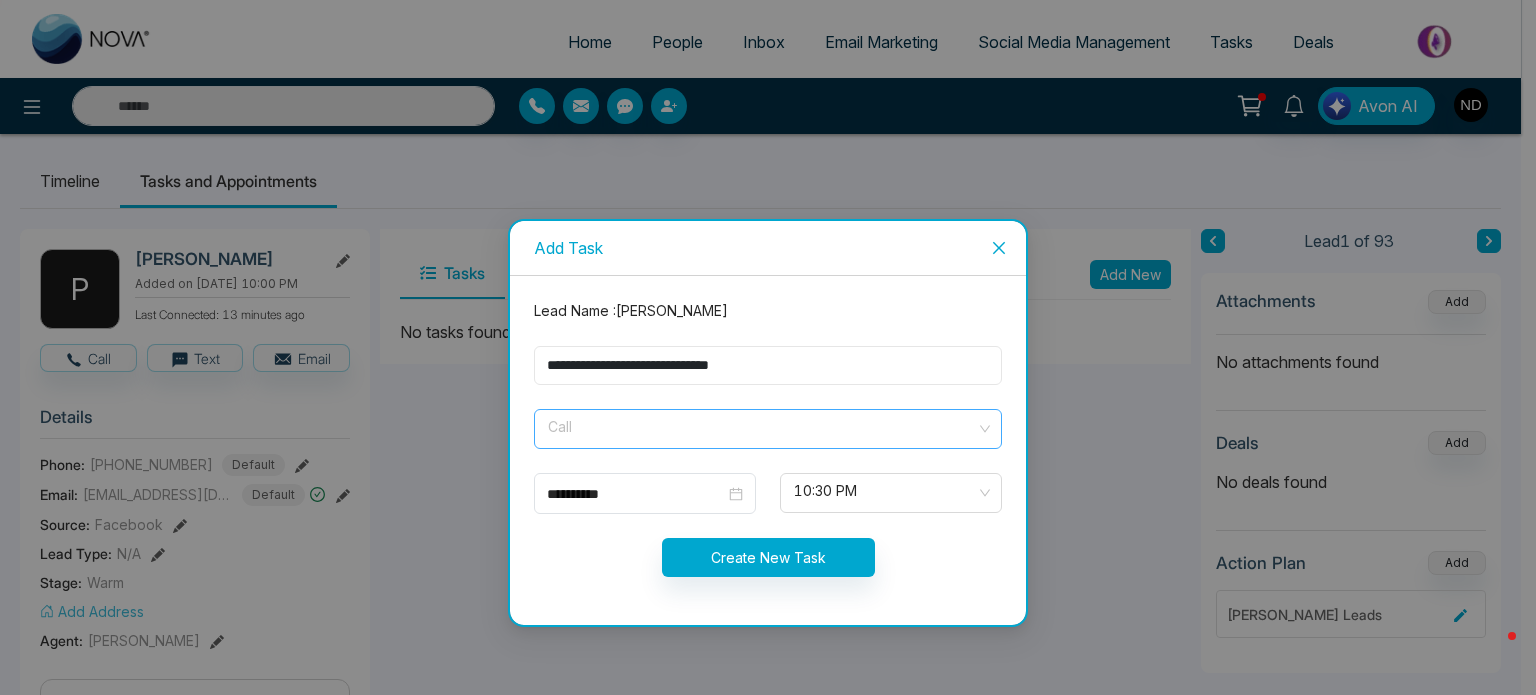 click on "Call" at bounding box center [768, 429] 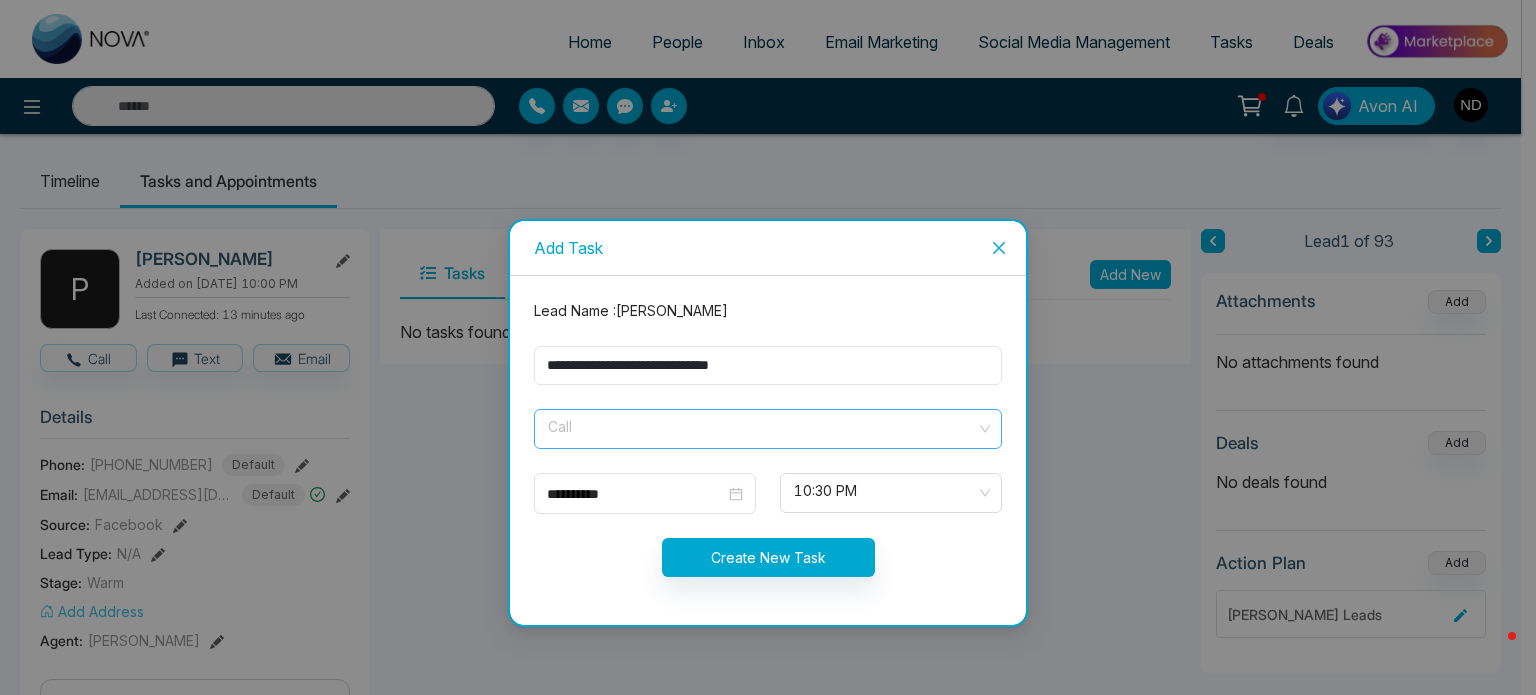 type on "**********" 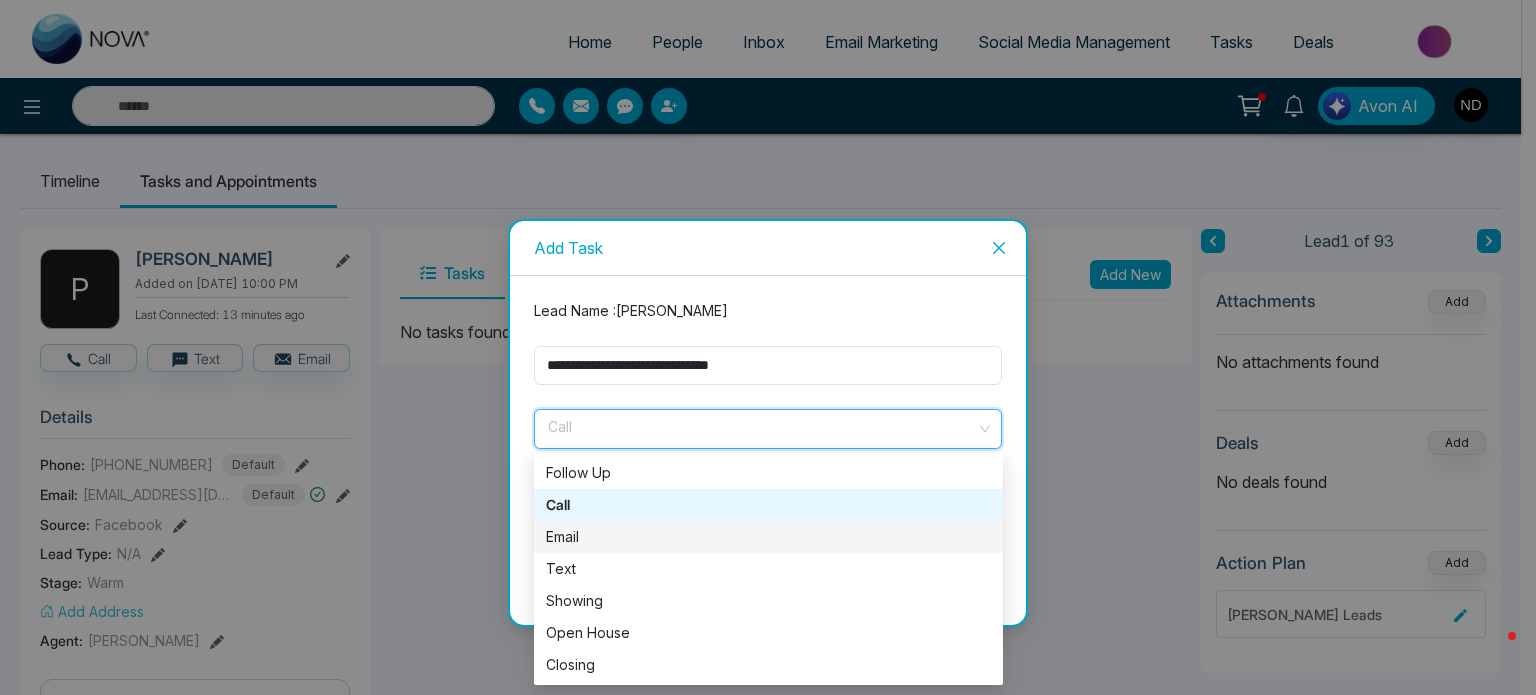 click on "Email" at bounding box center (768, 537) 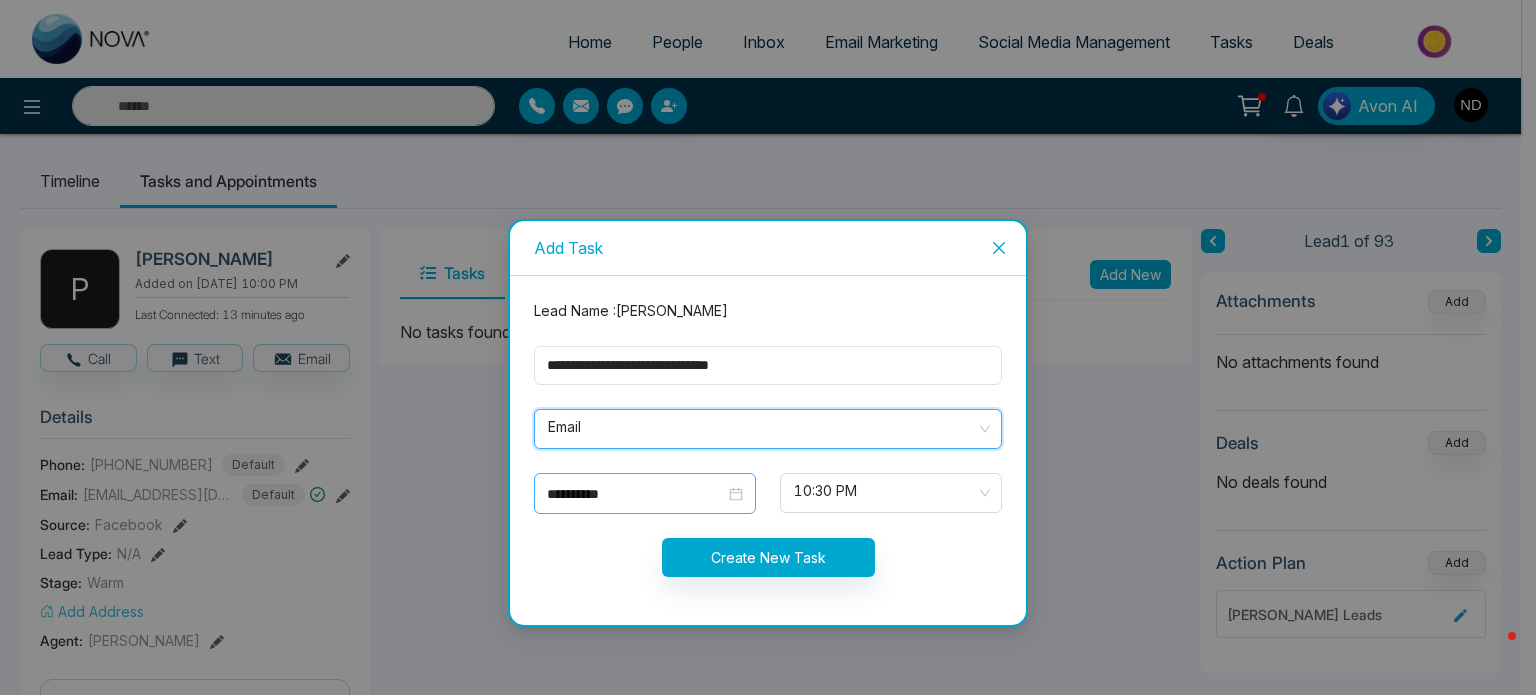 click on "**********" at bounding box center (645, 494) 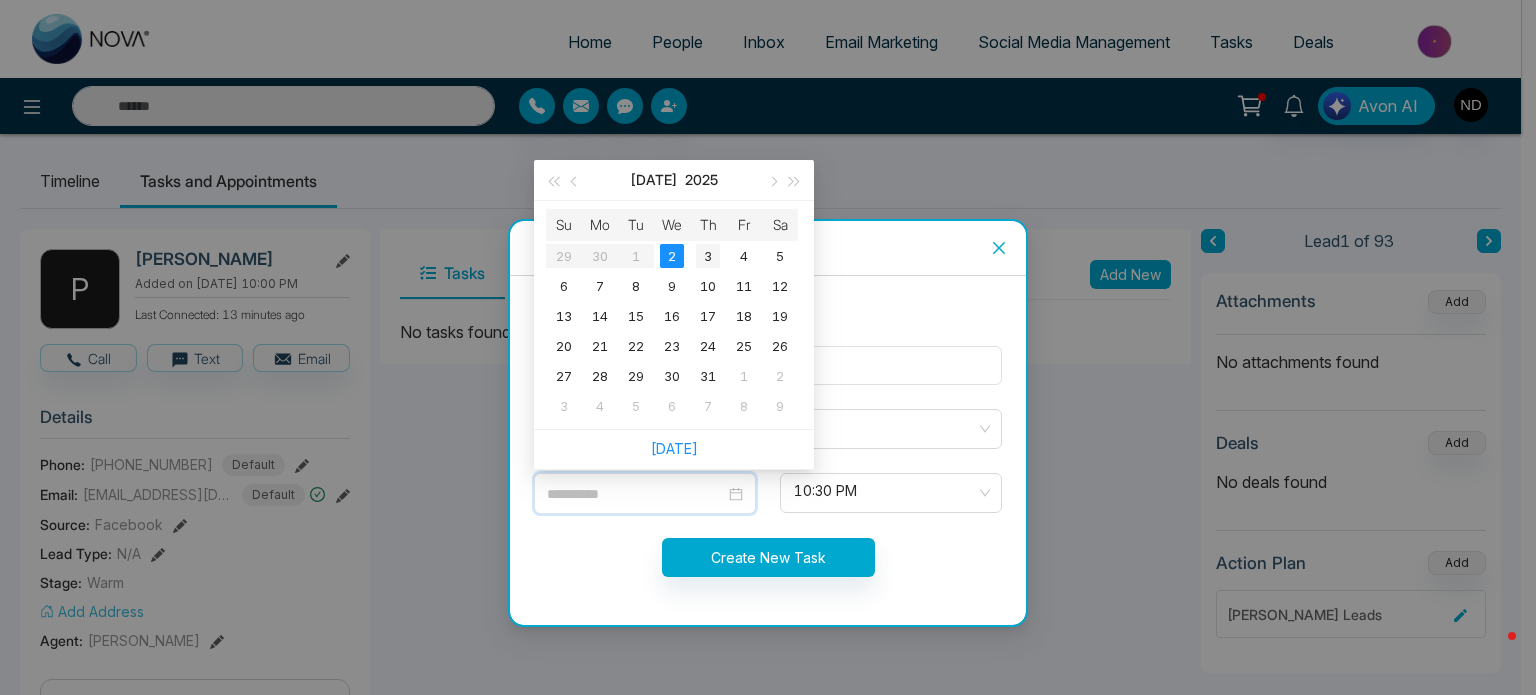 type on "**********" 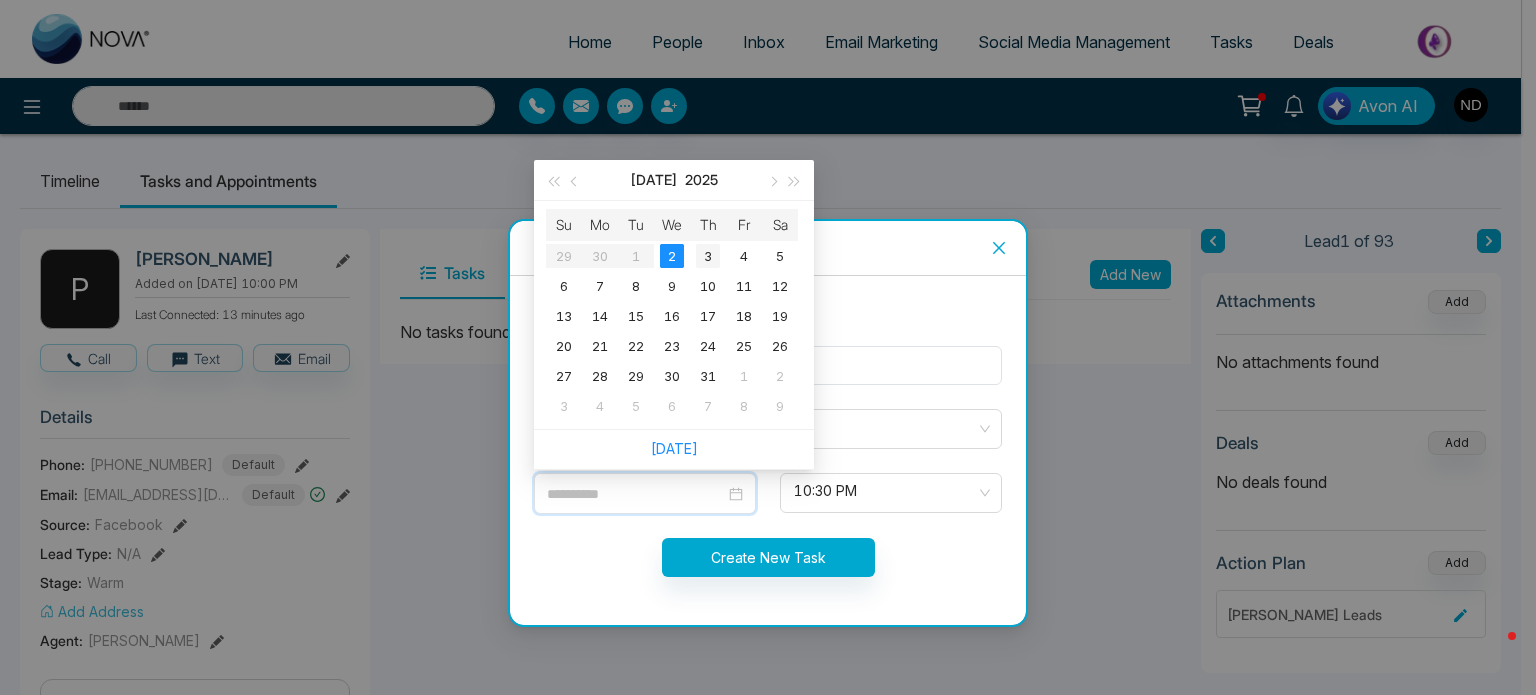 click on "3" at bounding box center (708, 256) 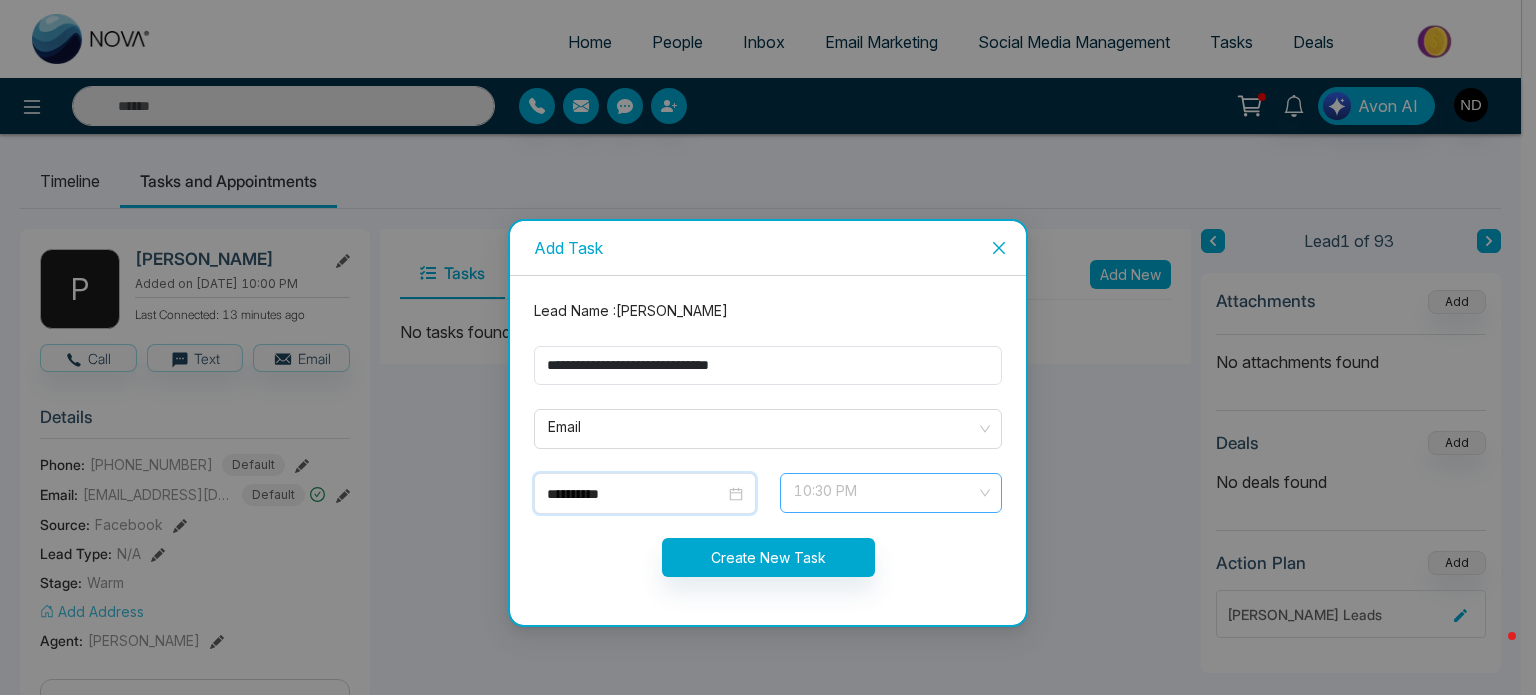 click on "10:30 PM" at bounding box center [891, 493] 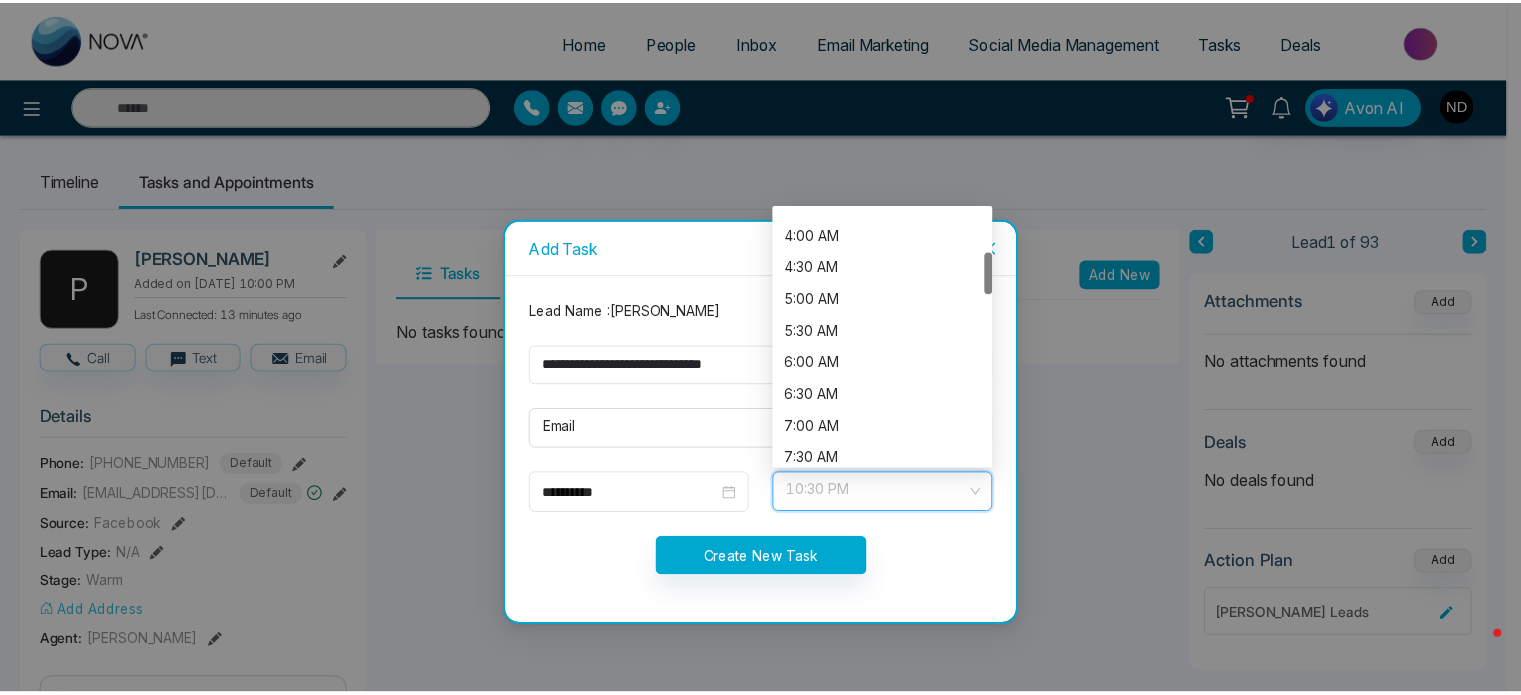 scroll, scrollTop: 367, scrollLeft: 0, axis: vertical 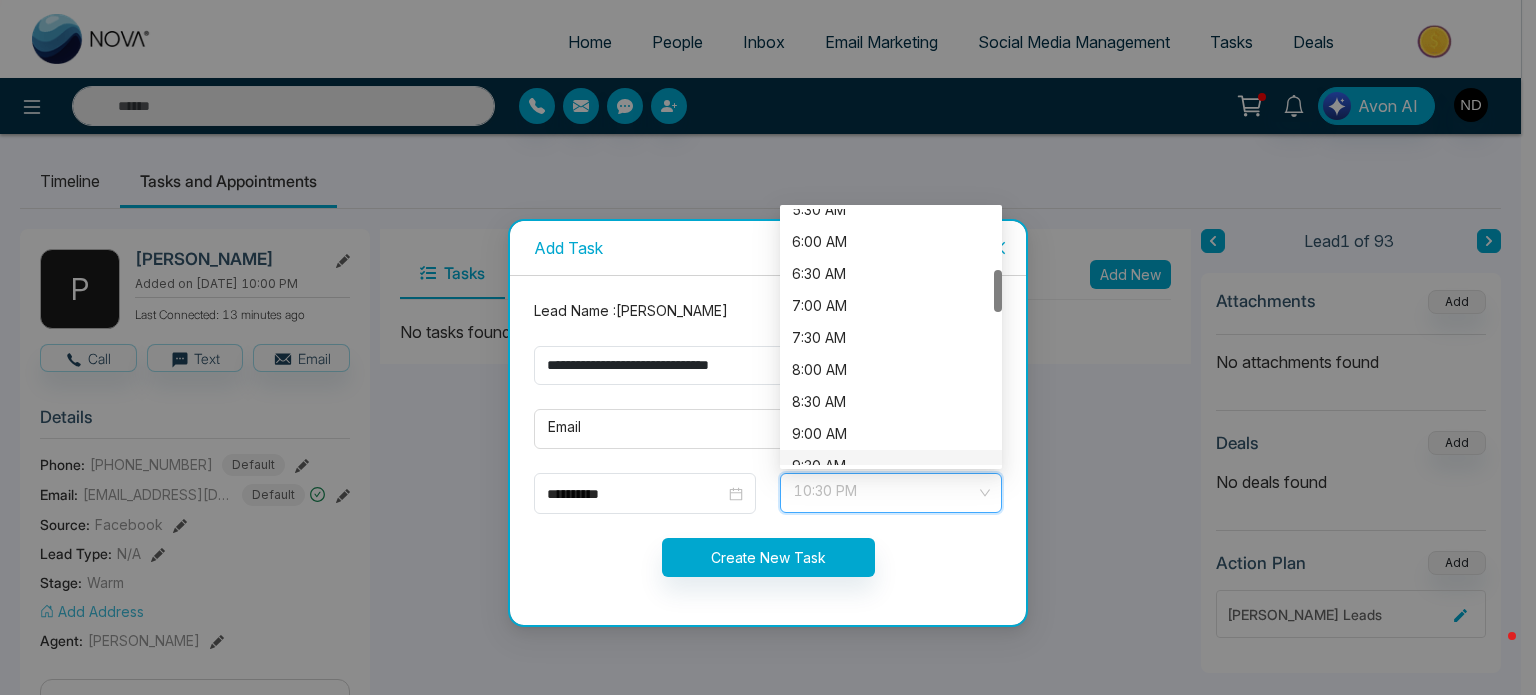 click on "9:30 AM" at bounding box center (891, 466) 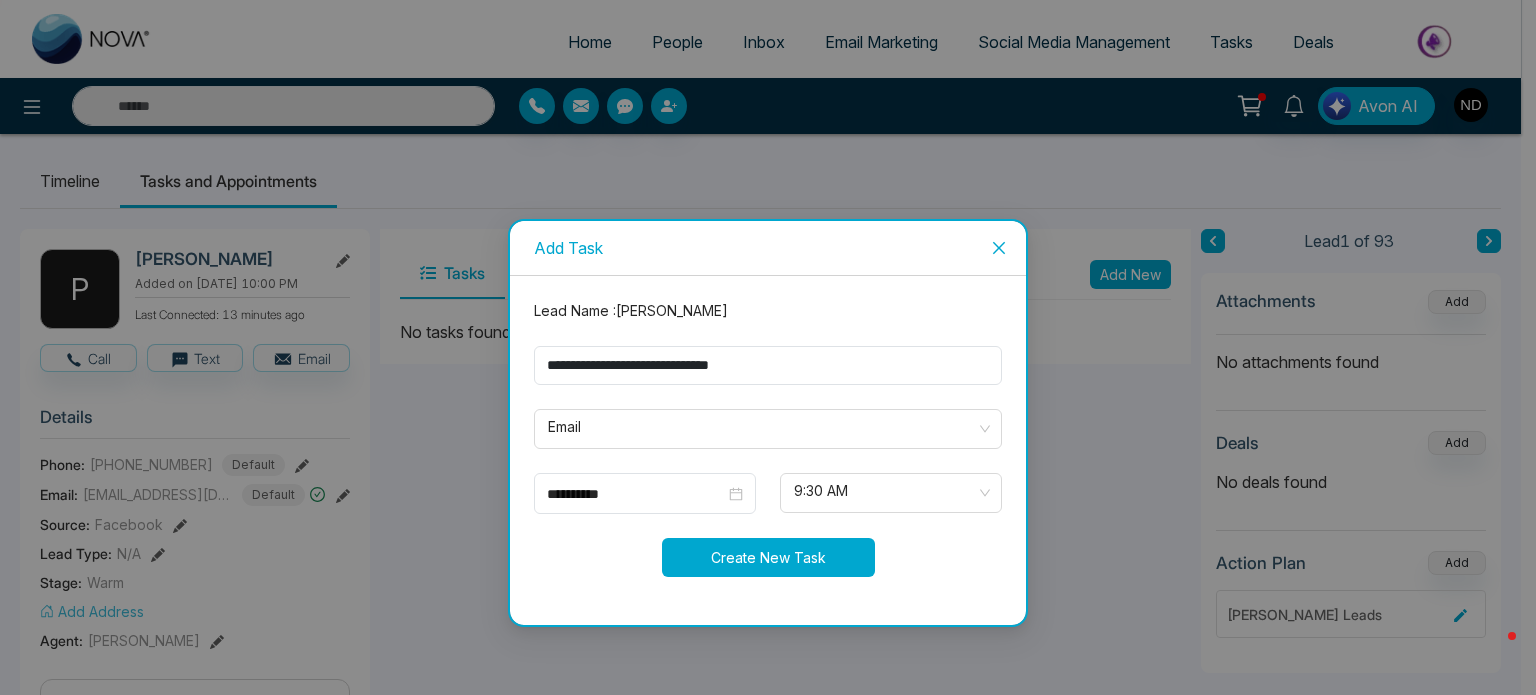 click on "Create New Task" at bounding box center (768, 557) 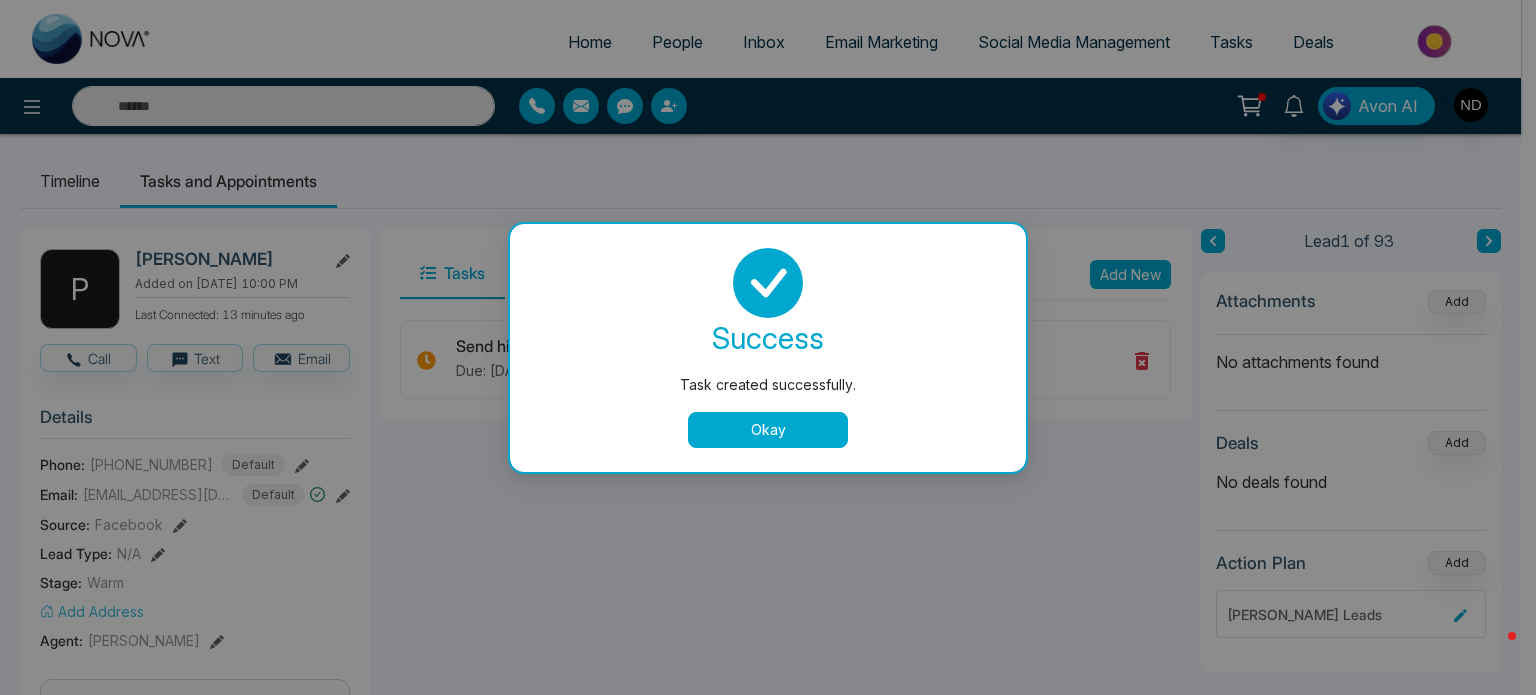 click on "Okay" at bounding box center [768, 430] 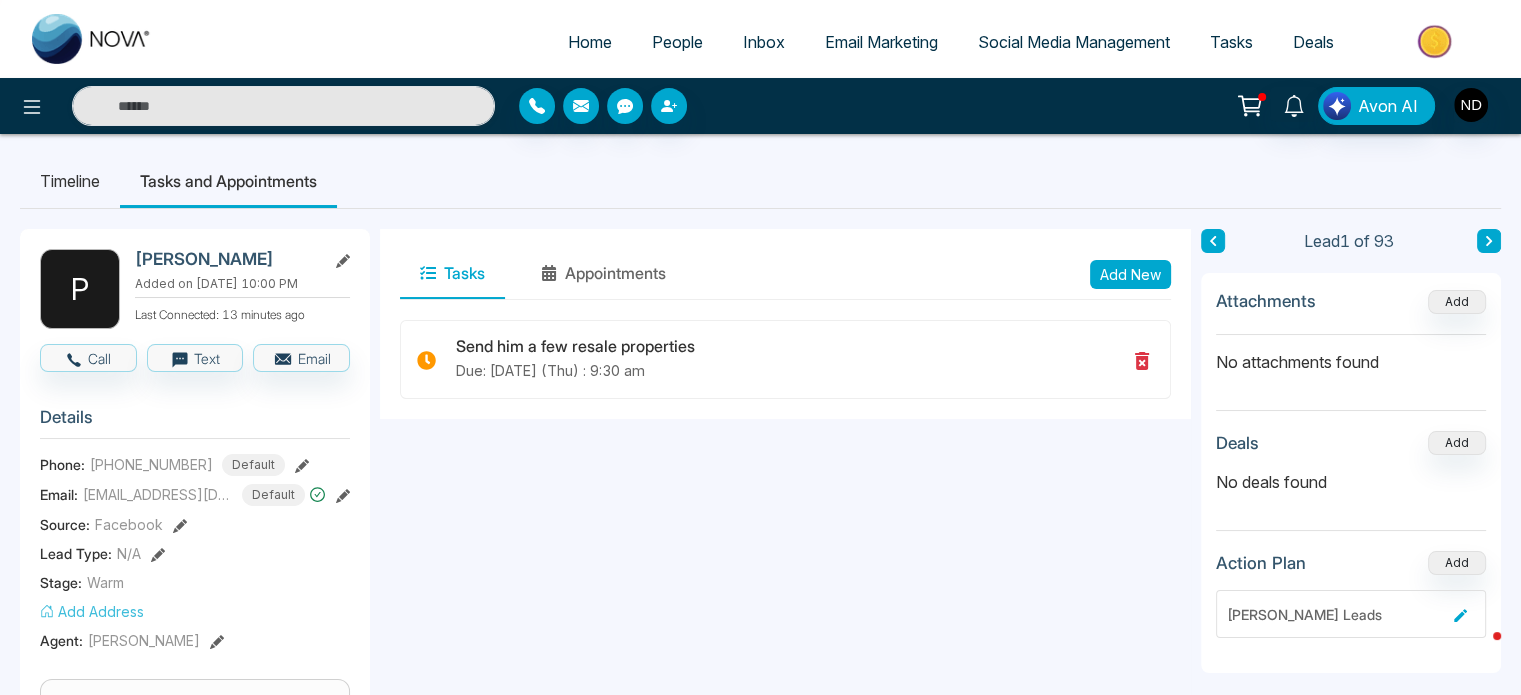 click on "Timeline" at bounding box center (70, 181) 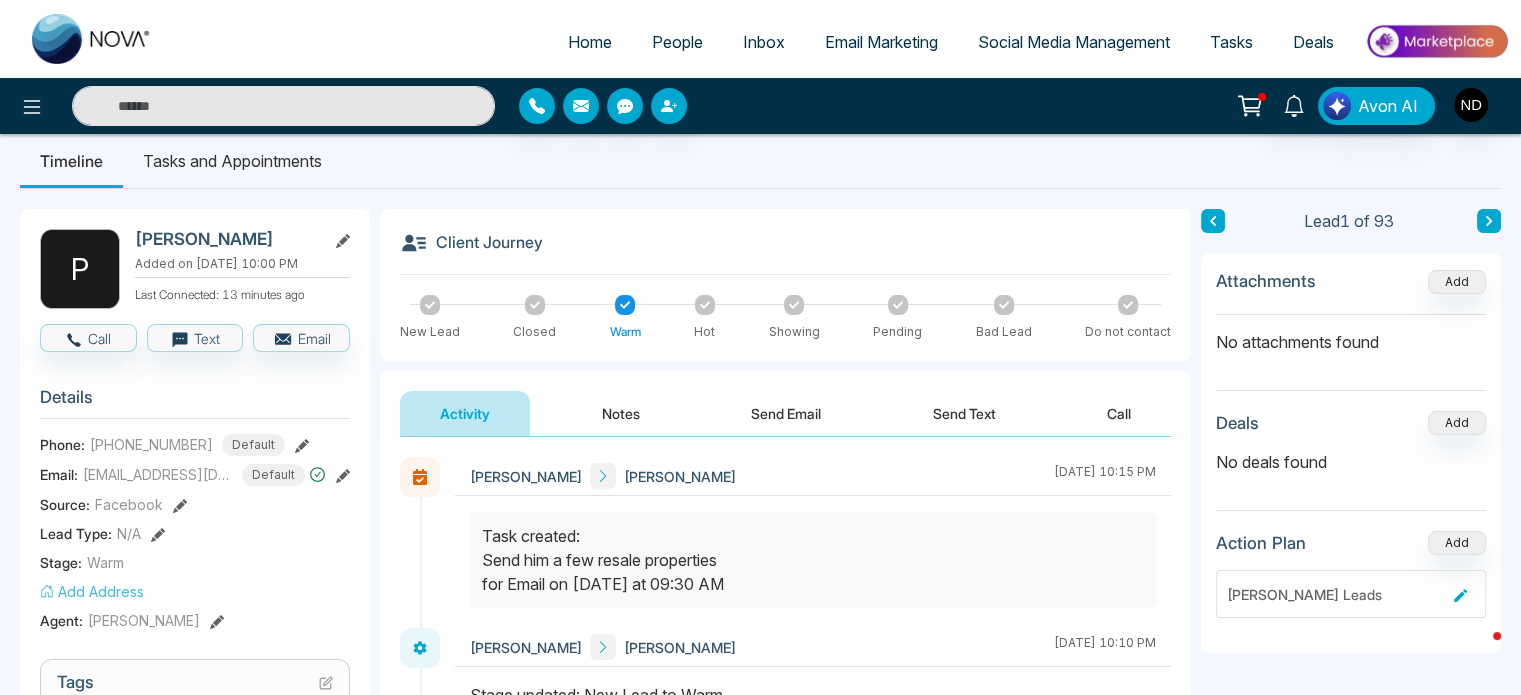 scroll, scrollTop: 0, scrollLeft: 0, axis: both 